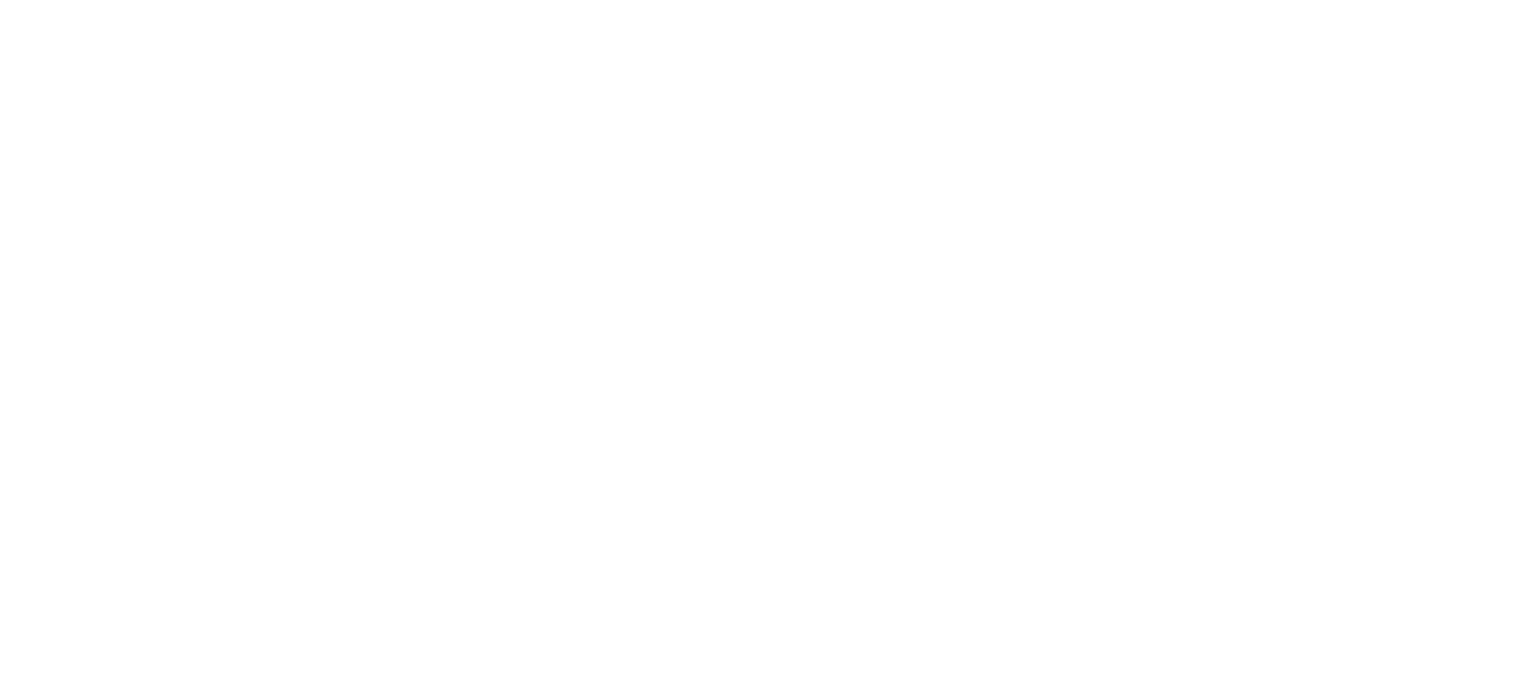scroll, scrollTop: 0, scrollLeft: 0, axis: both 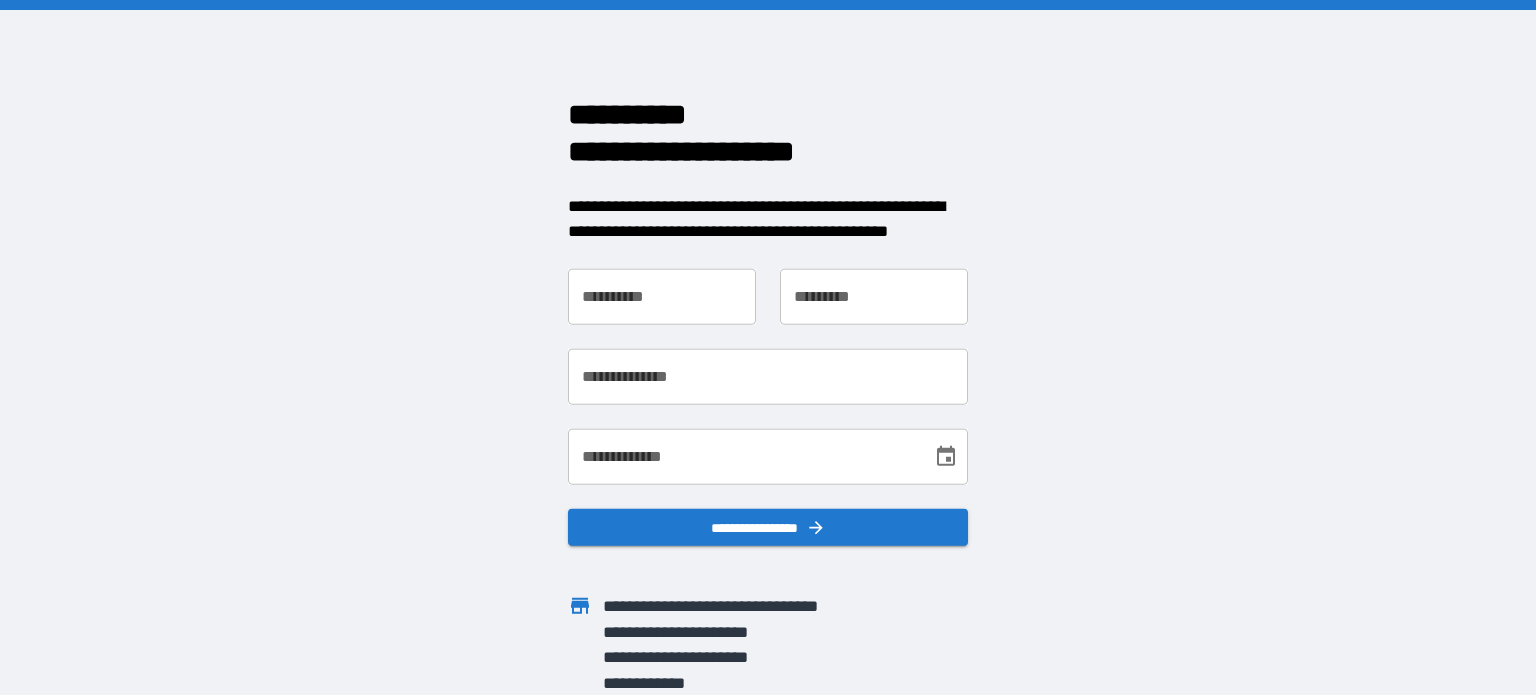 click on "**********" at bounding box center [662, 296] 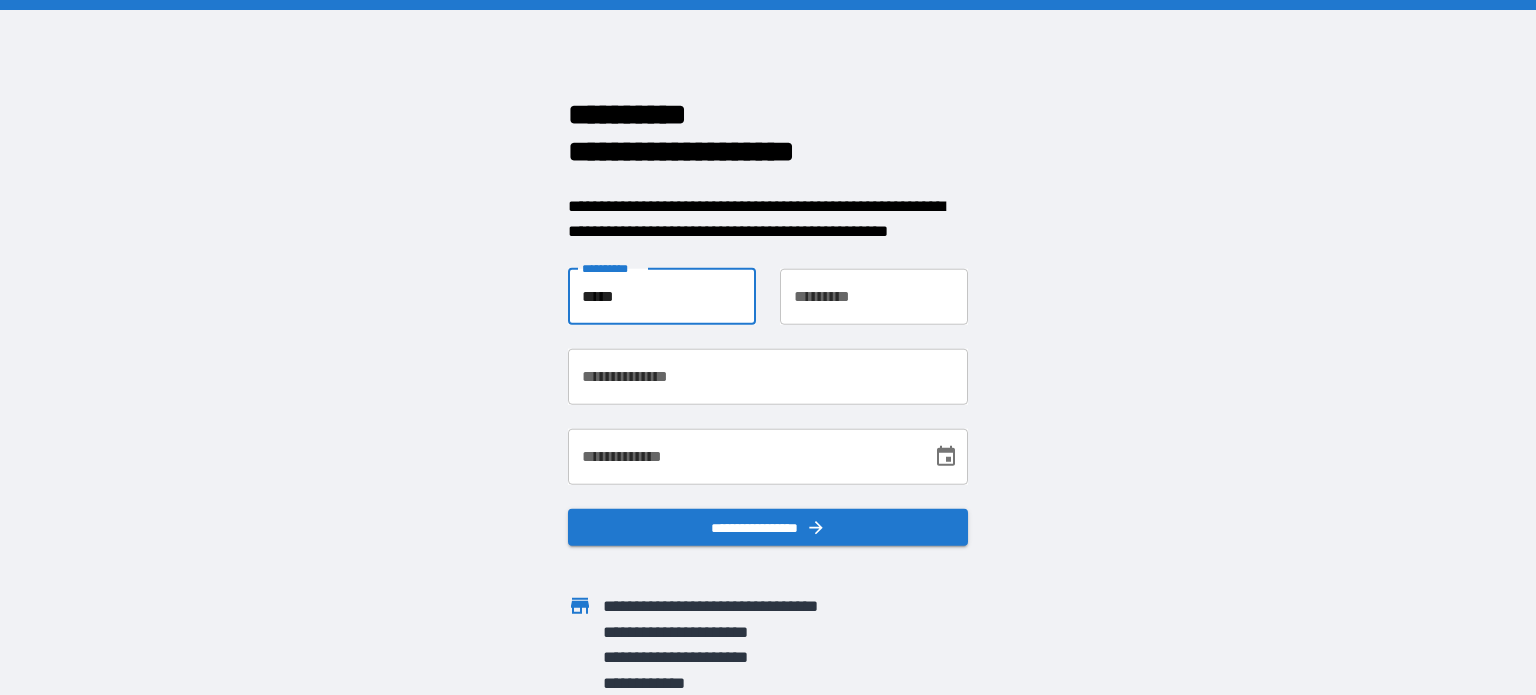 type on "****" 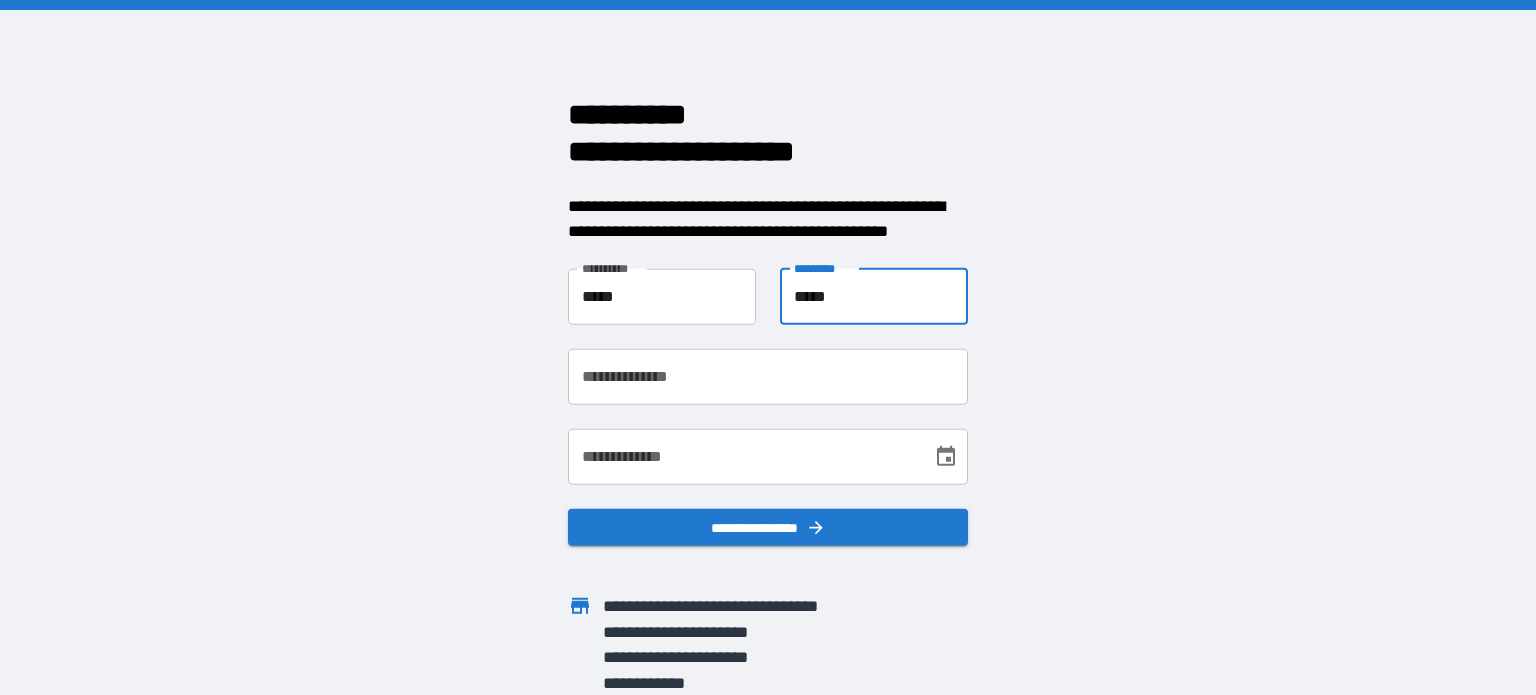 type on "*****" 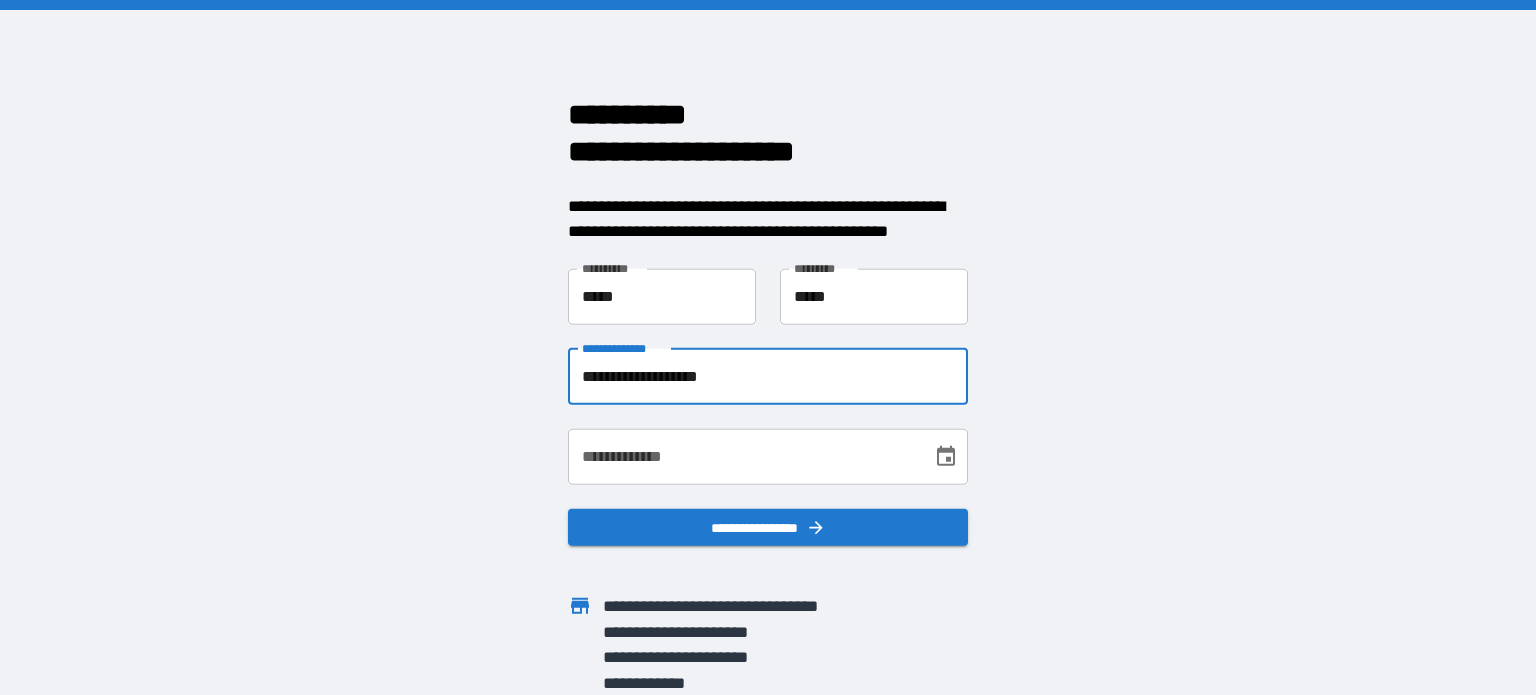 type on "**********" 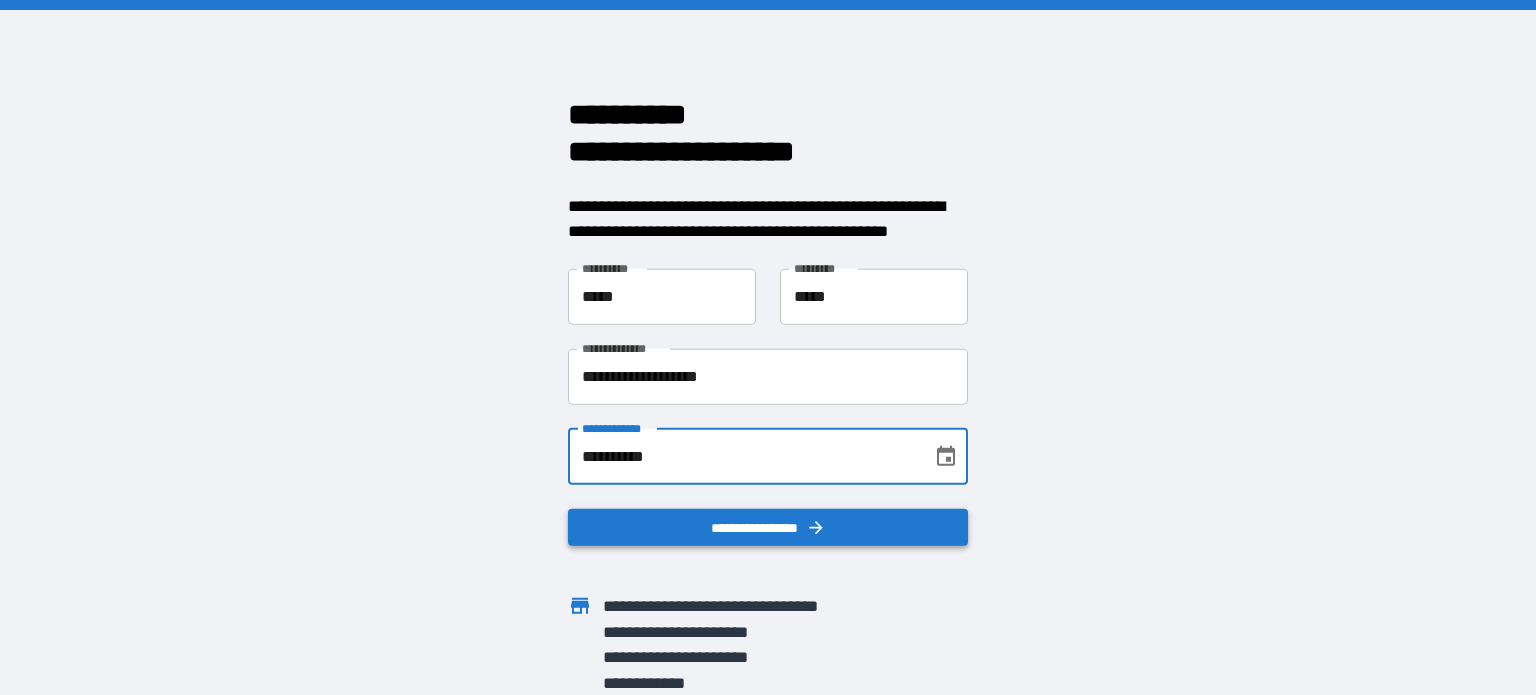 type on "**********" 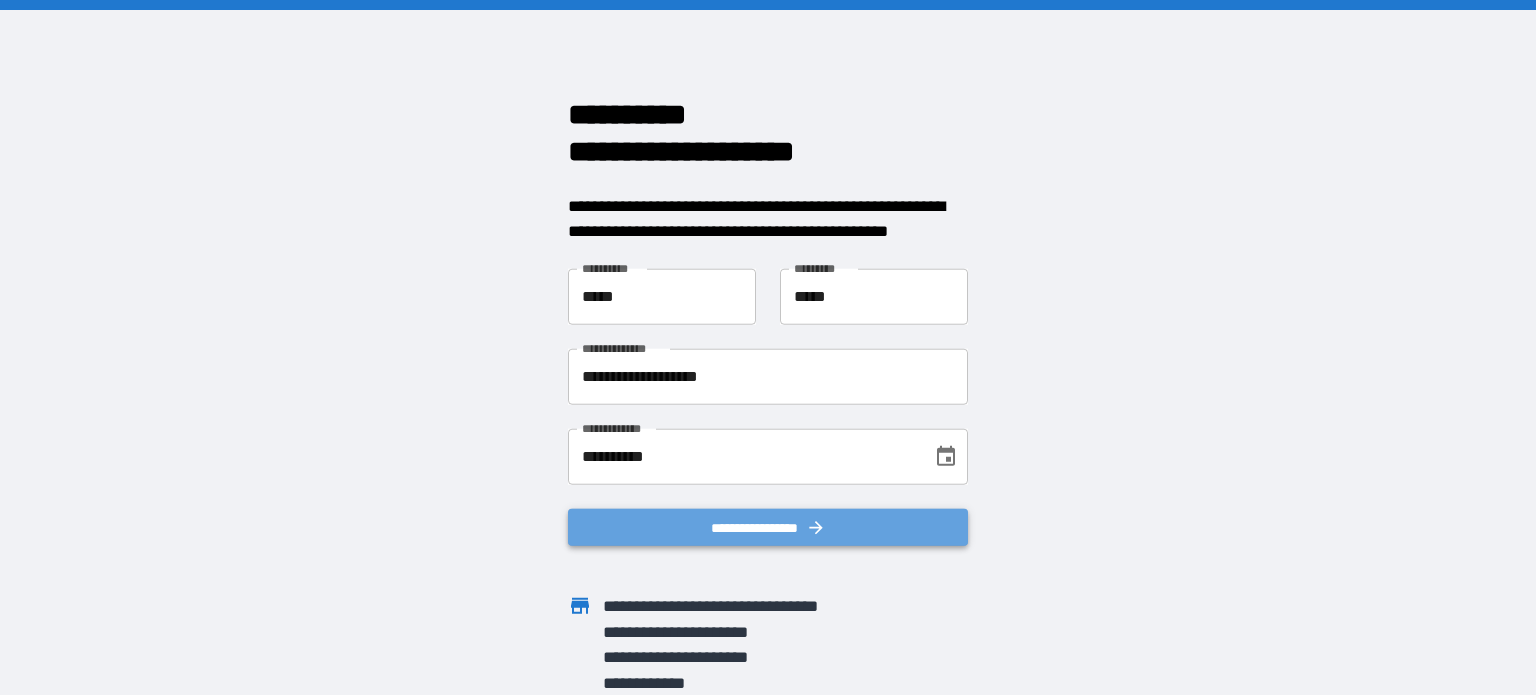click on "**********" at bounding box center (768, 527) 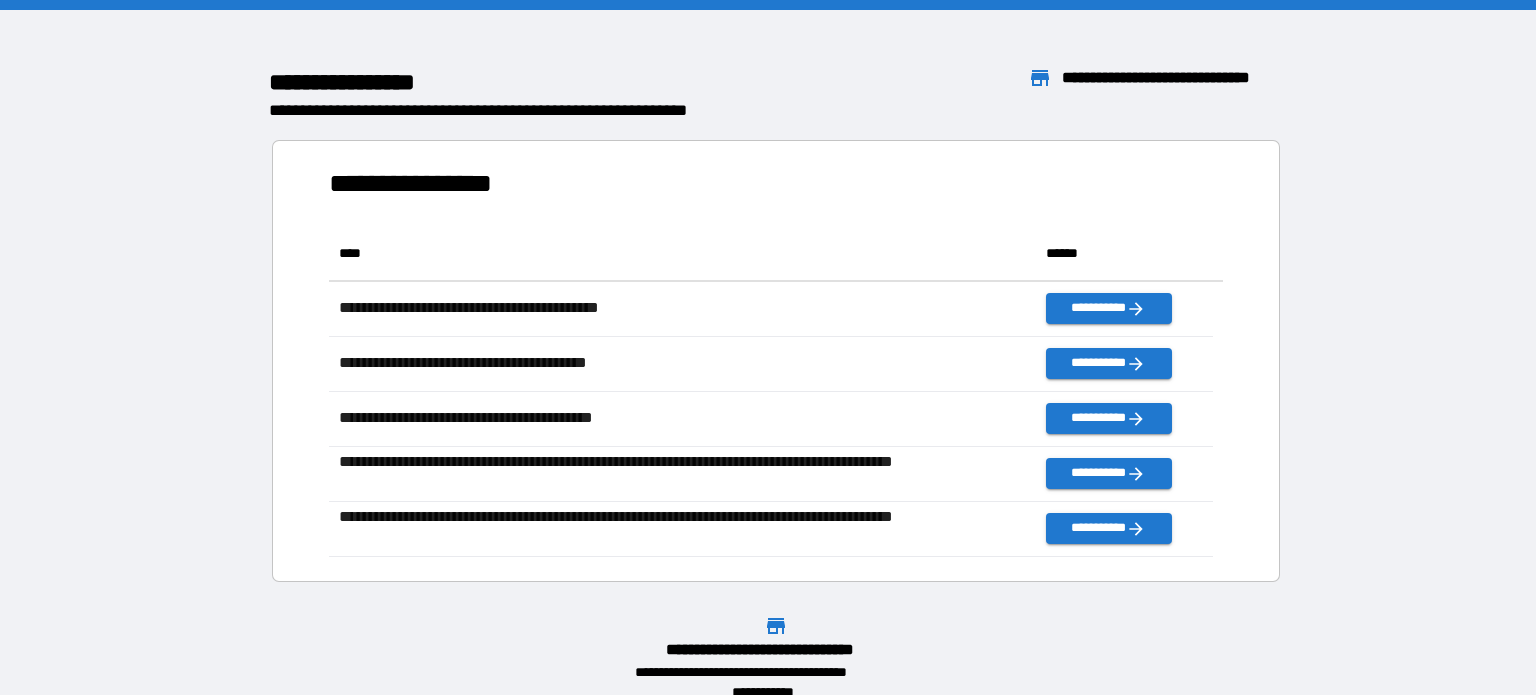 scroll, scrollTop: 16, scrollLeft: 16, axis: both 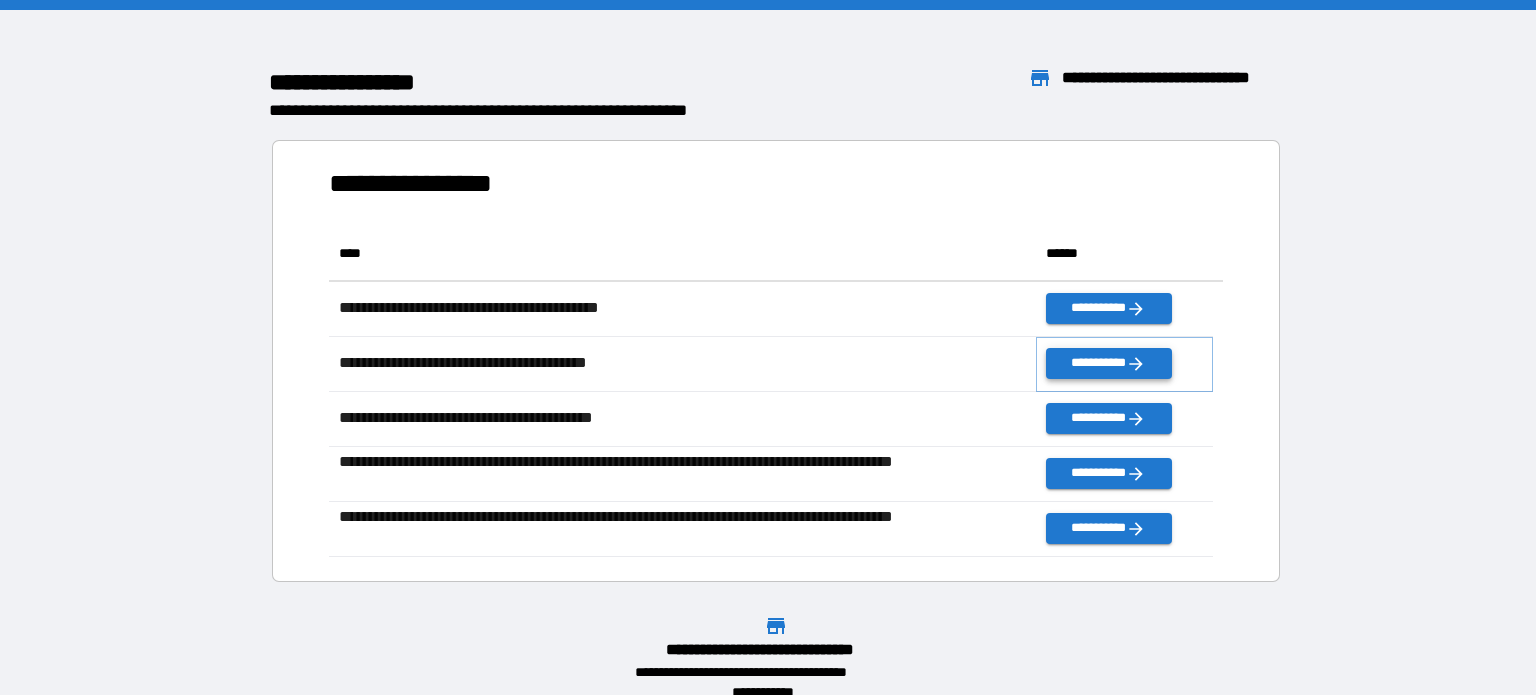 click on "**********" at bounding box center (1108, 363) 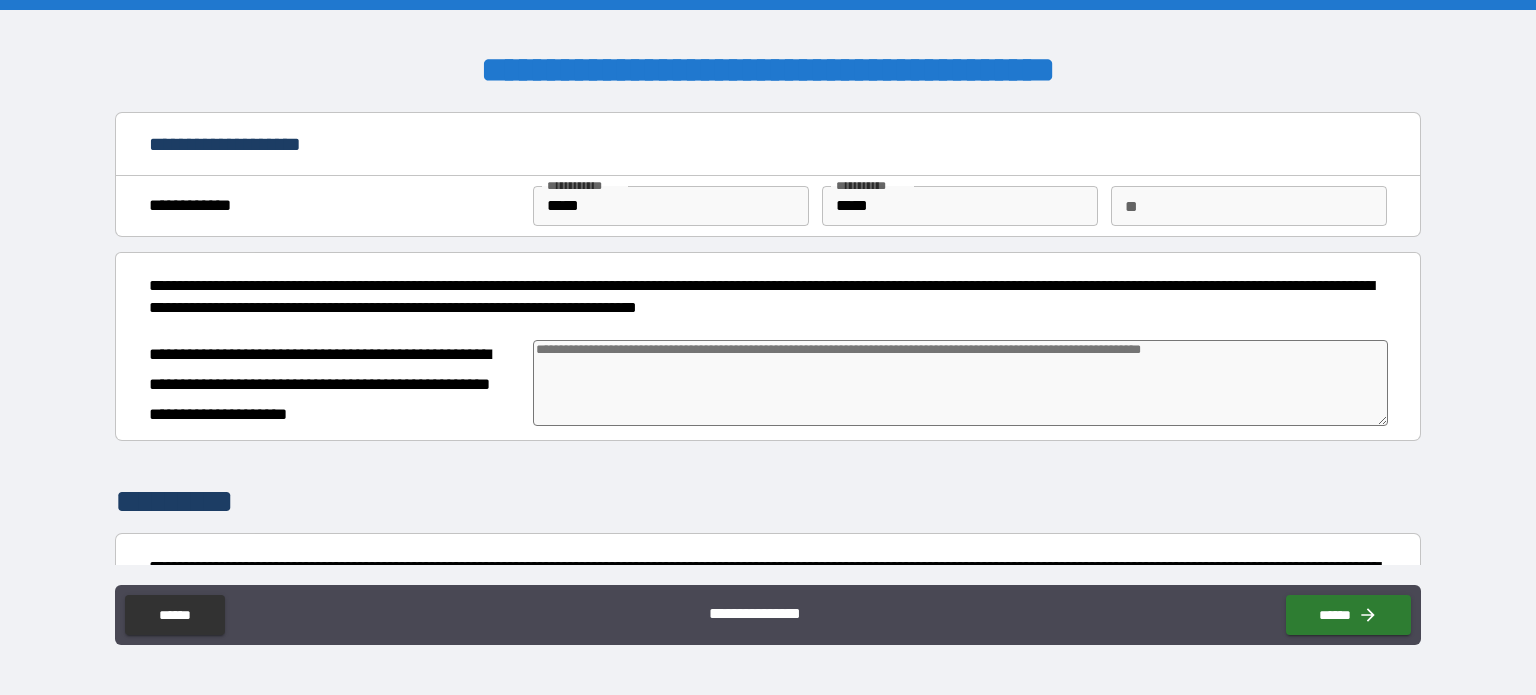 type on "*" 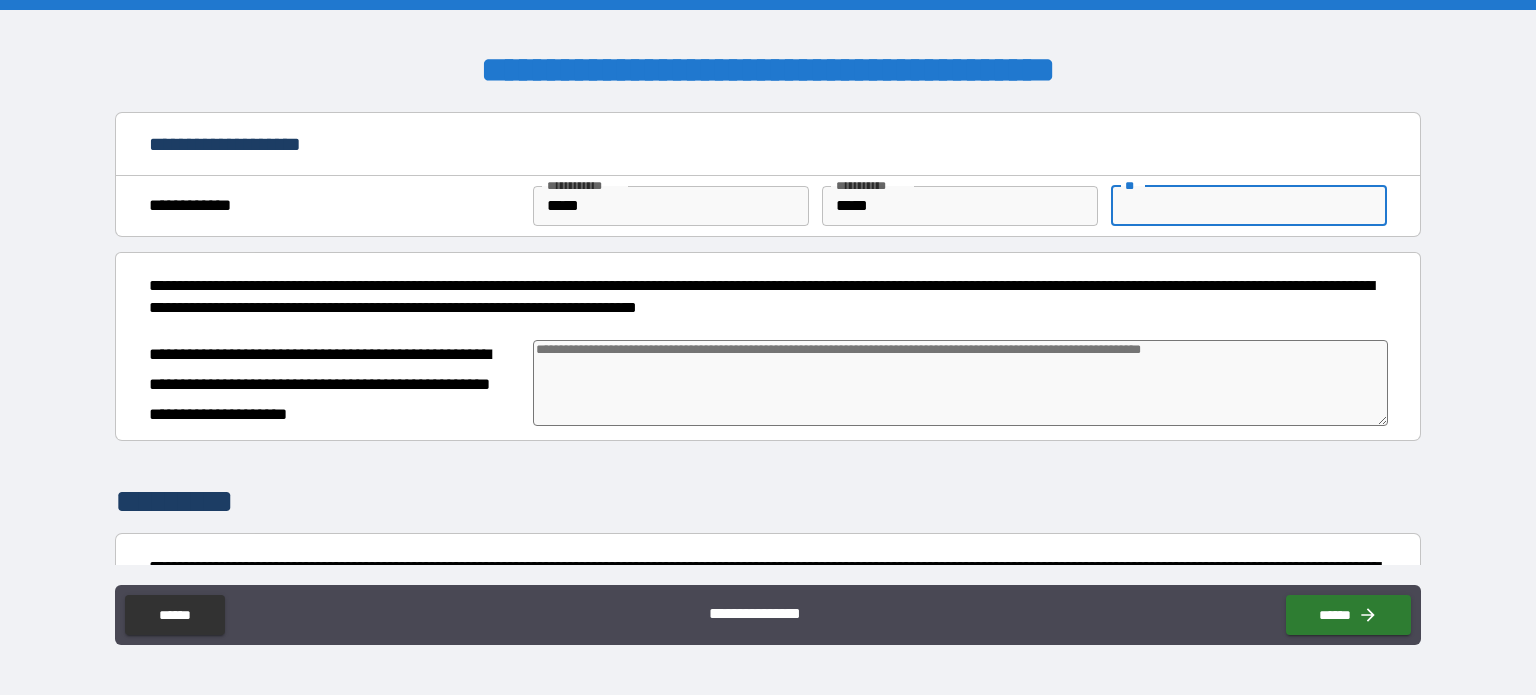 click on "**" at bounding box center [1249, 206] 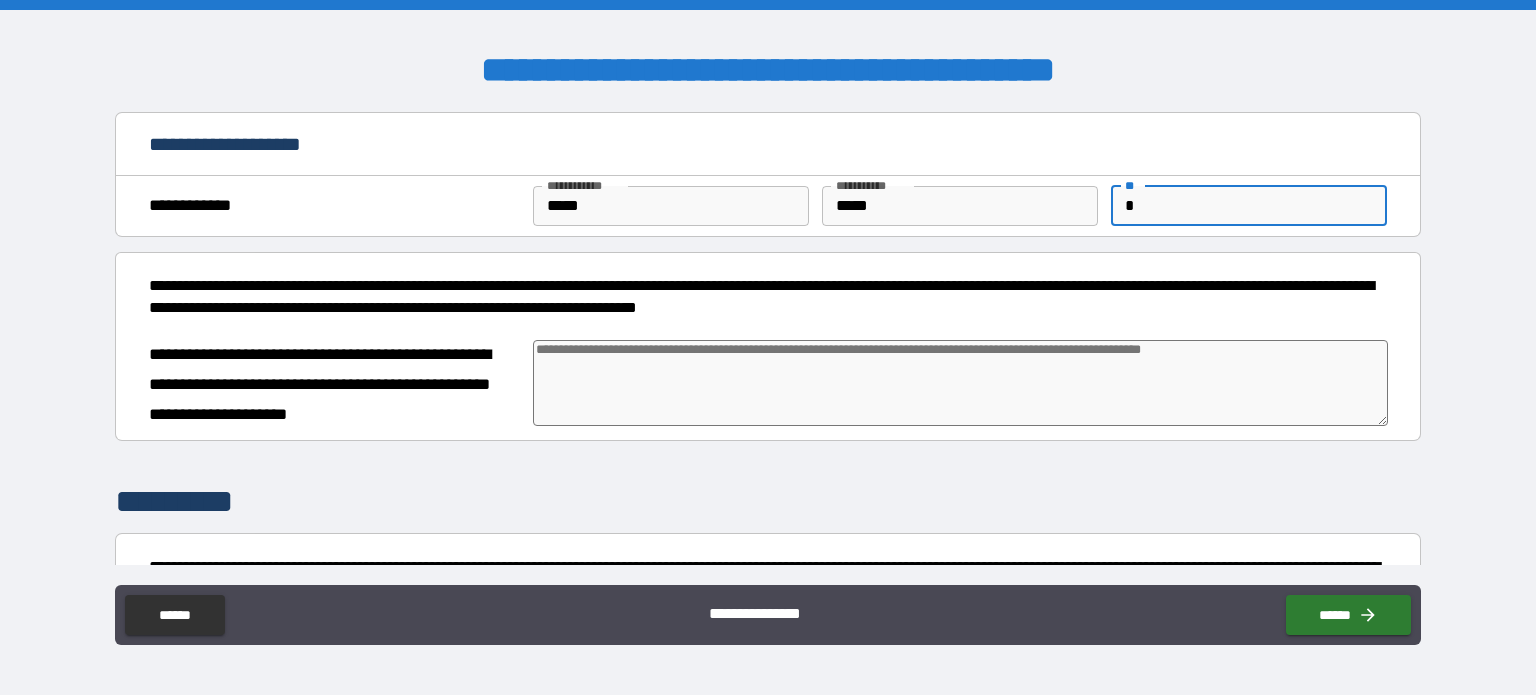 type on "*" 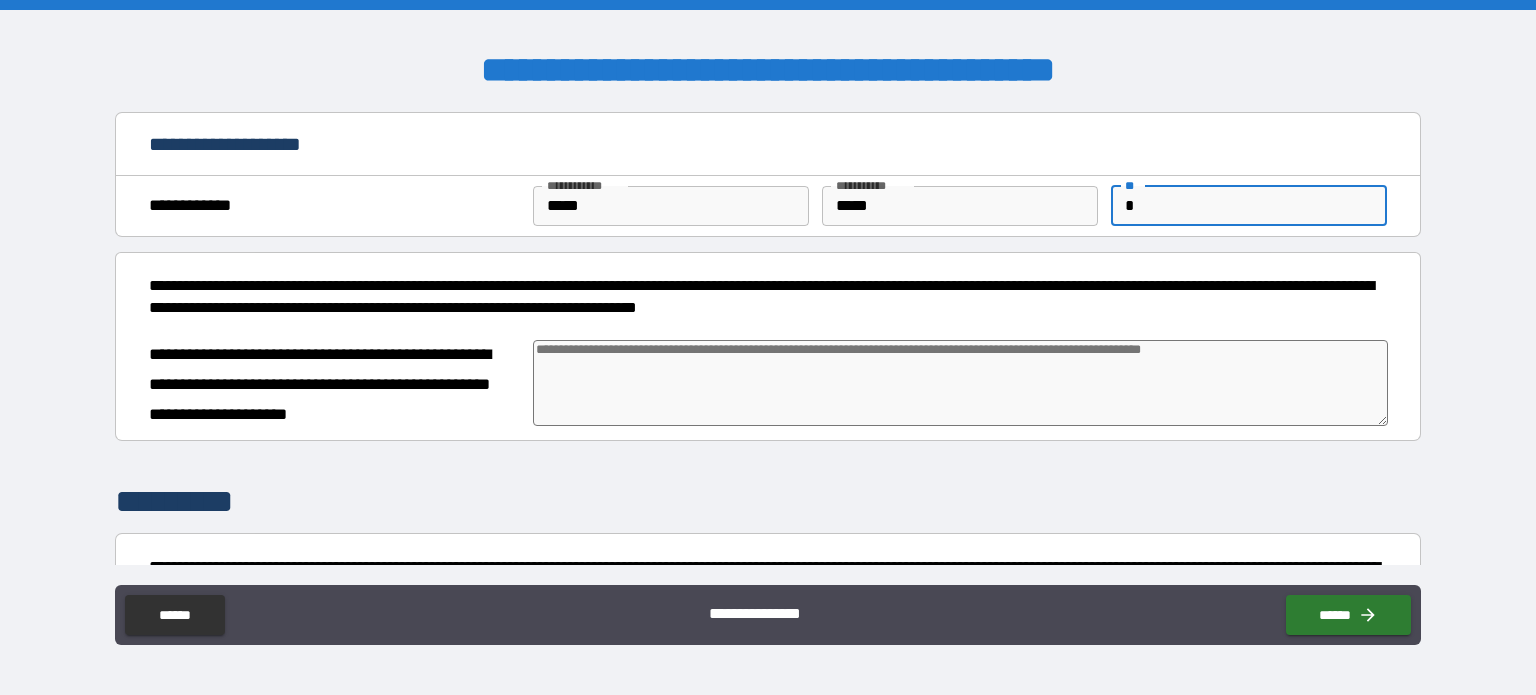type on "*" 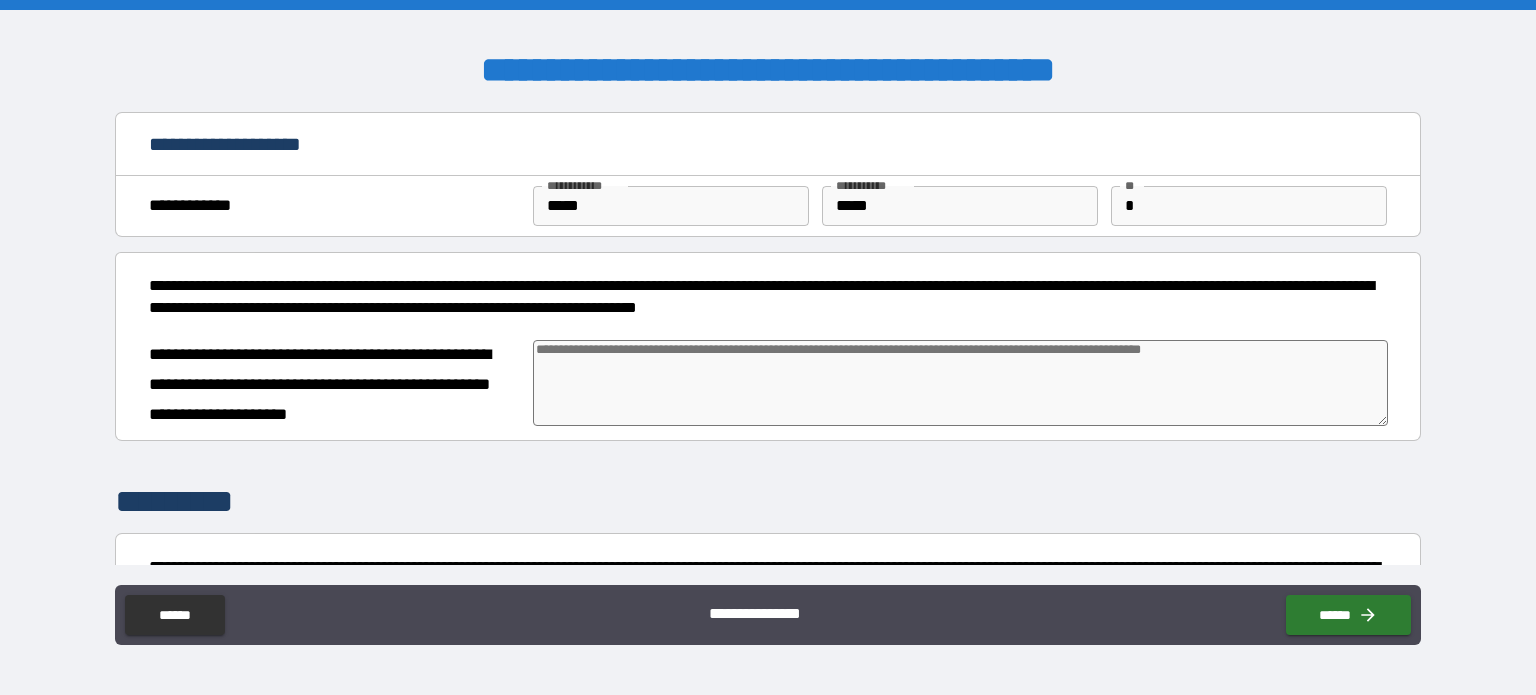 type on "*" 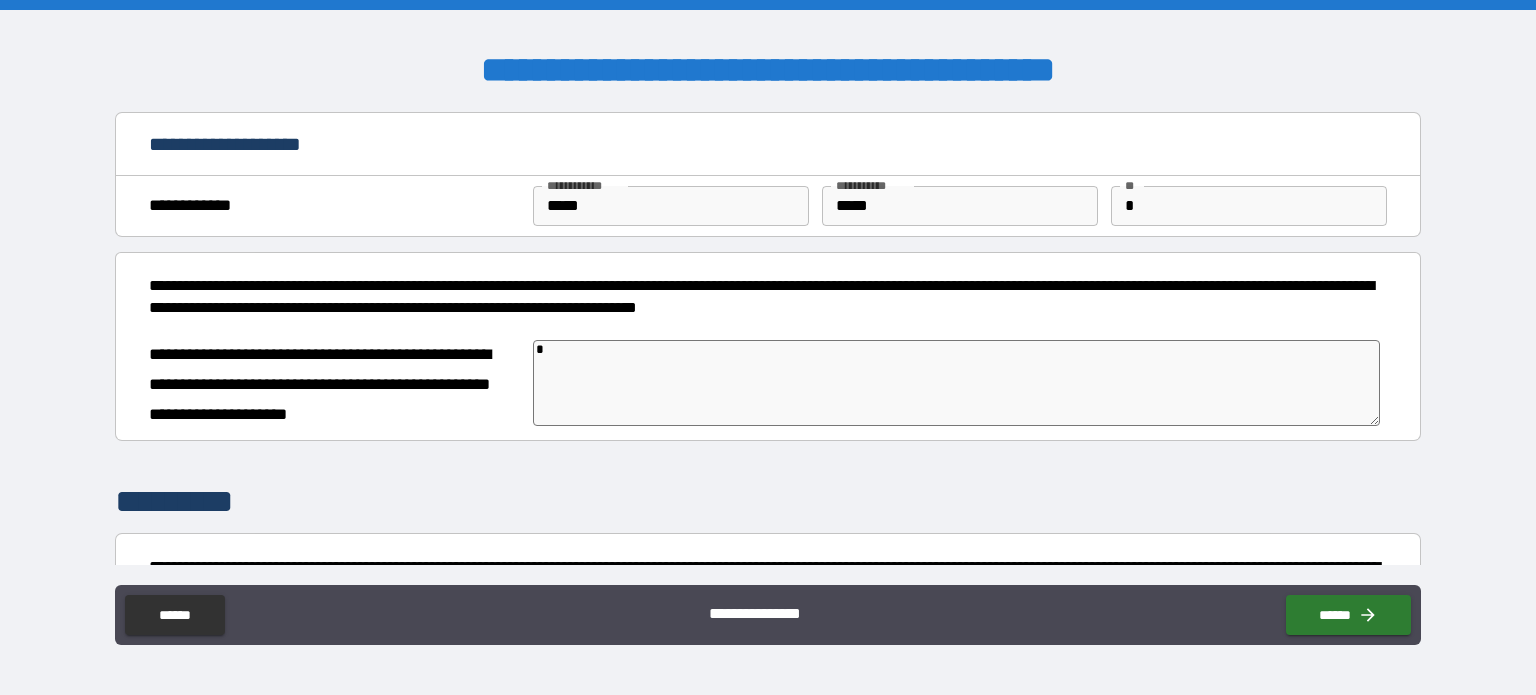 type on "*" 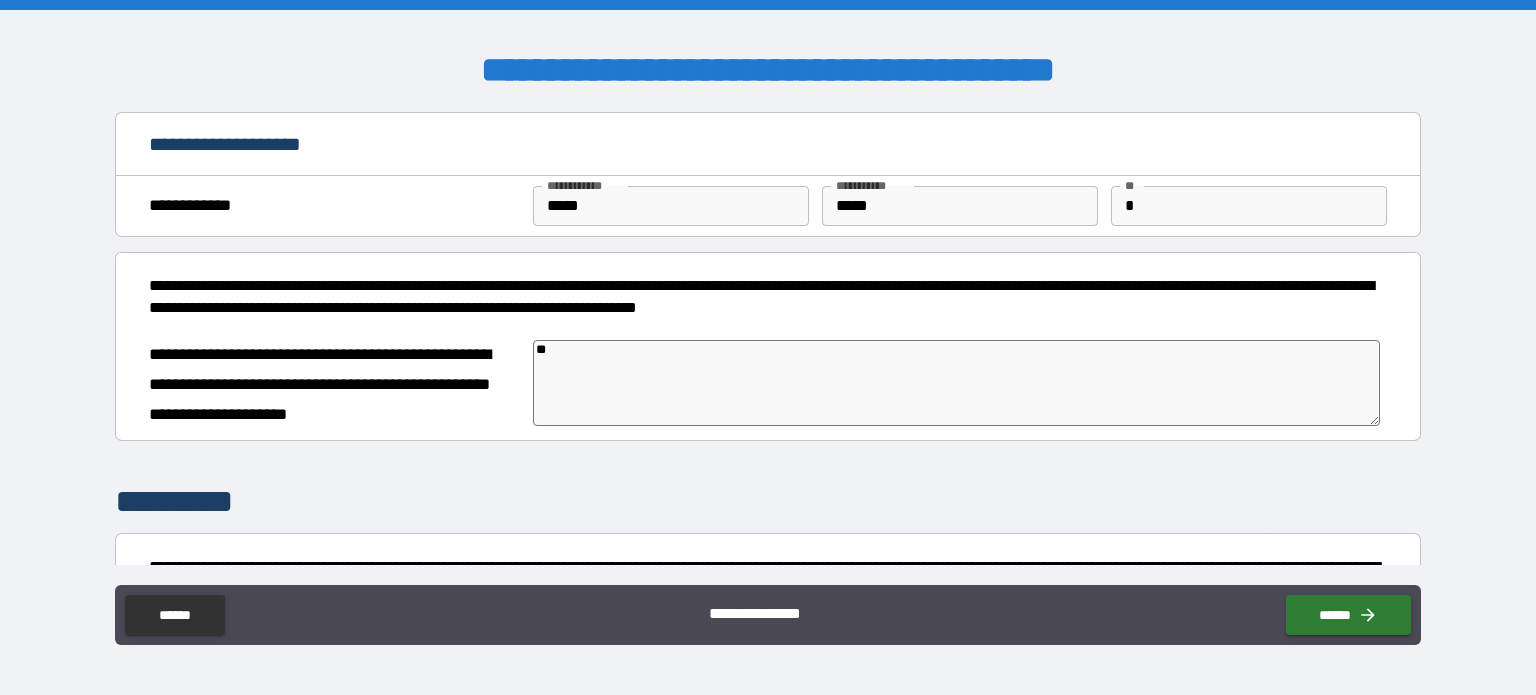 type on "*" 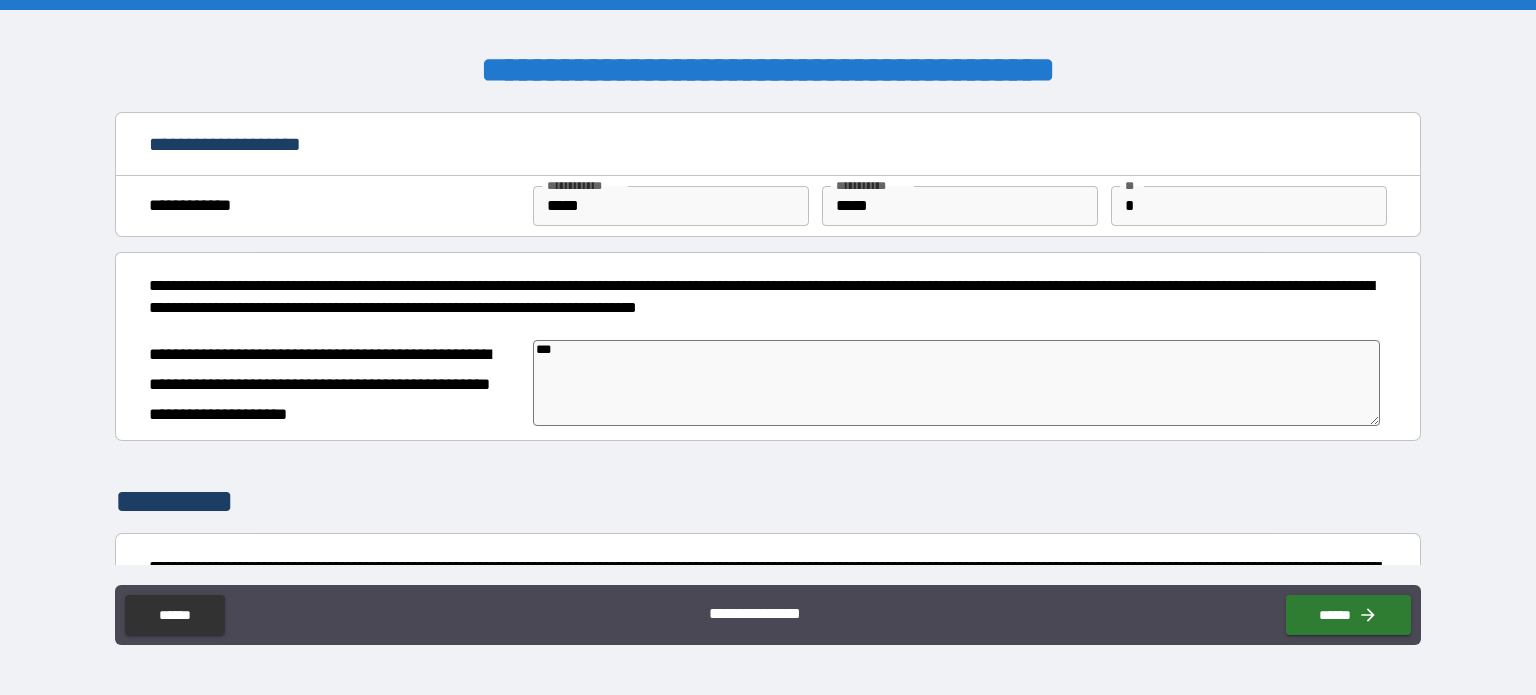 type on "*" 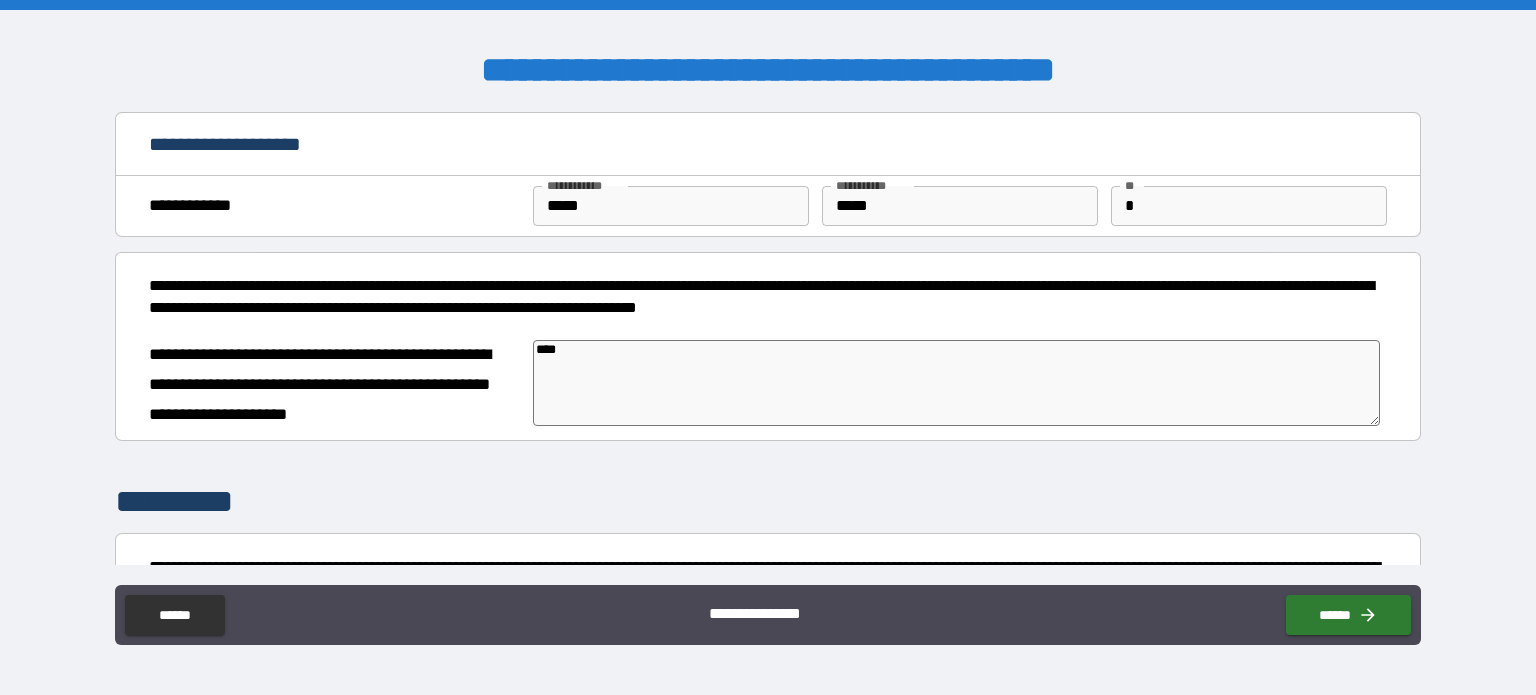 type on "*****" 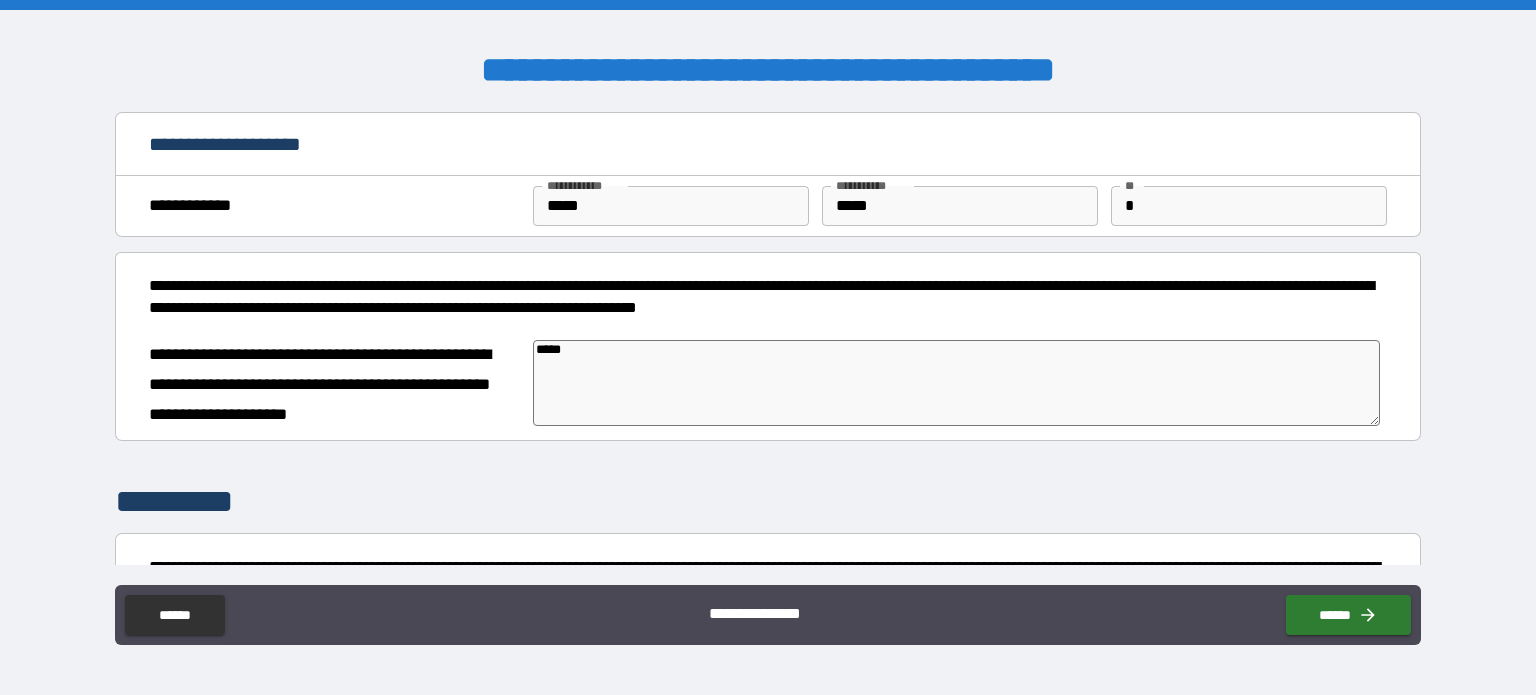 type on "*" 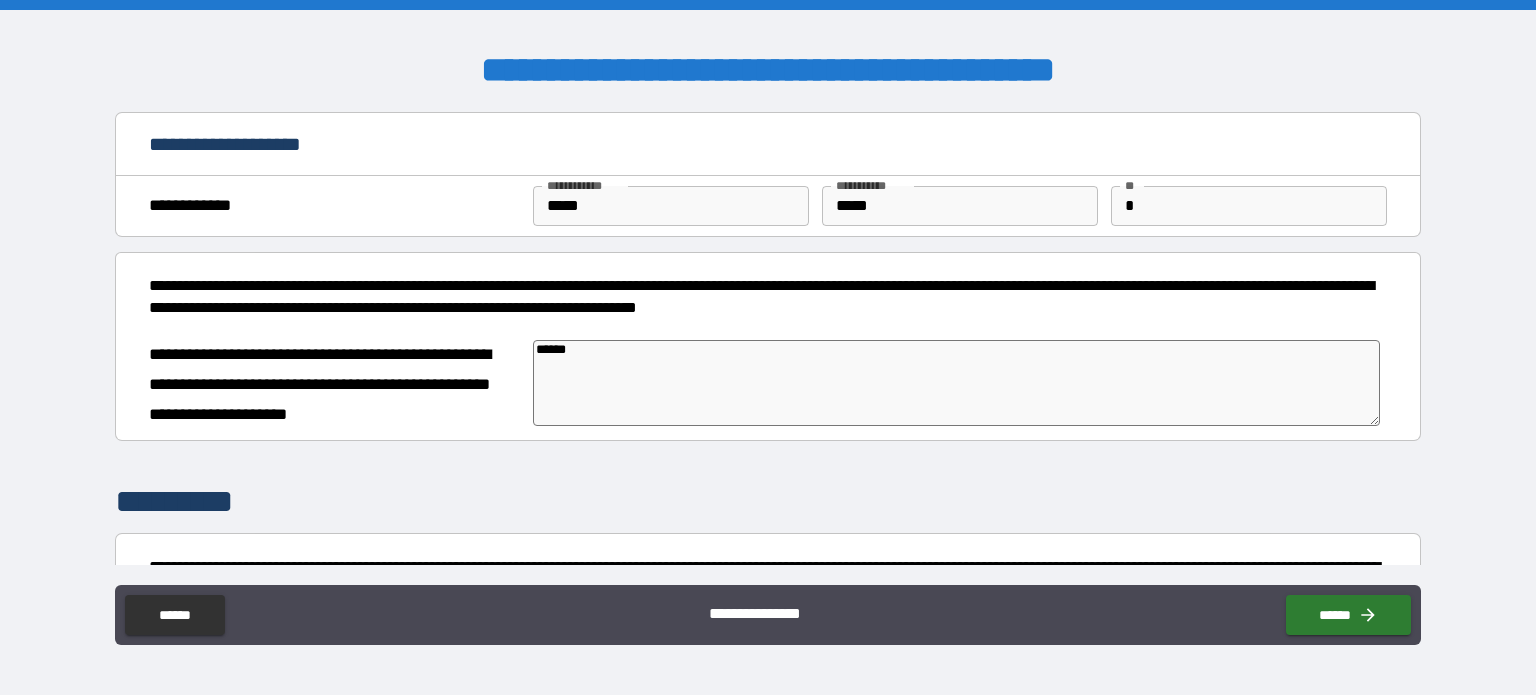 type on "*" 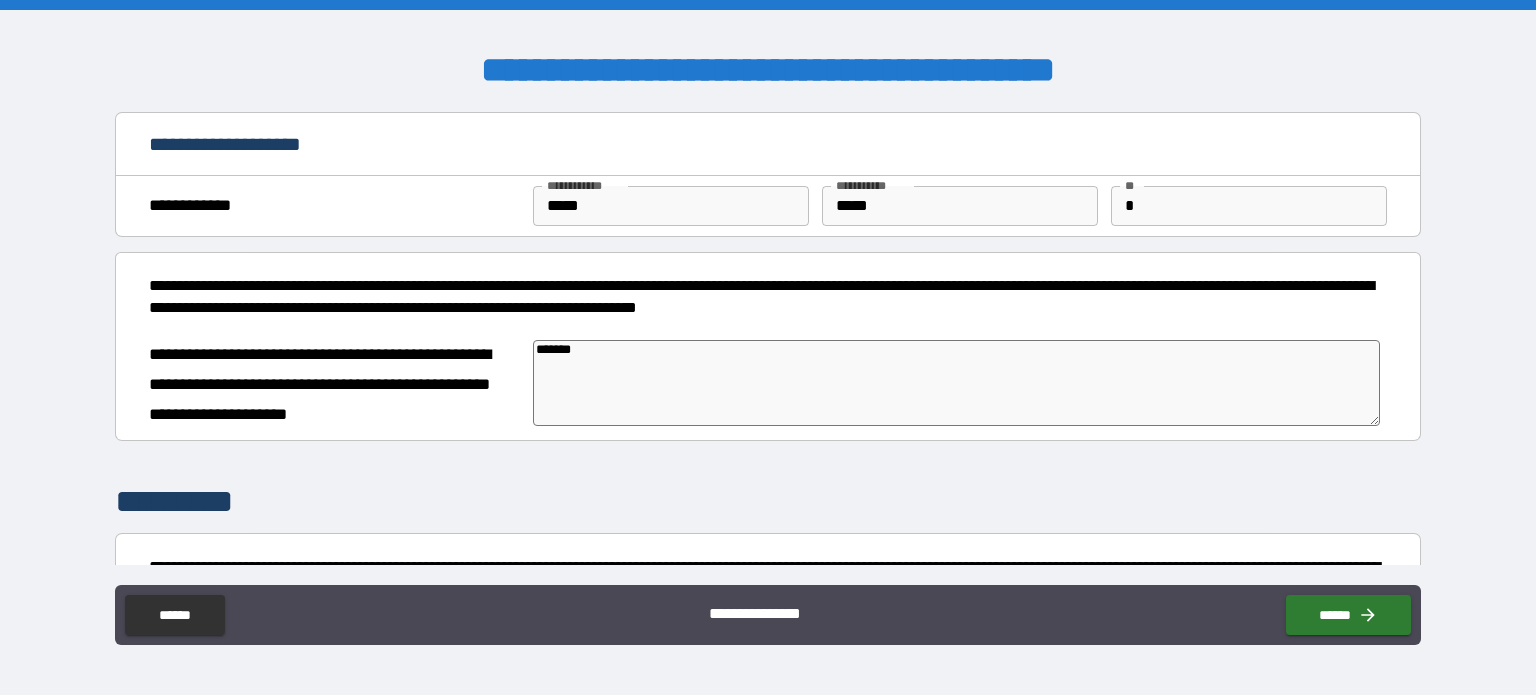 type on "*******" 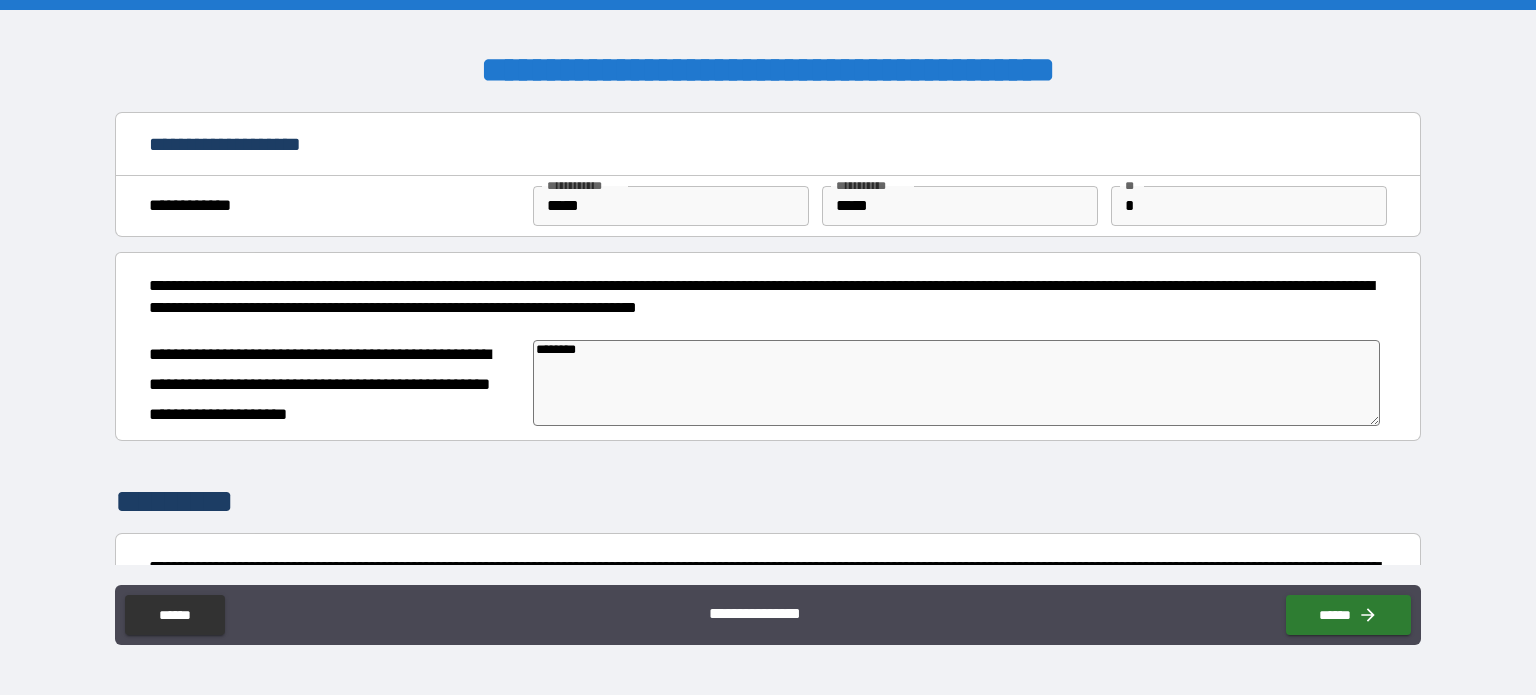 type on "*" 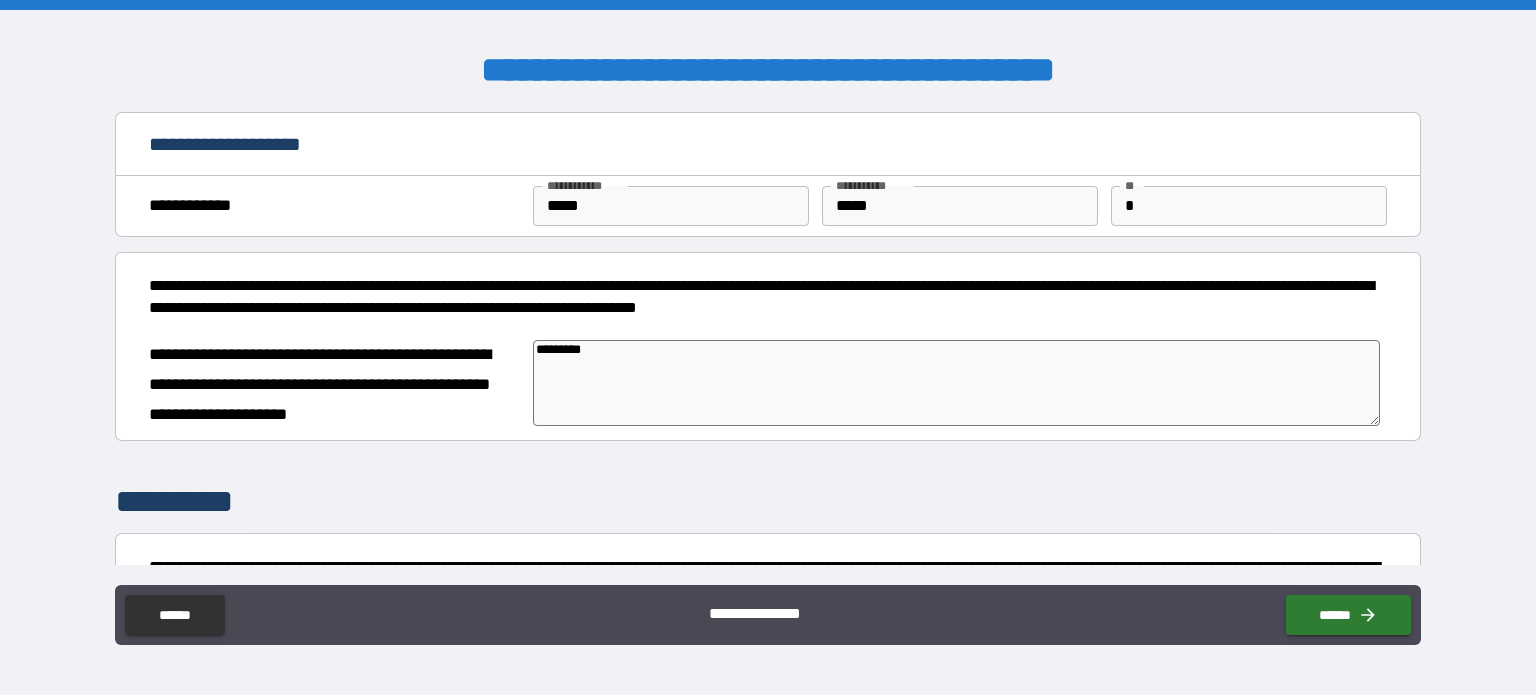 type on "**********" 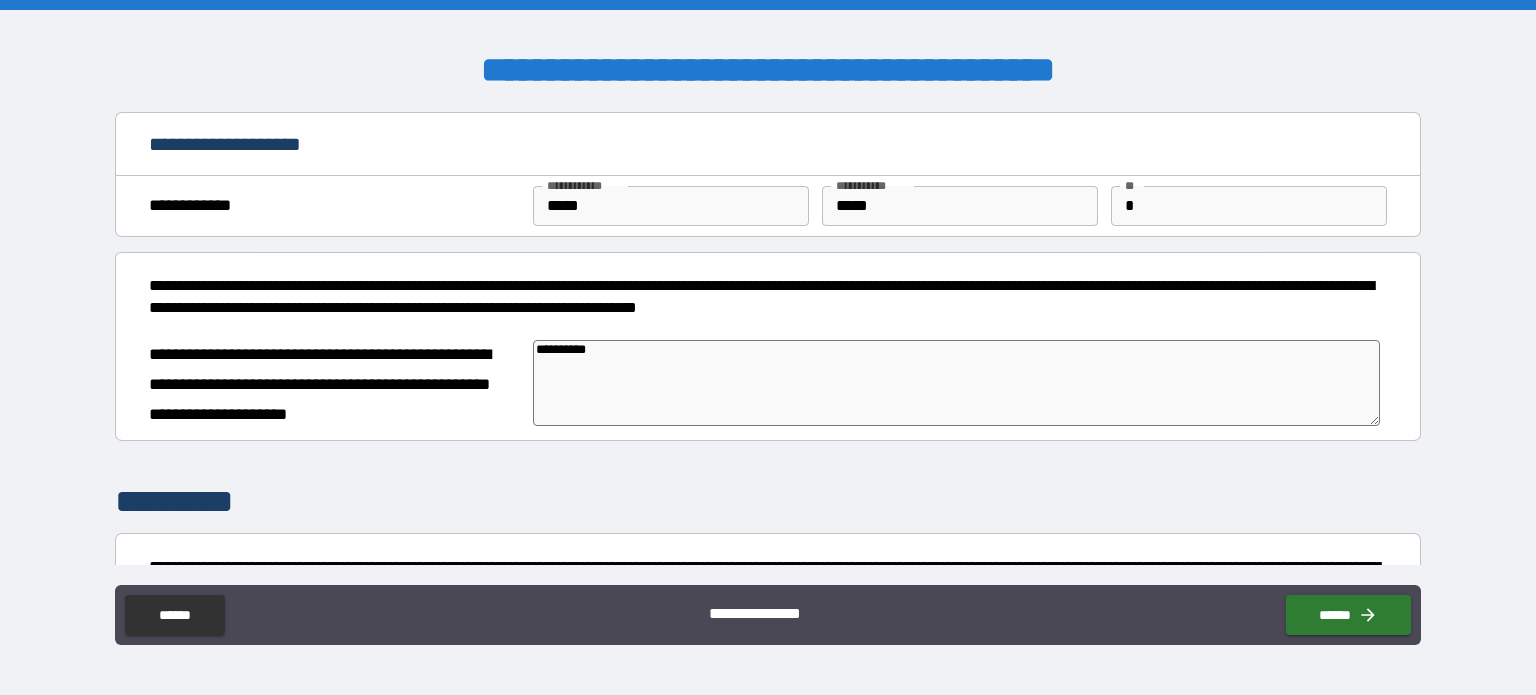 type on "**********" 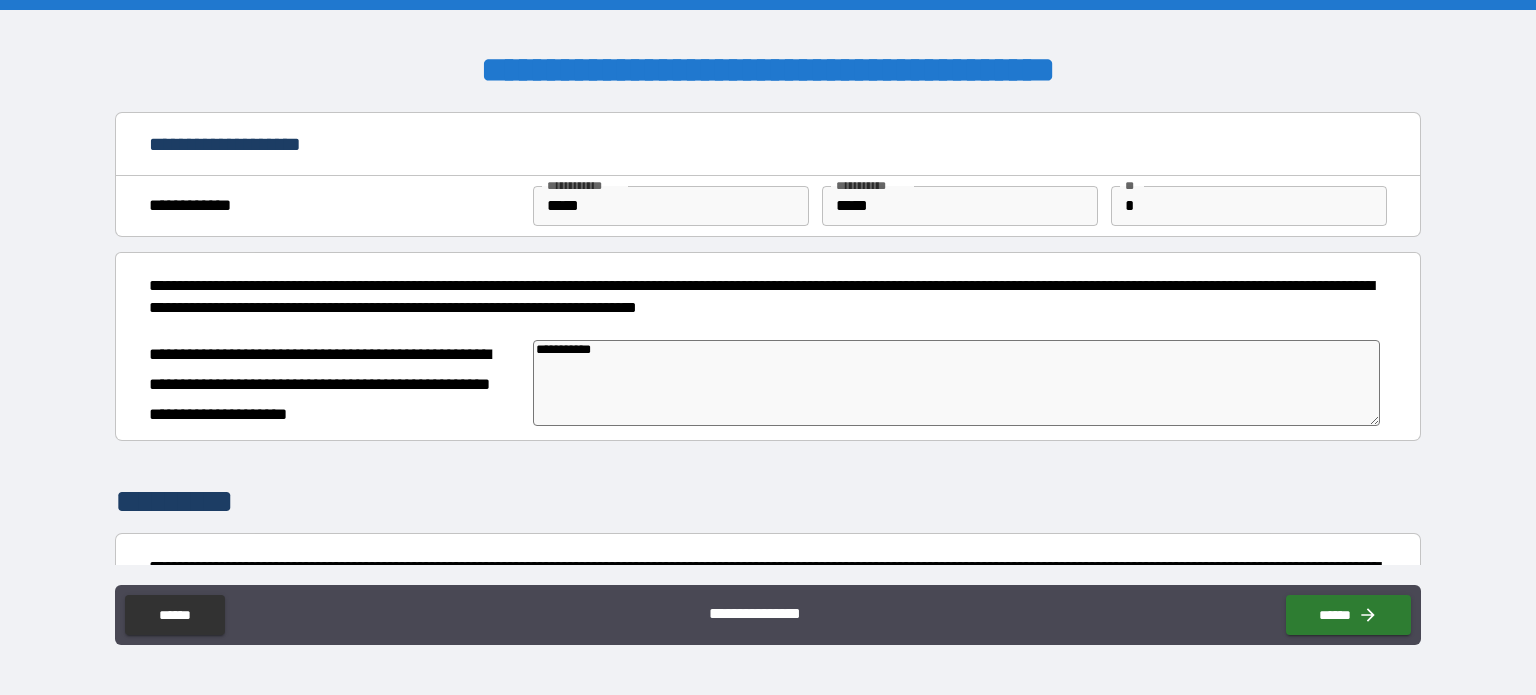 type on "*" 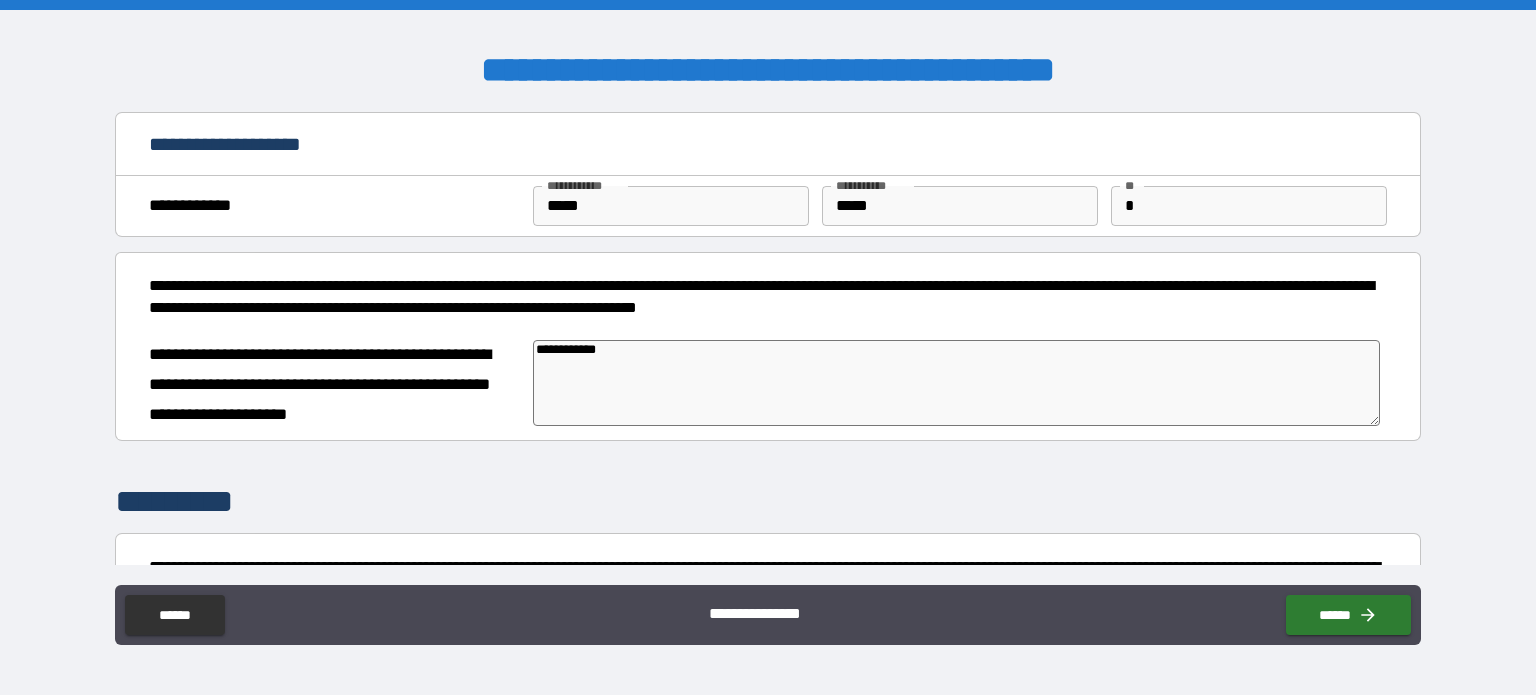 type on "*" 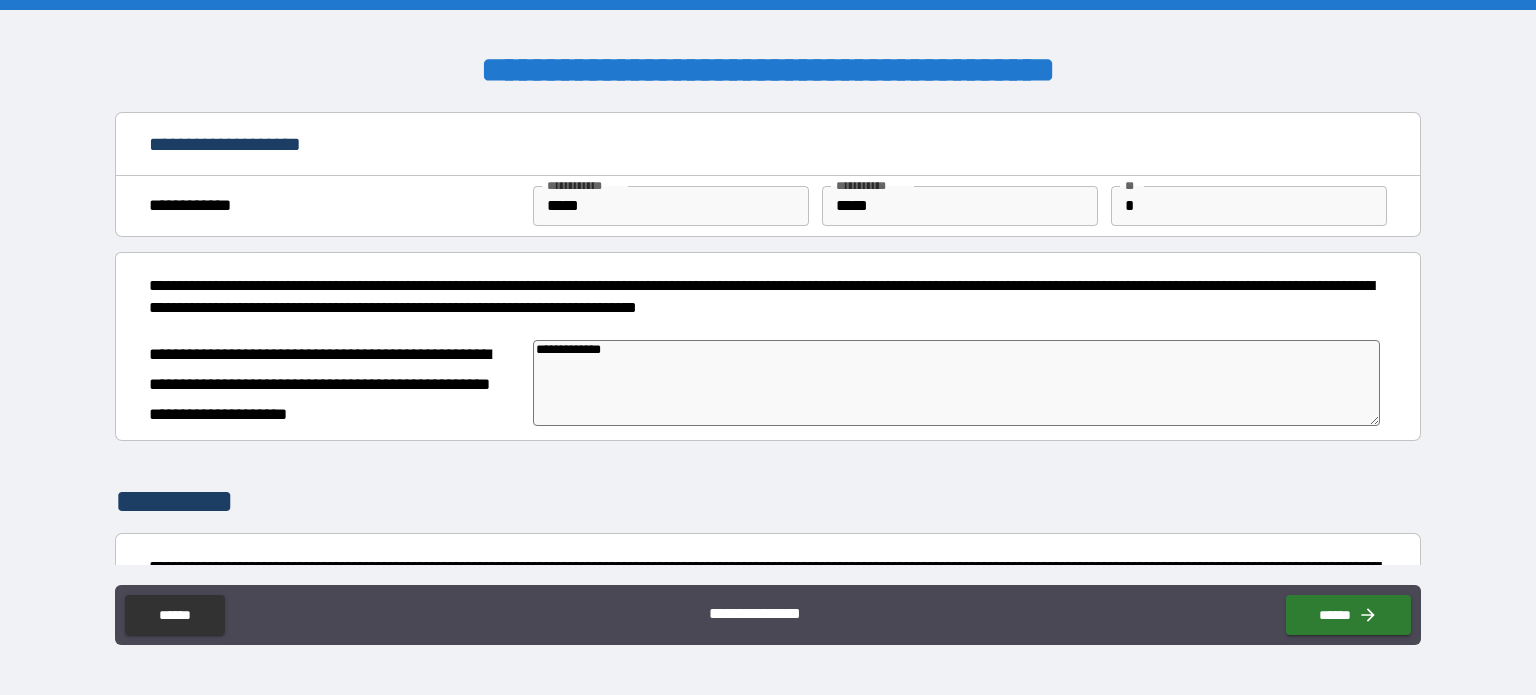 type on "**********" 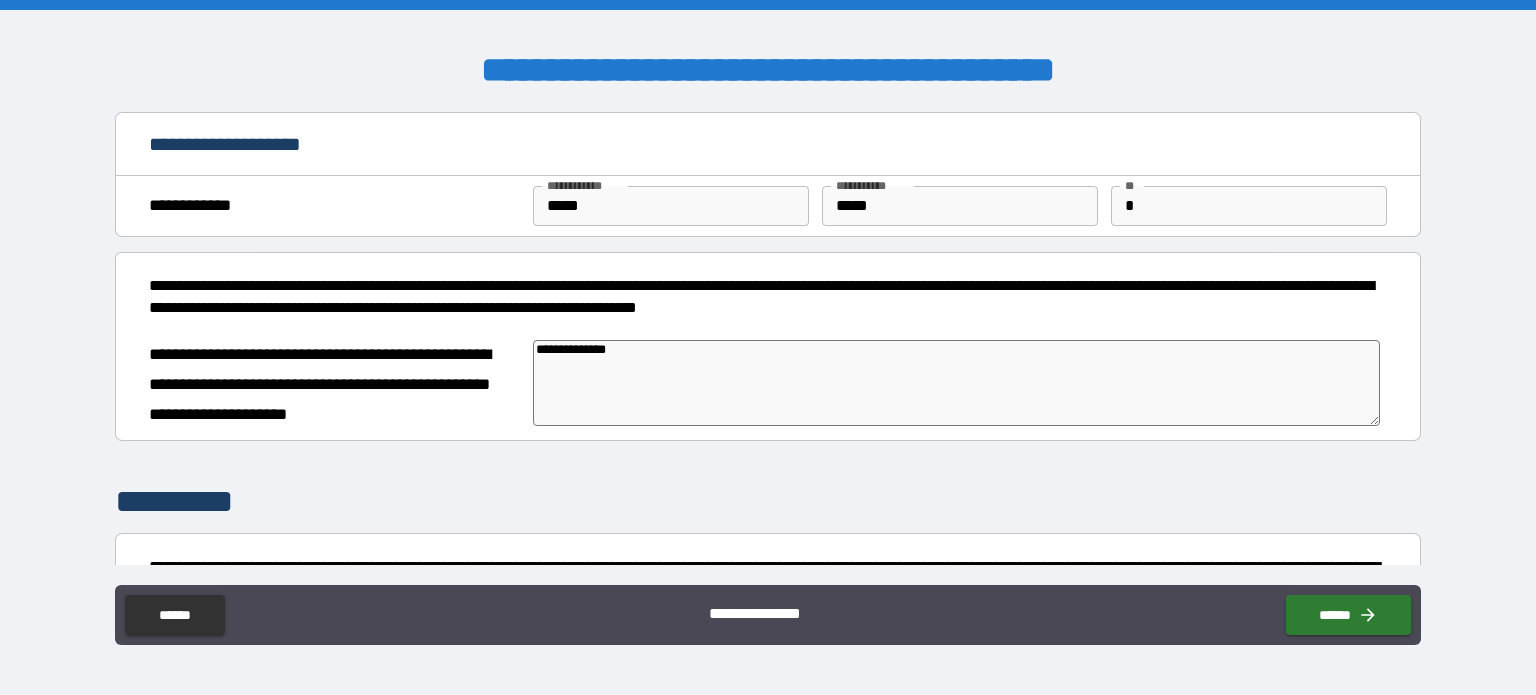 type on "*" 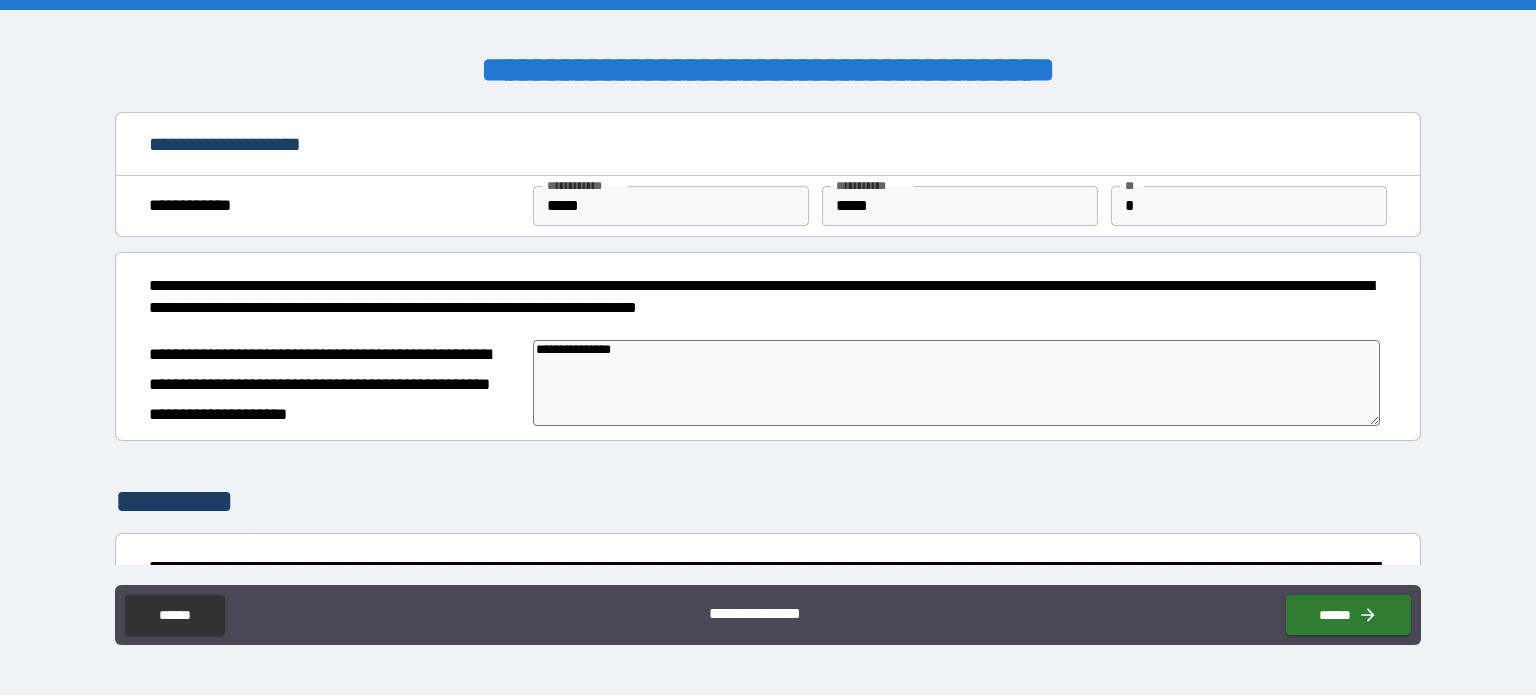 type on "*" 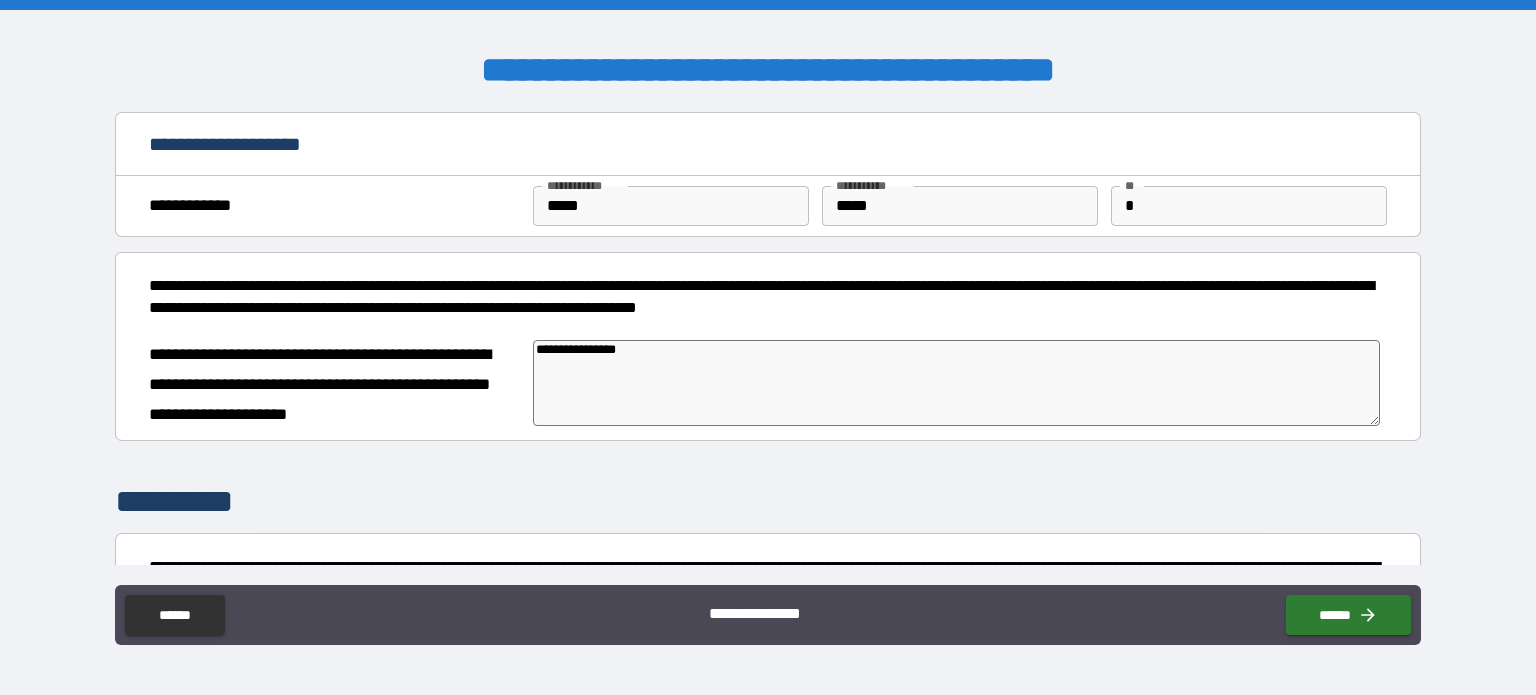 type on "*" 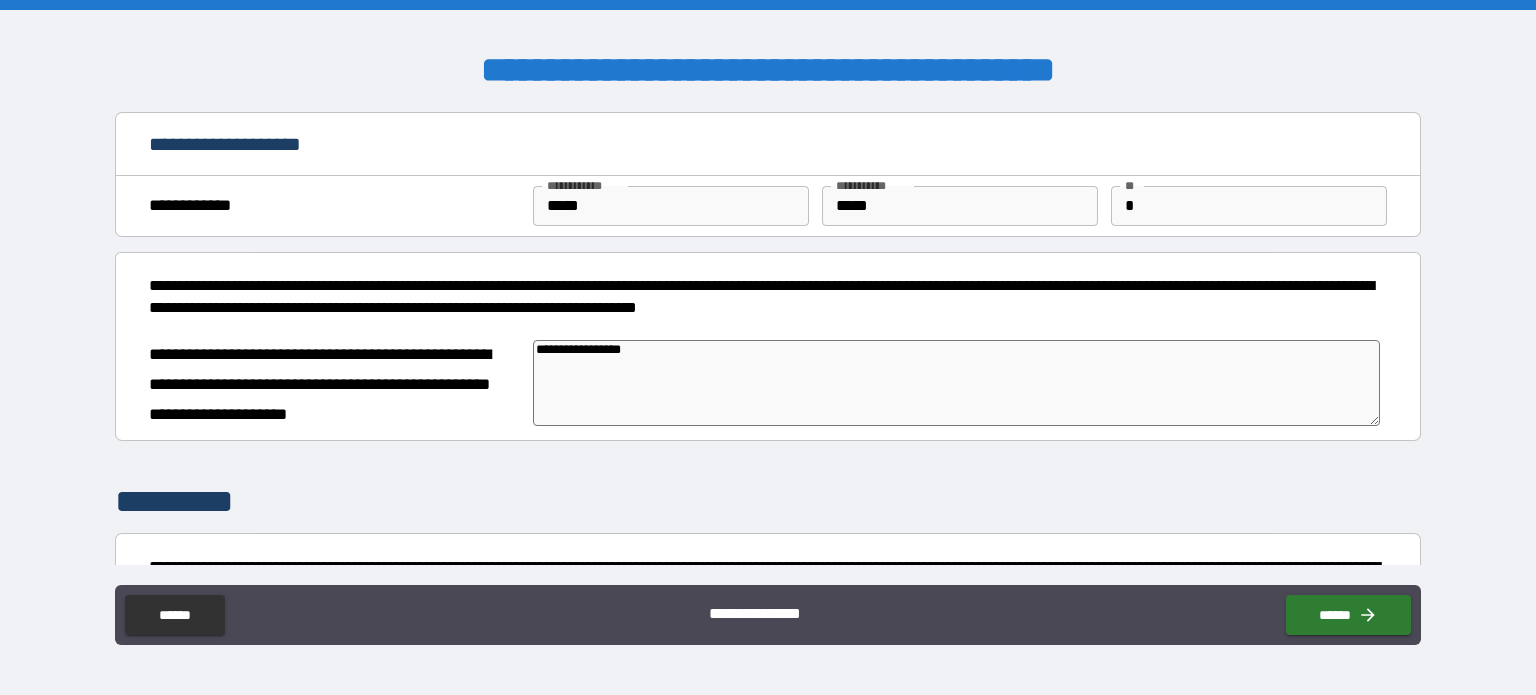 type on "**********" 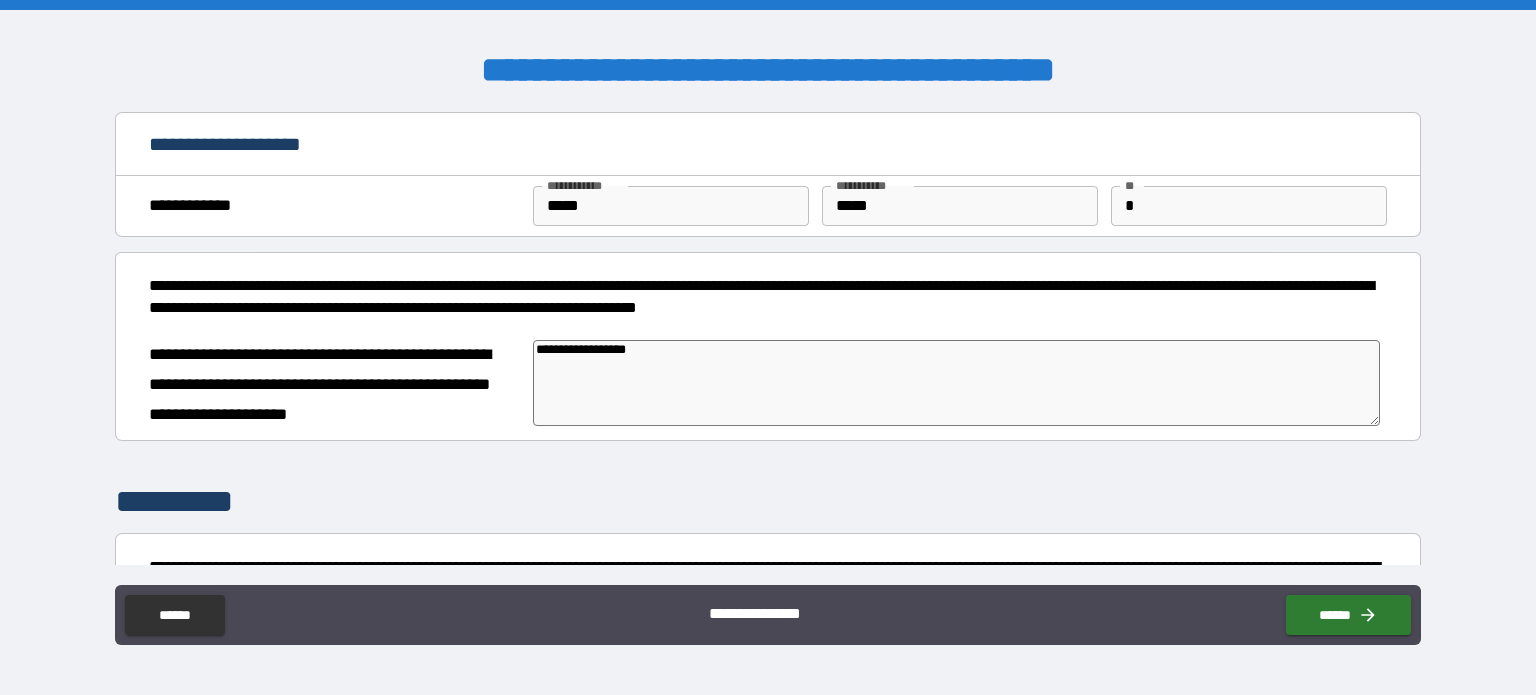 type on "*" 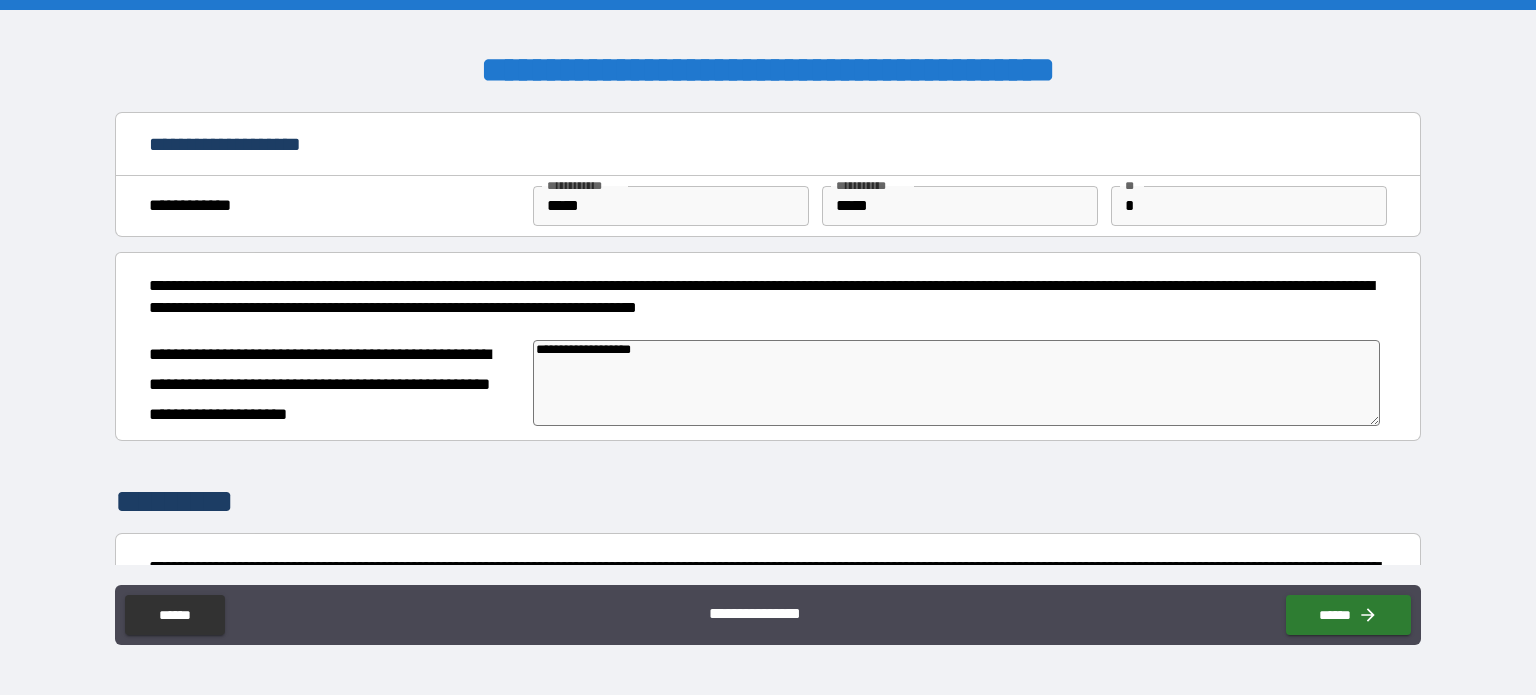 type on "*" 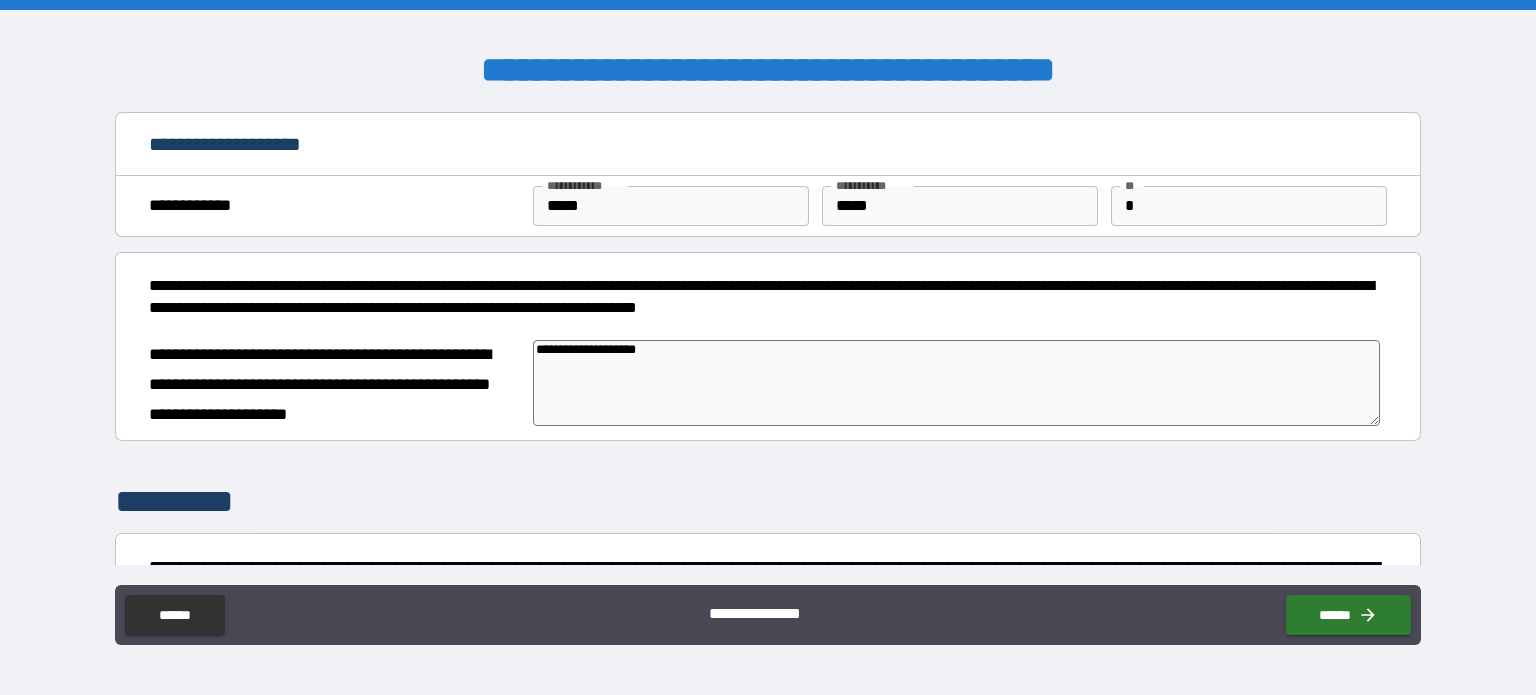 type on "**********" 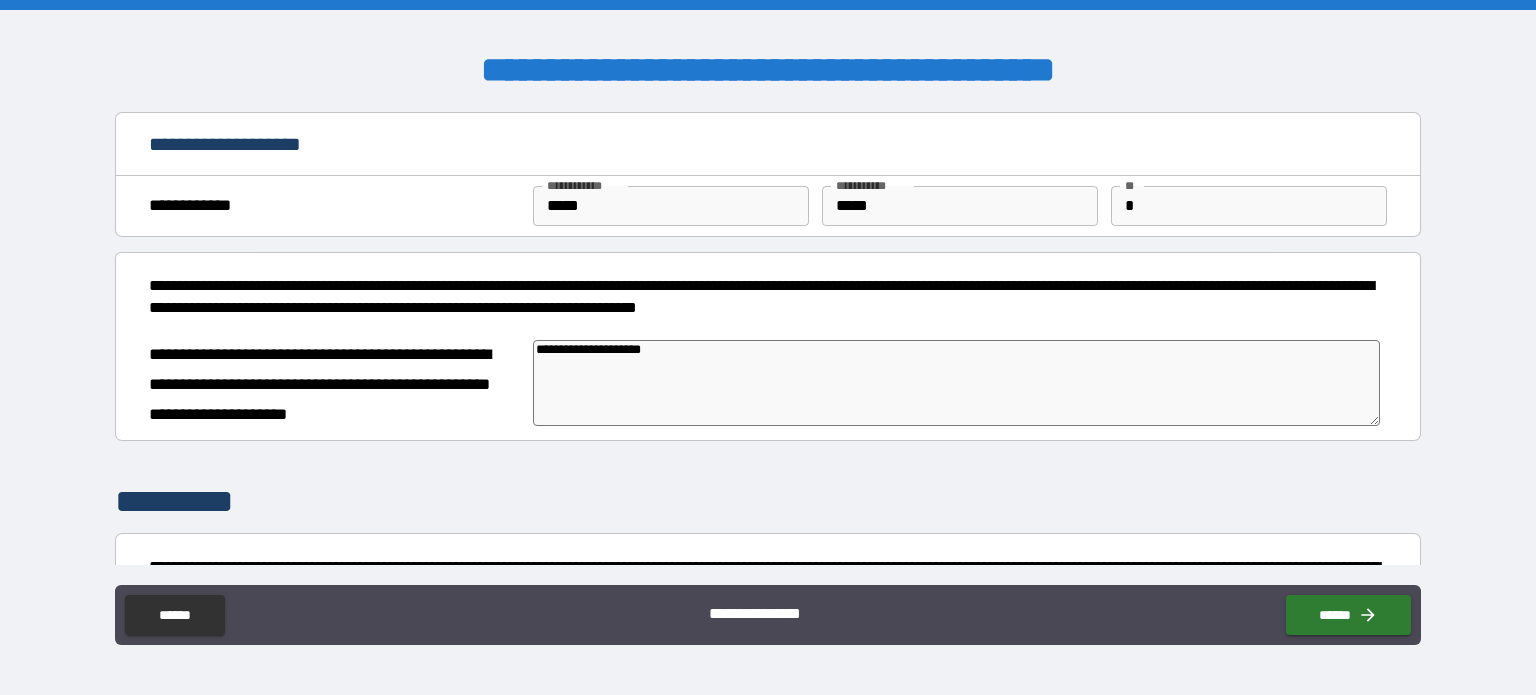 type on "**********" 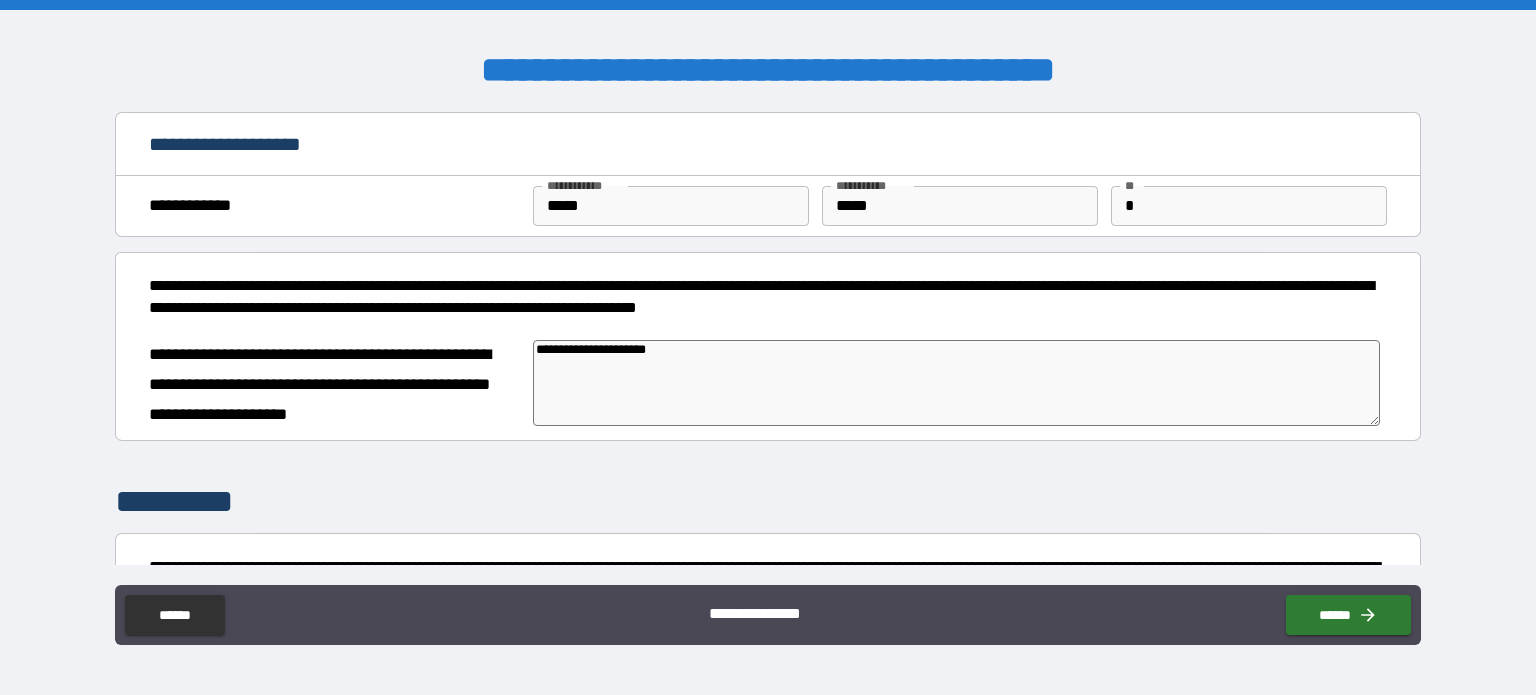 type on "**********" 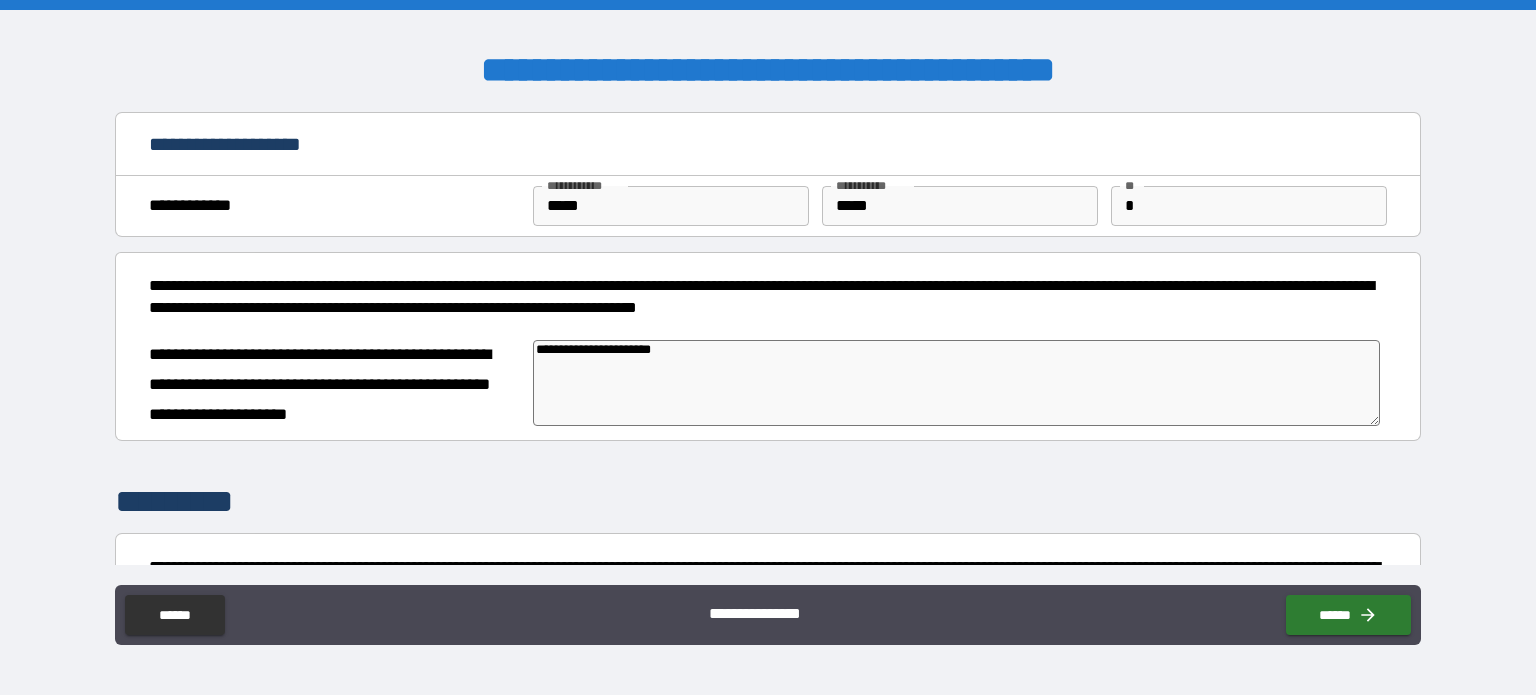 type on "*" 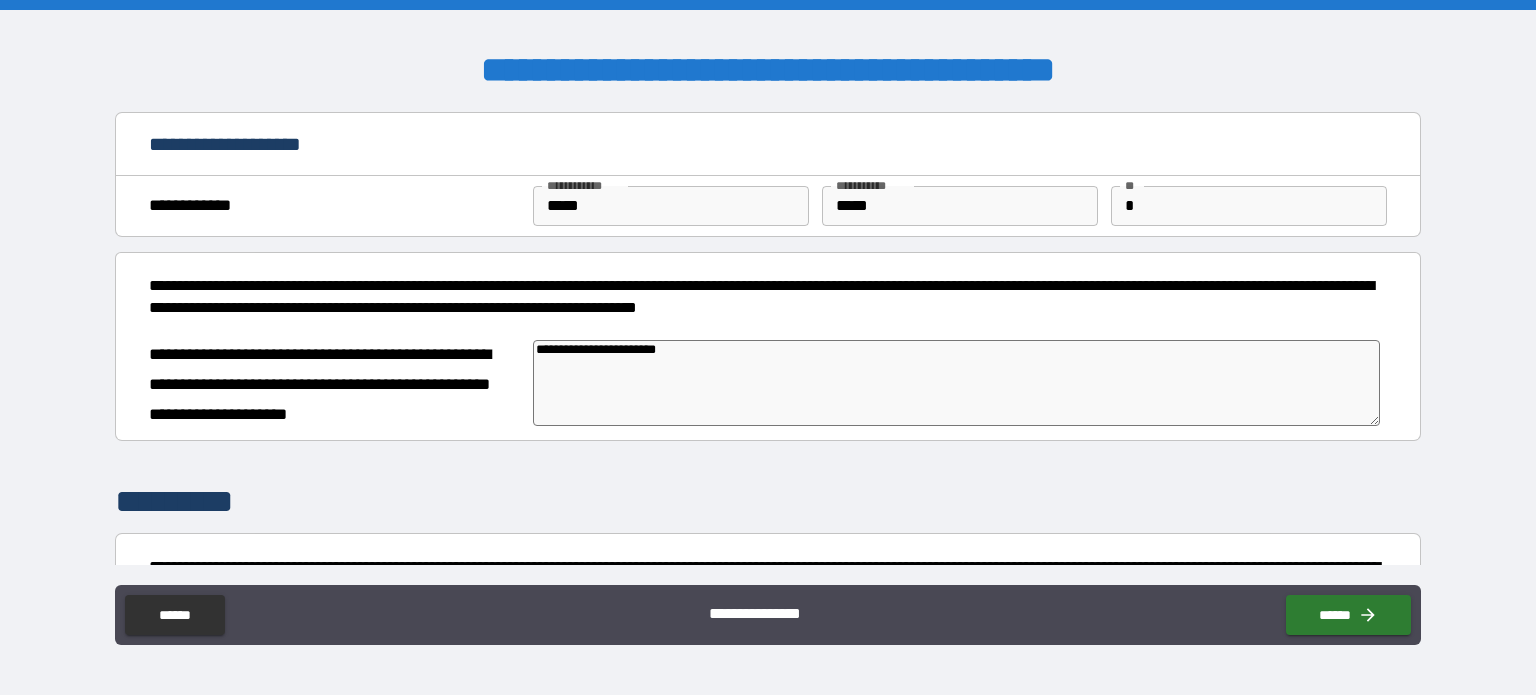 type on "**********" 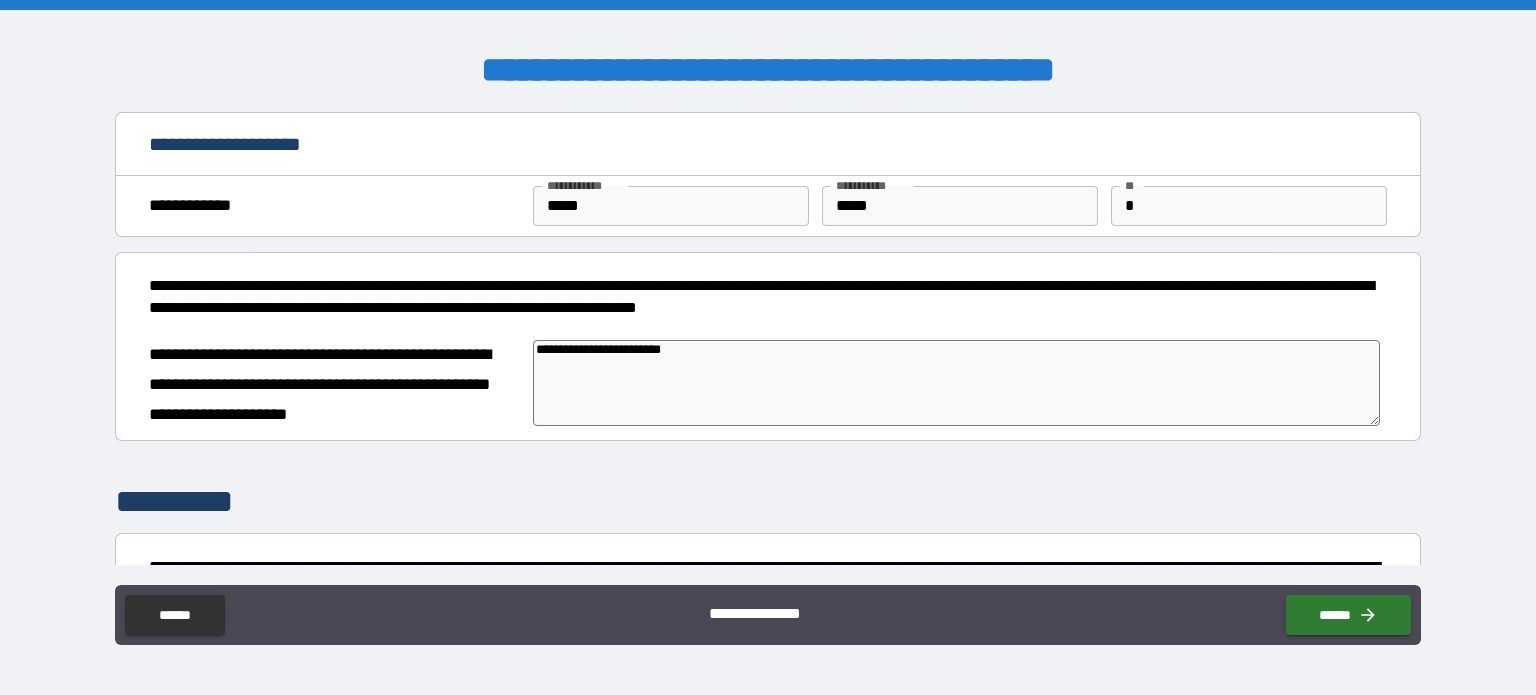 type on "*" 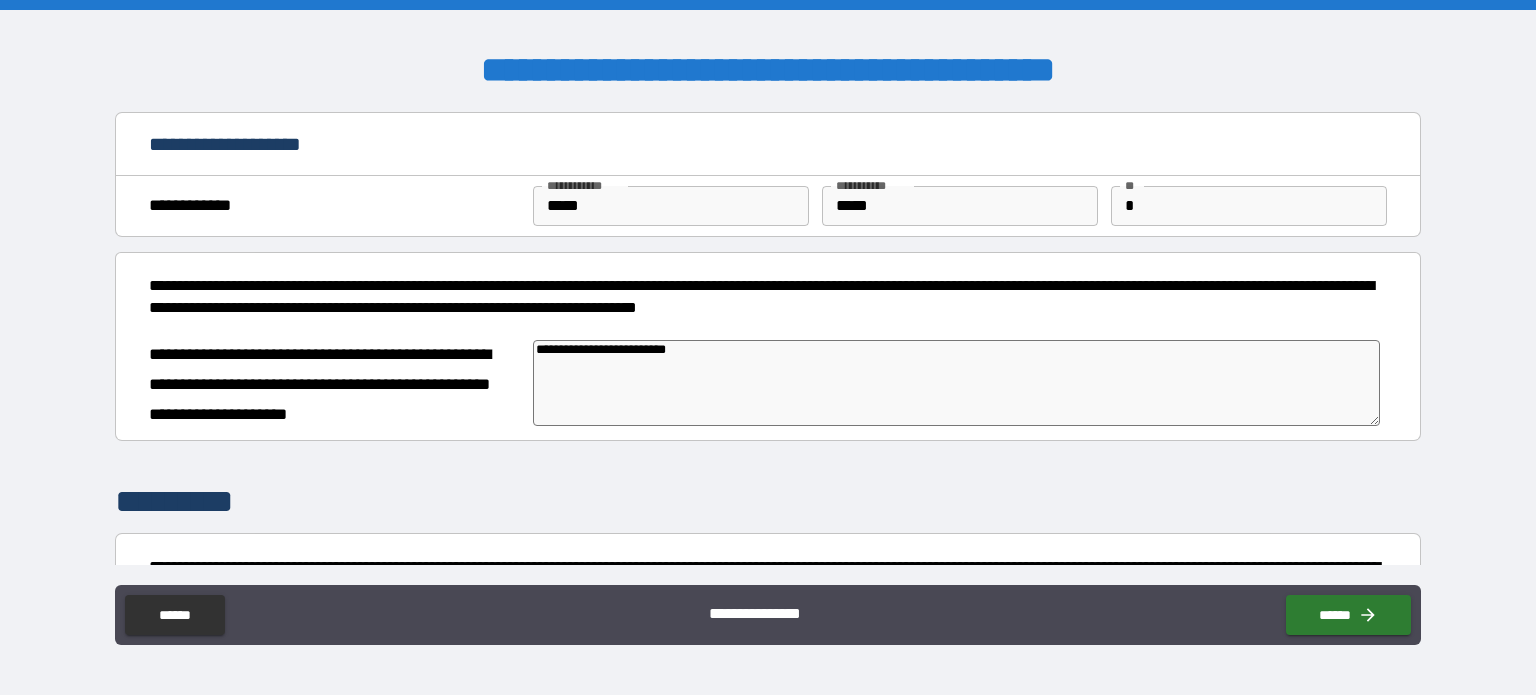 type on "*" 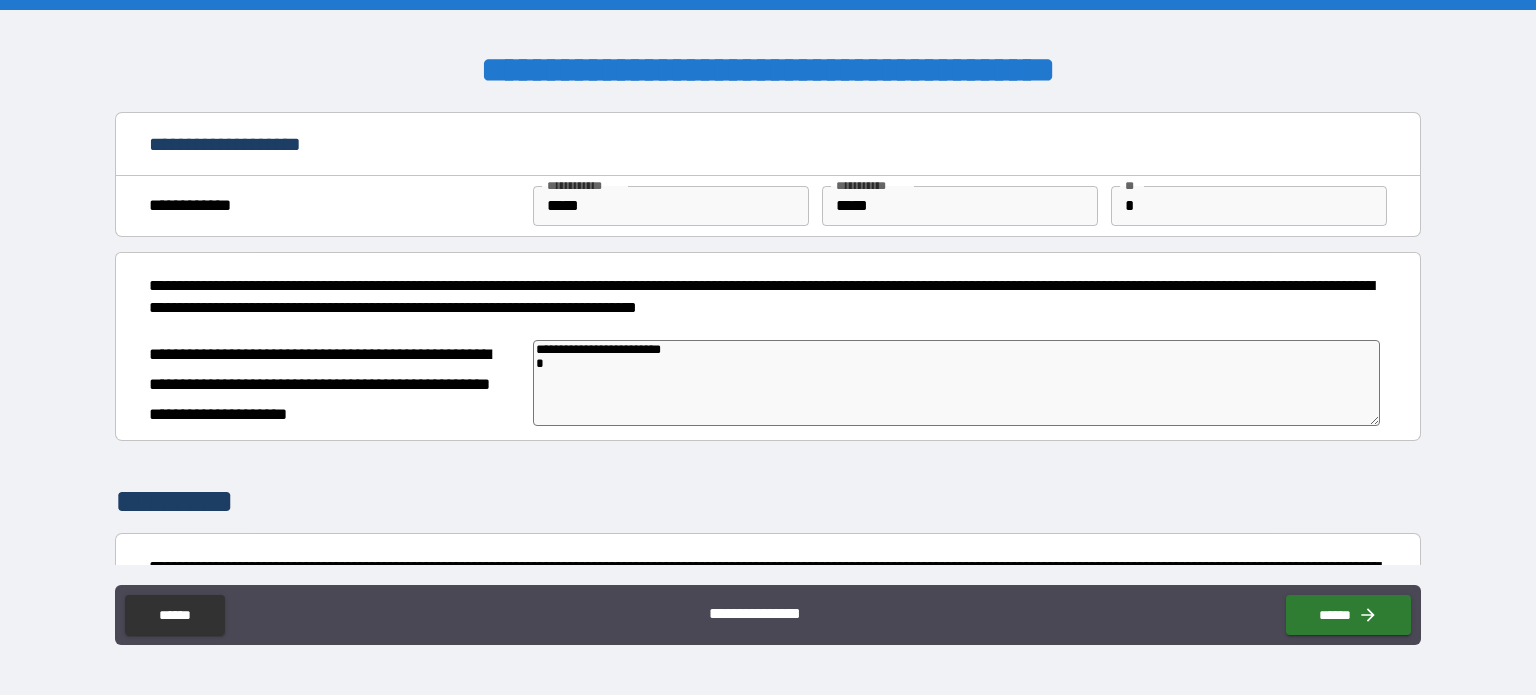 type on "*" 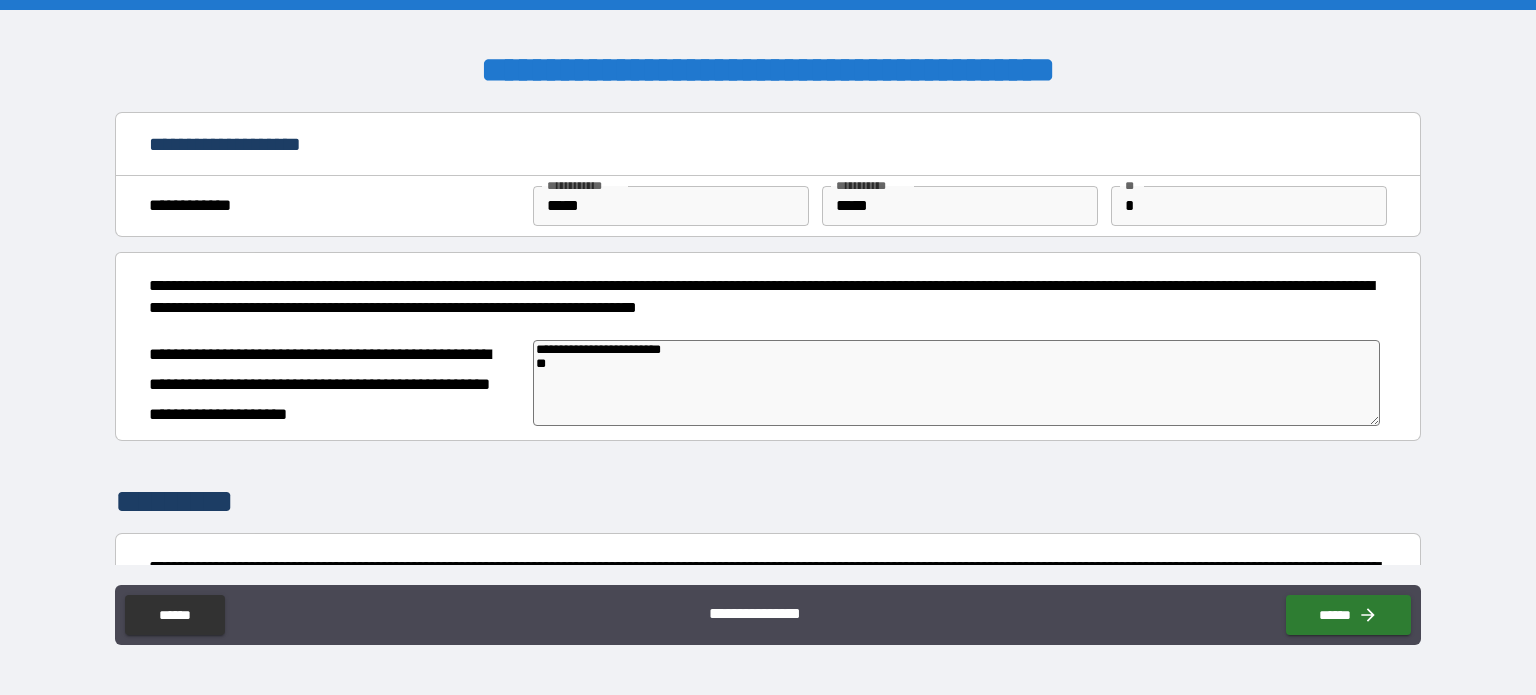 type on "*" 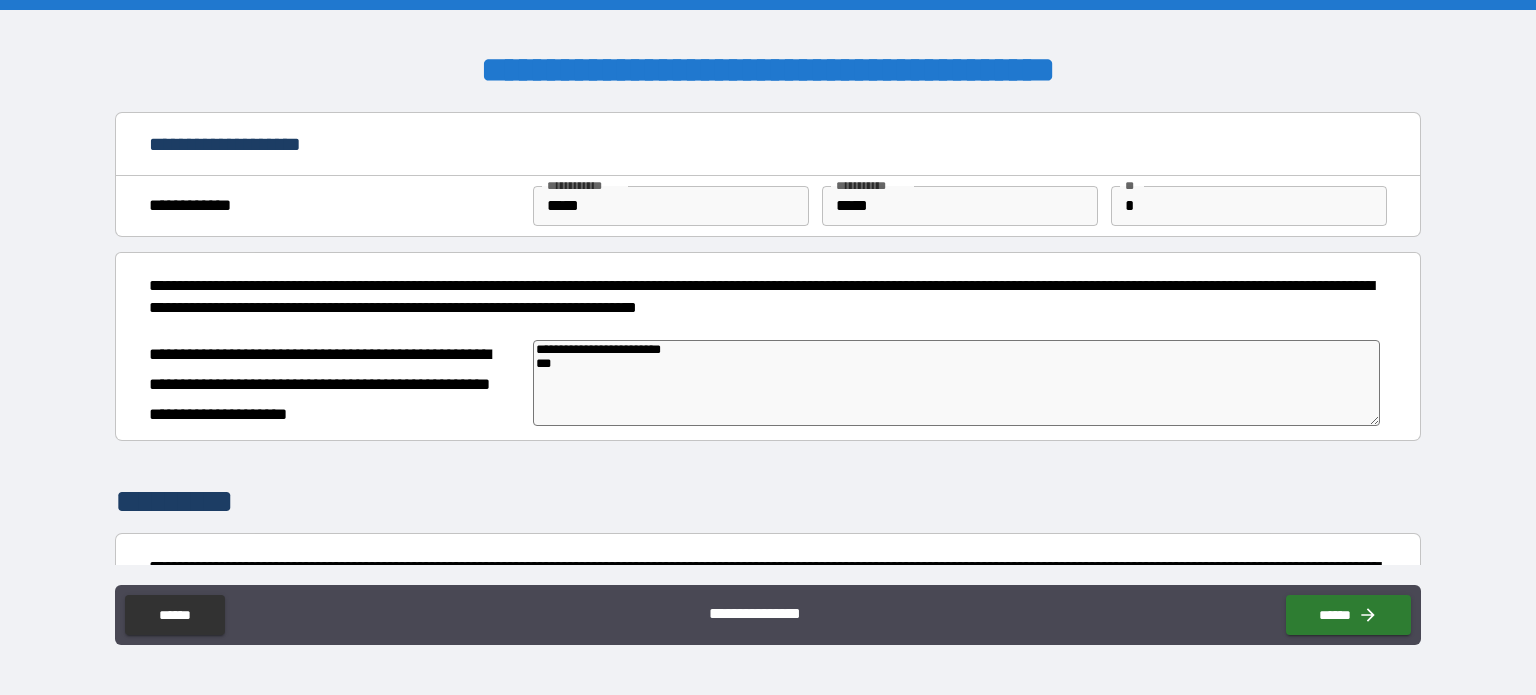 type on "*" 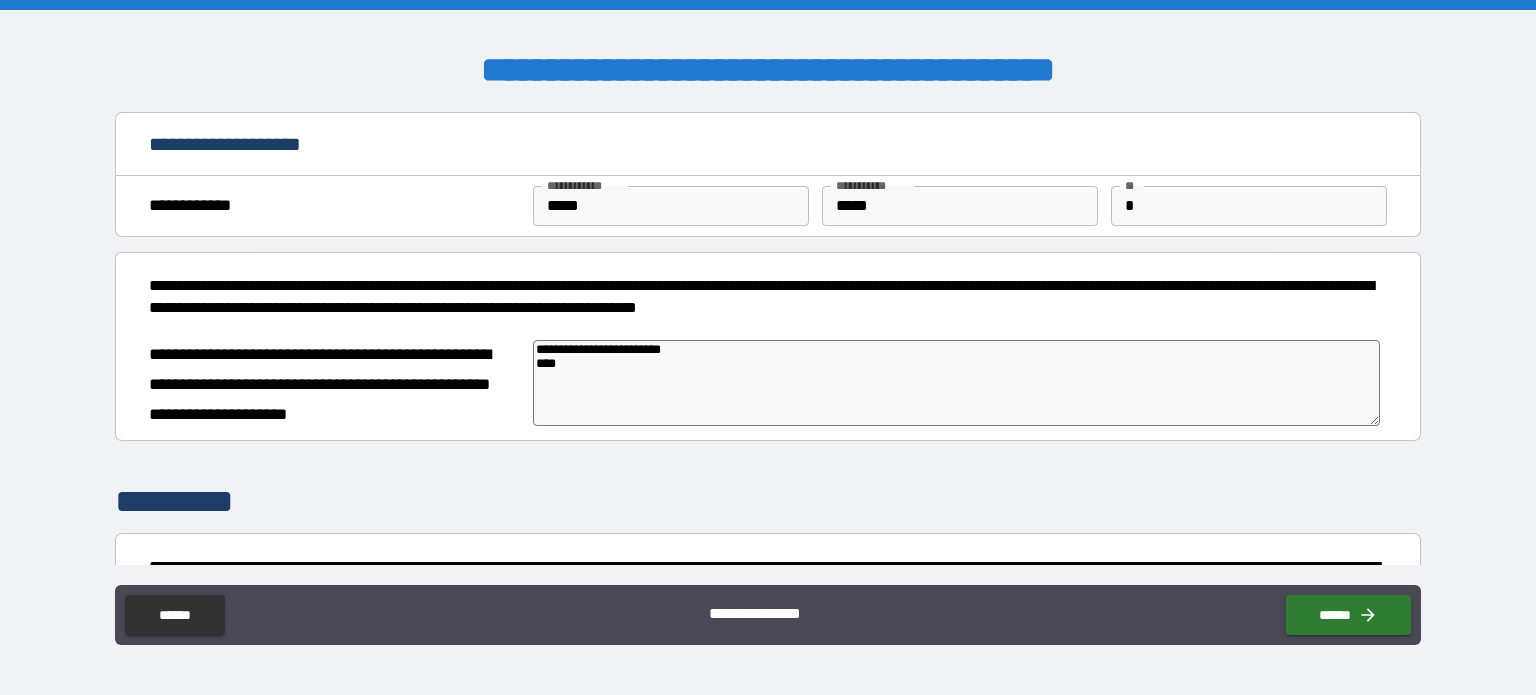 type on "**********" 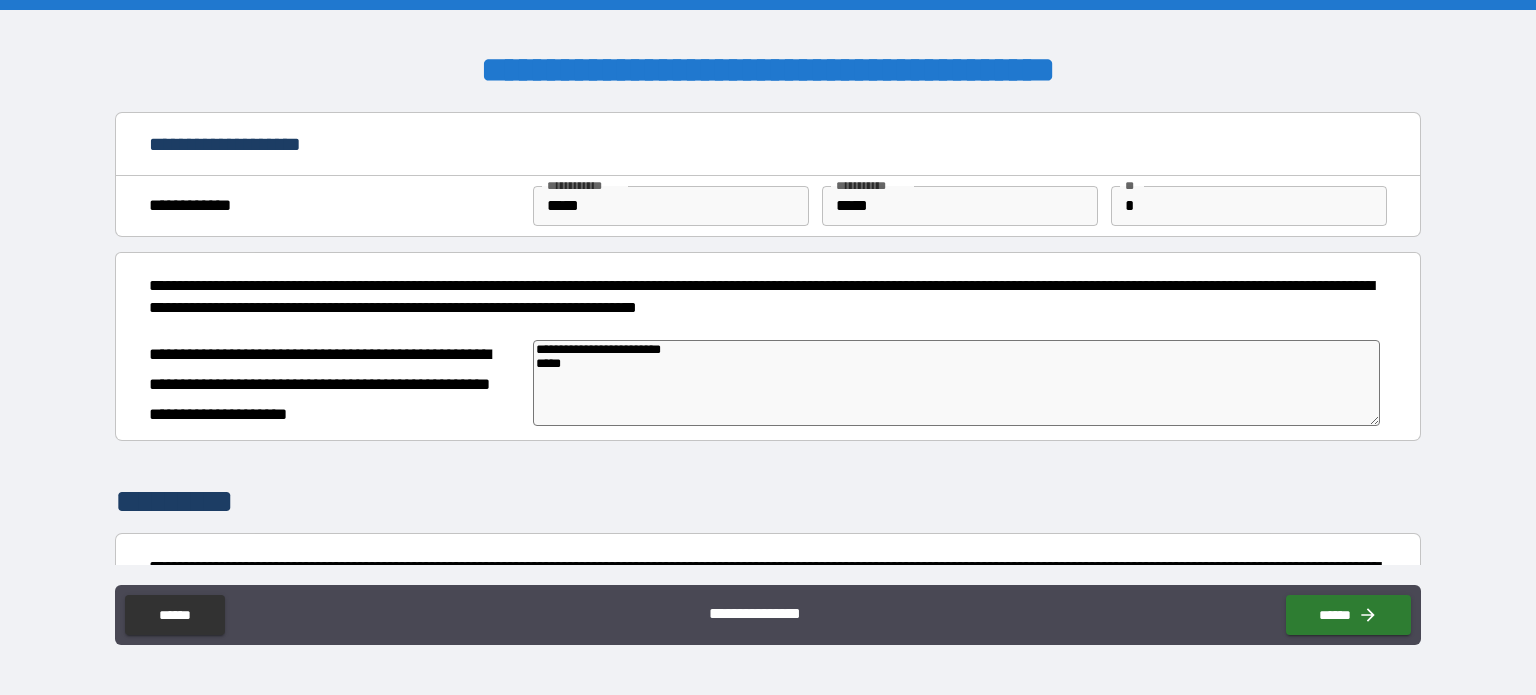 type on "**********" 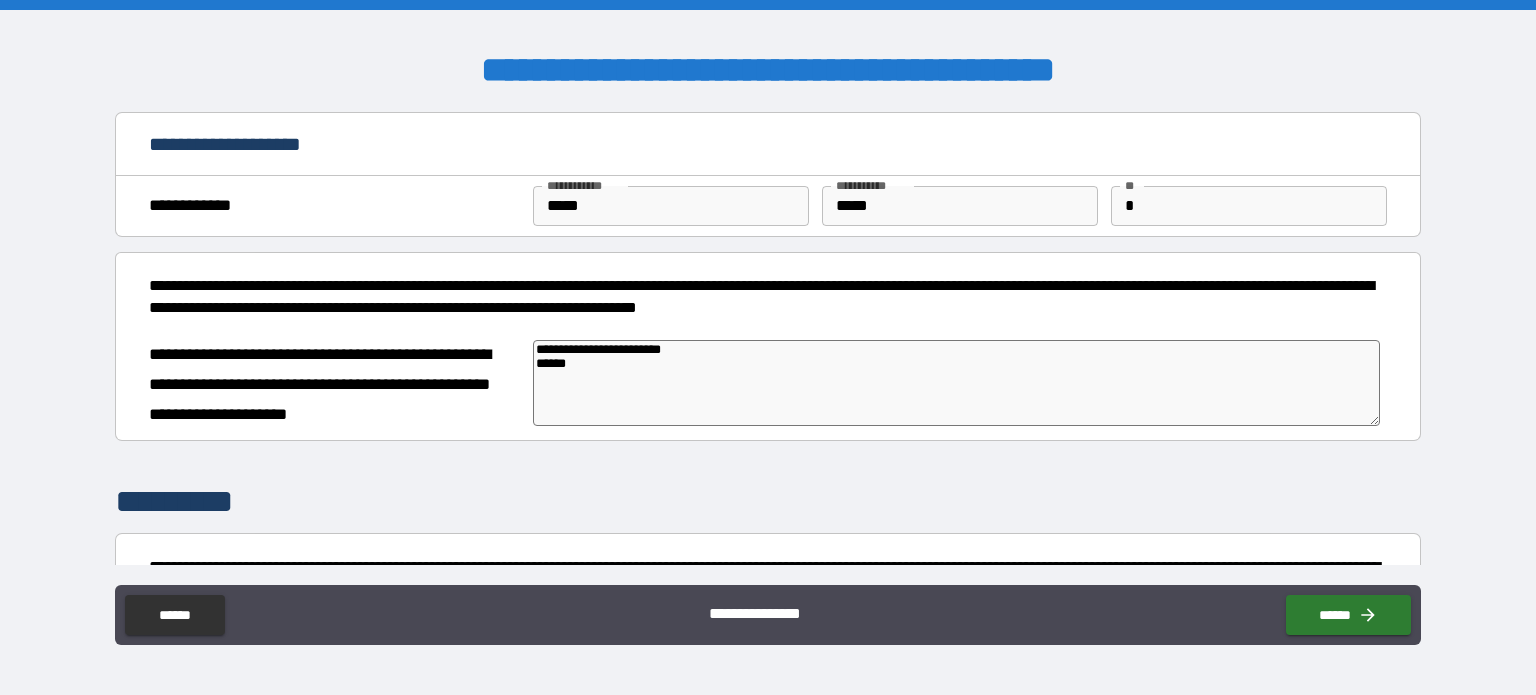 type on "**********" 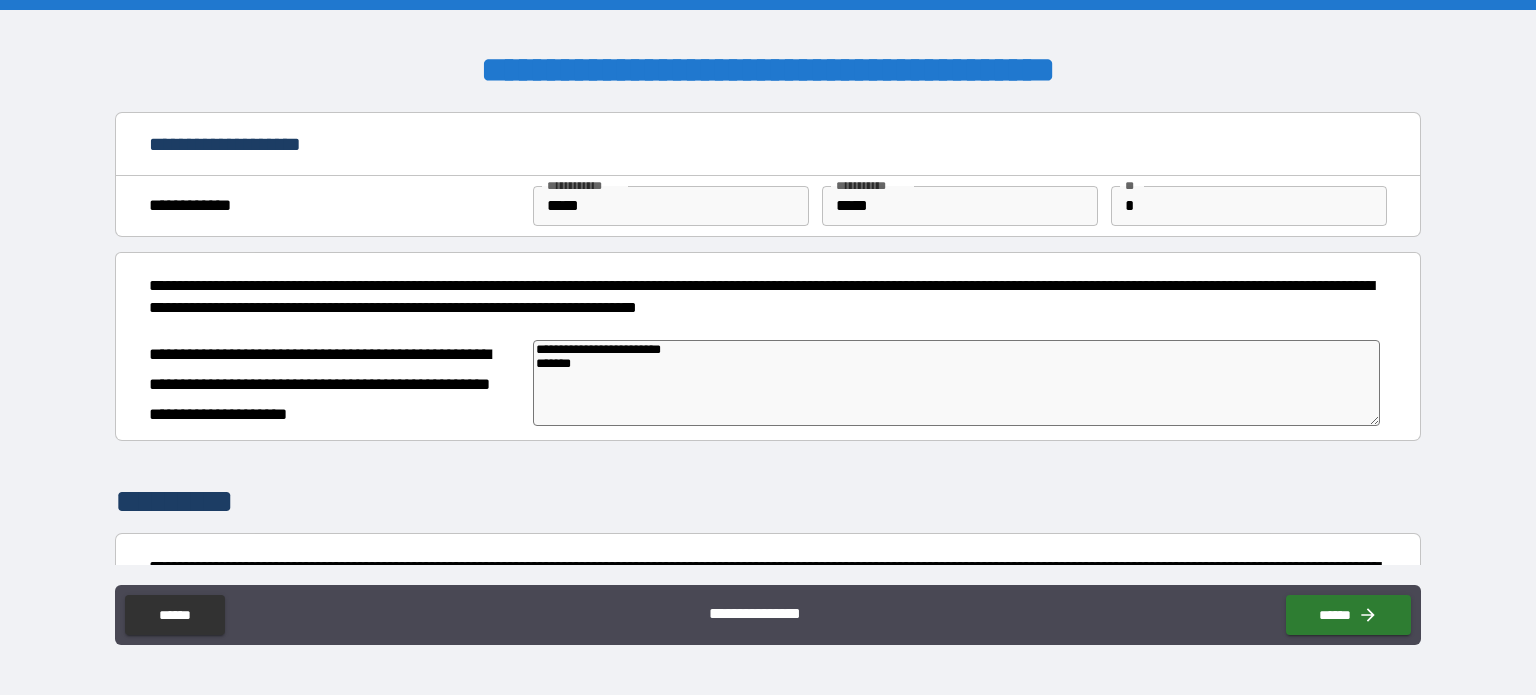 type on "**********" 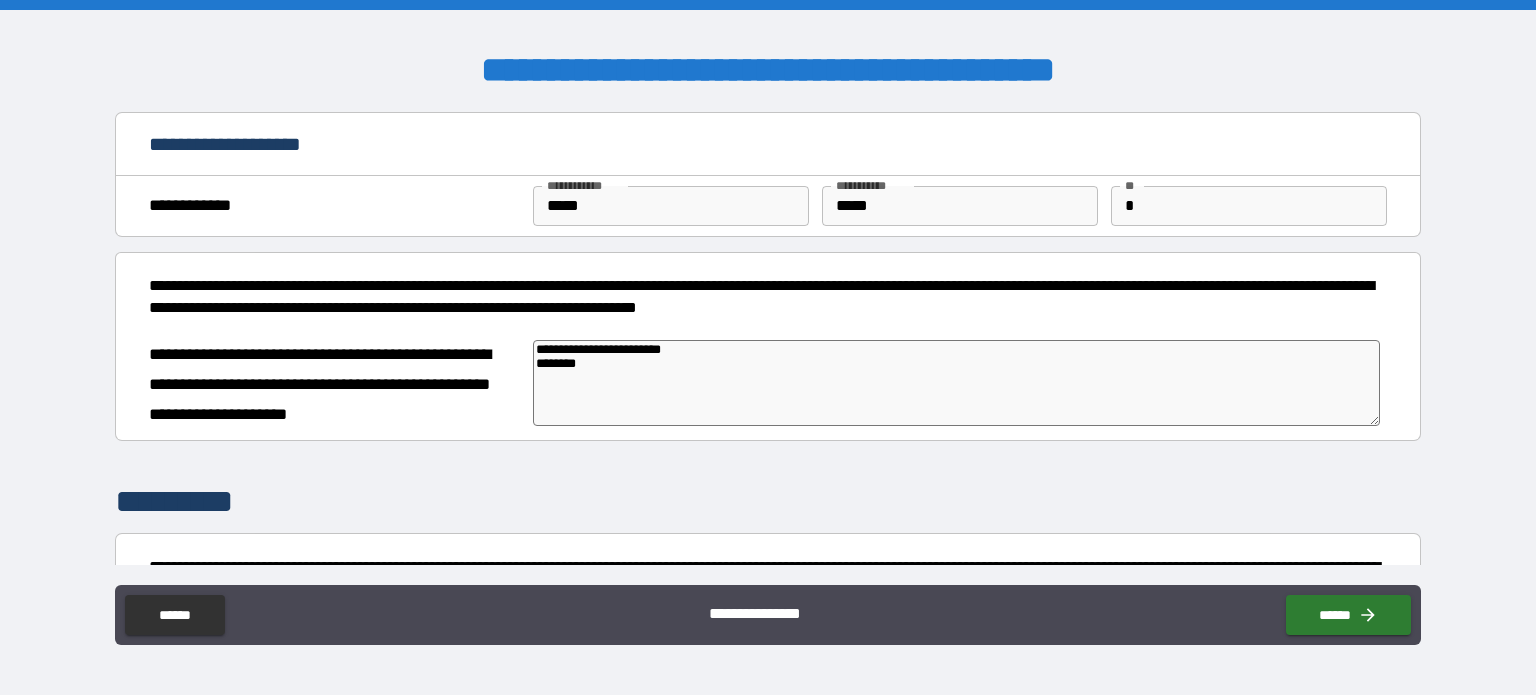 type on "*" 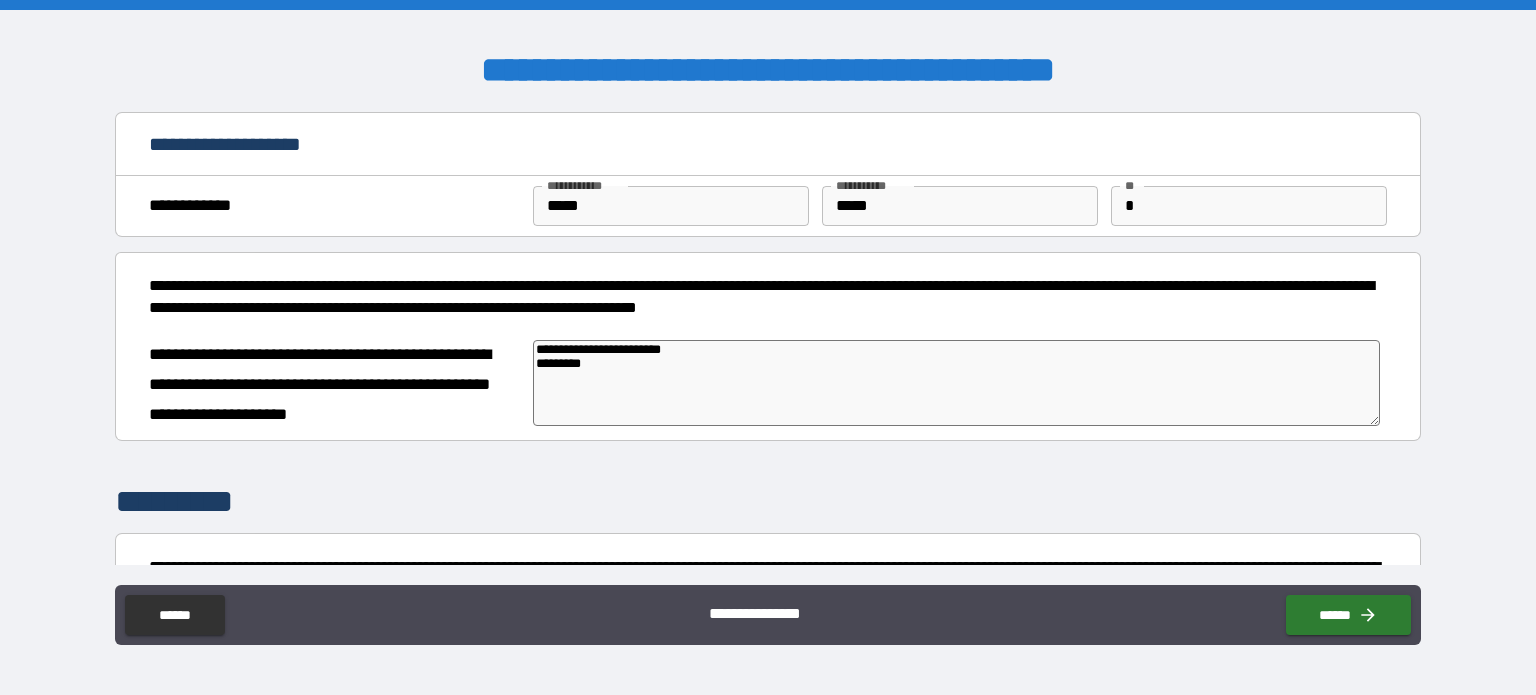 type on "**********" 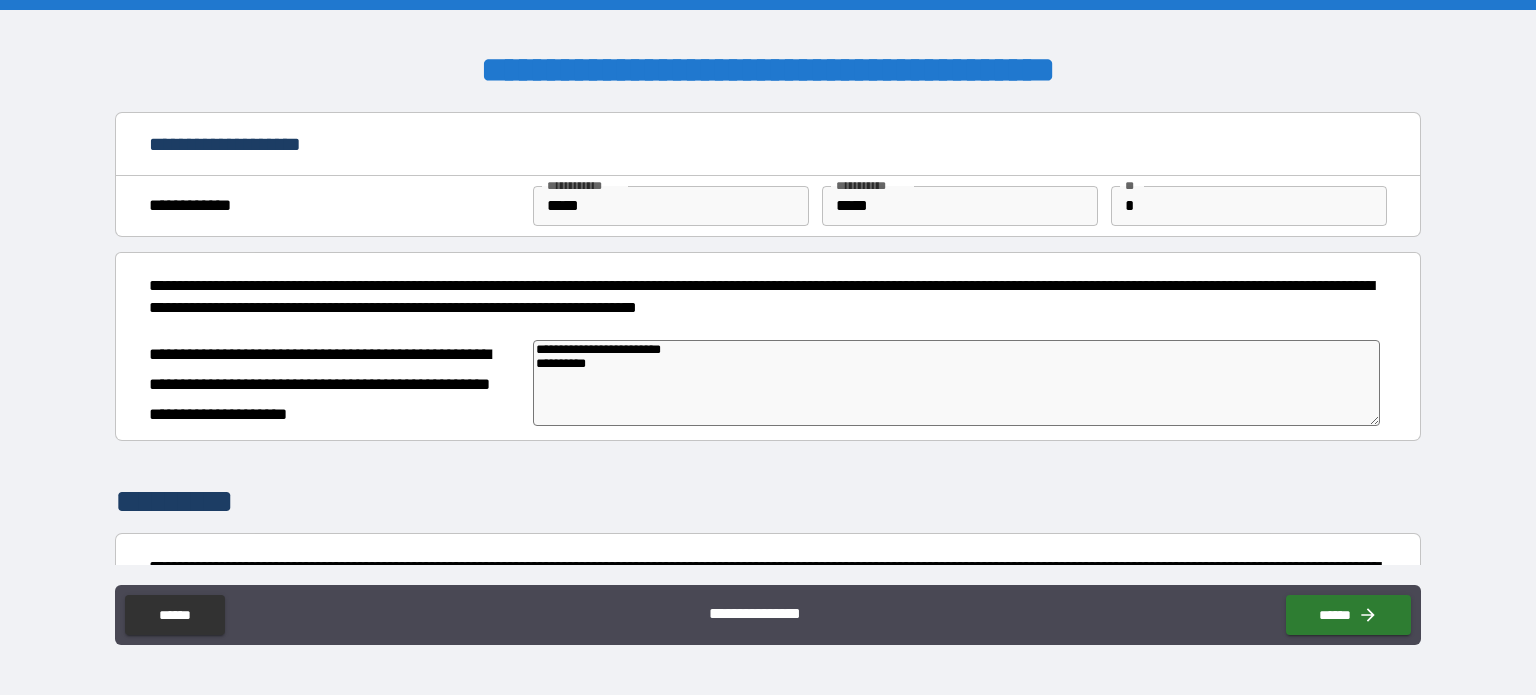 type on "*" 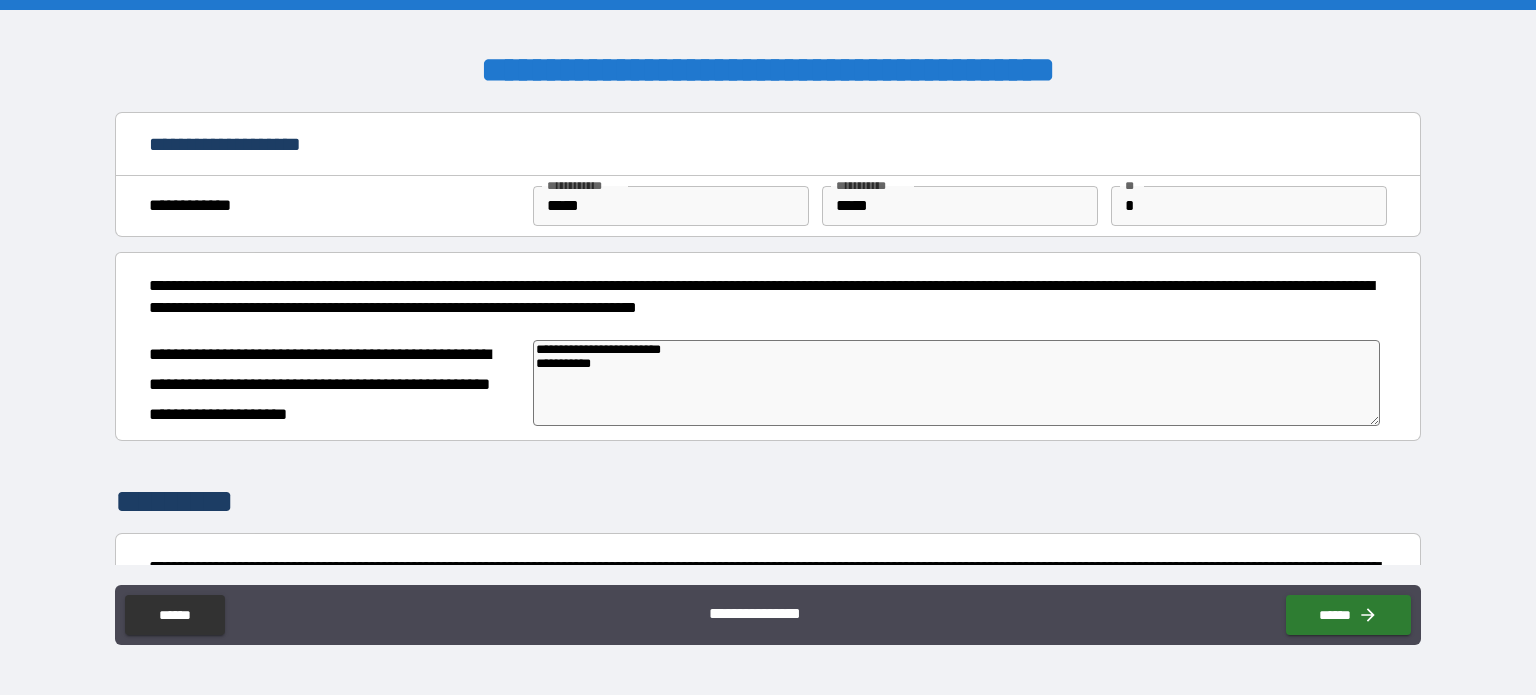 type on "*" 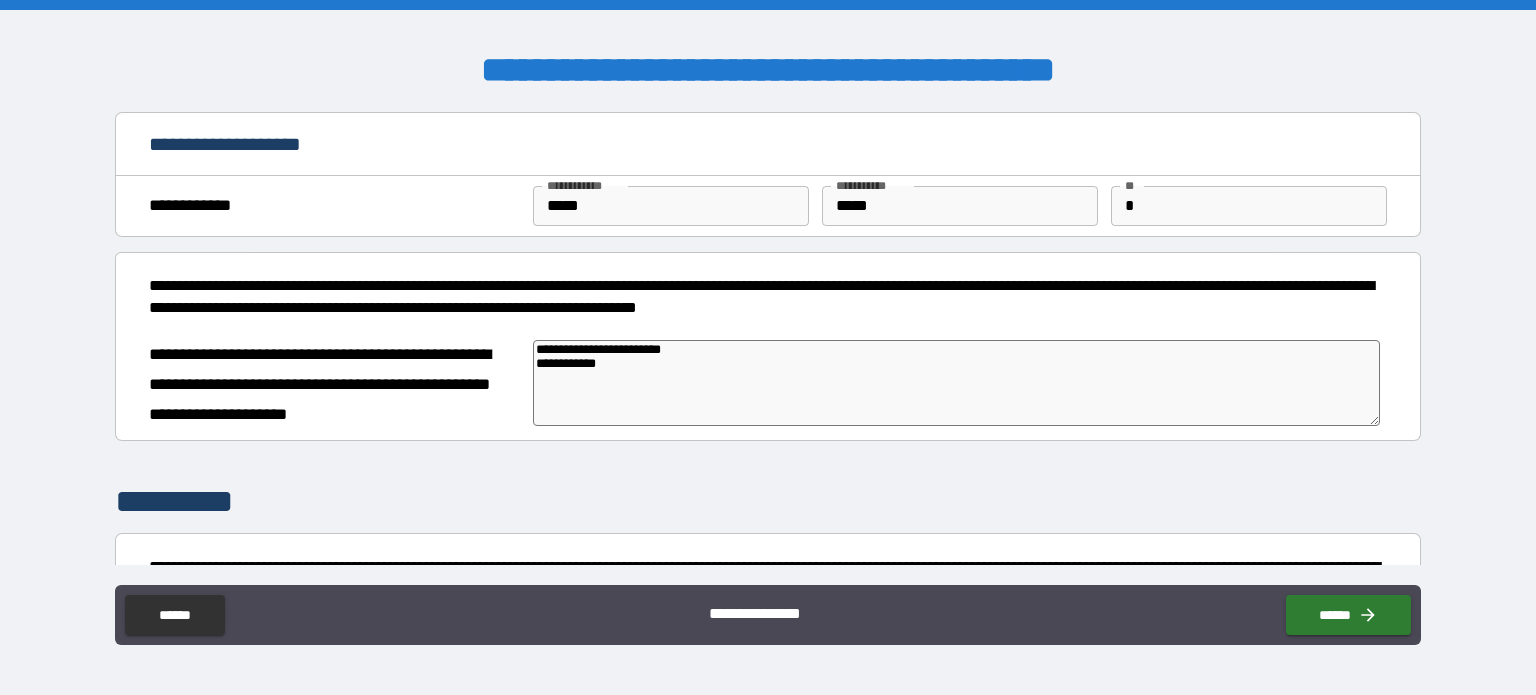 type on "**********" 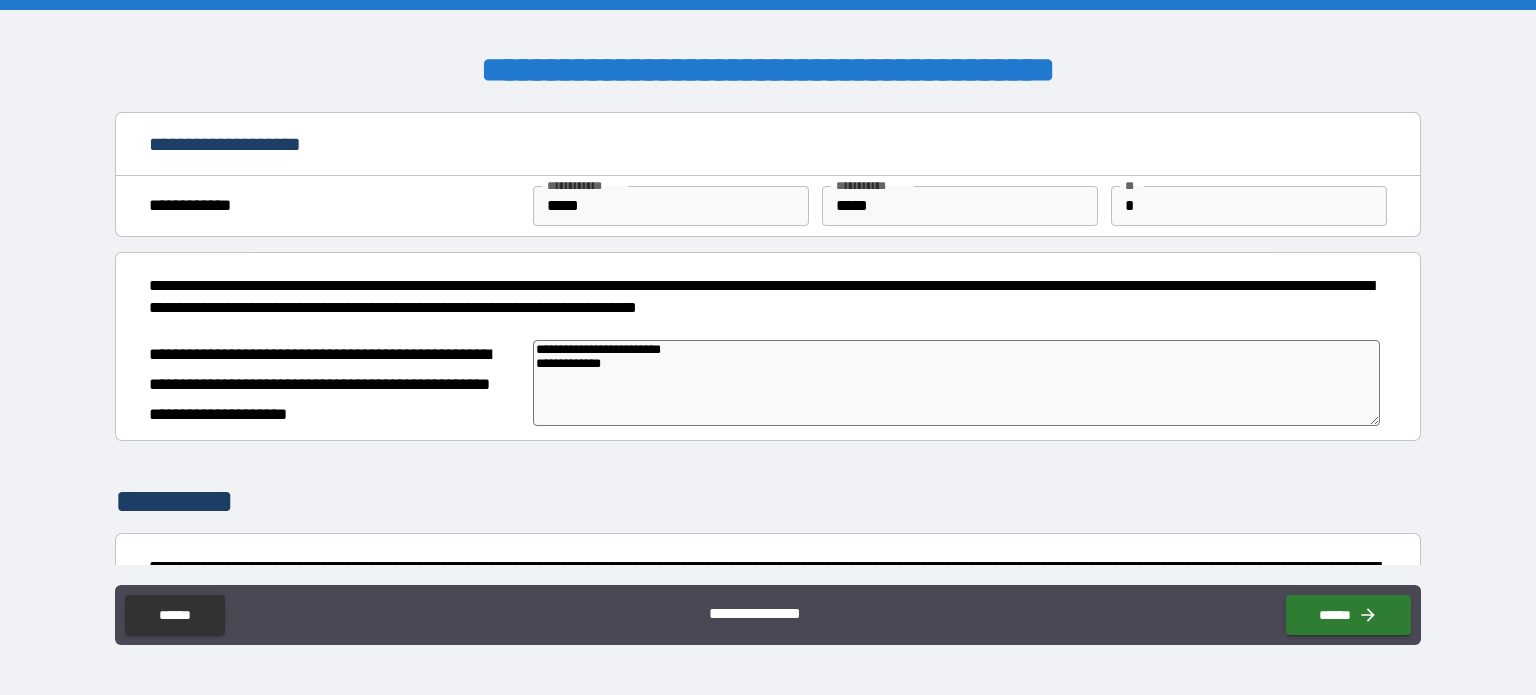type on "*" 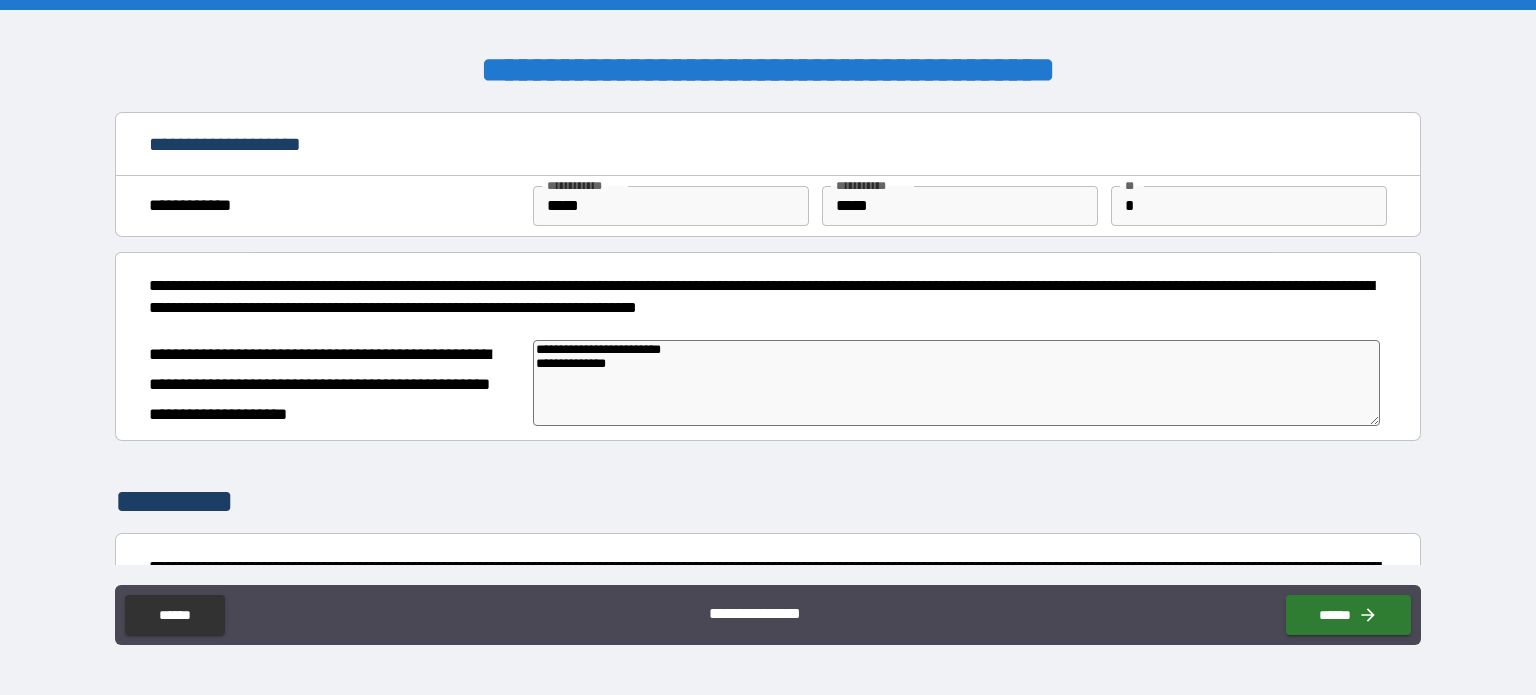 type on "*" 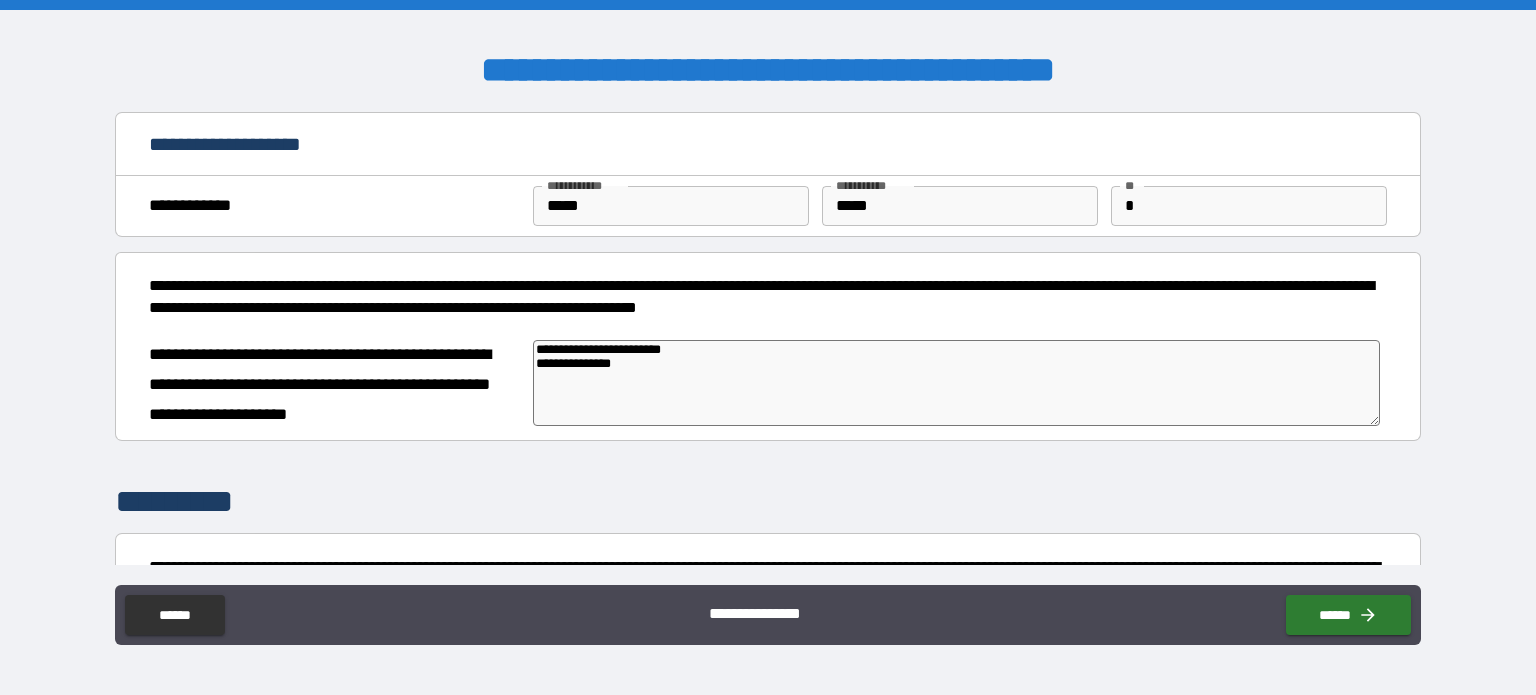 type on "**********" 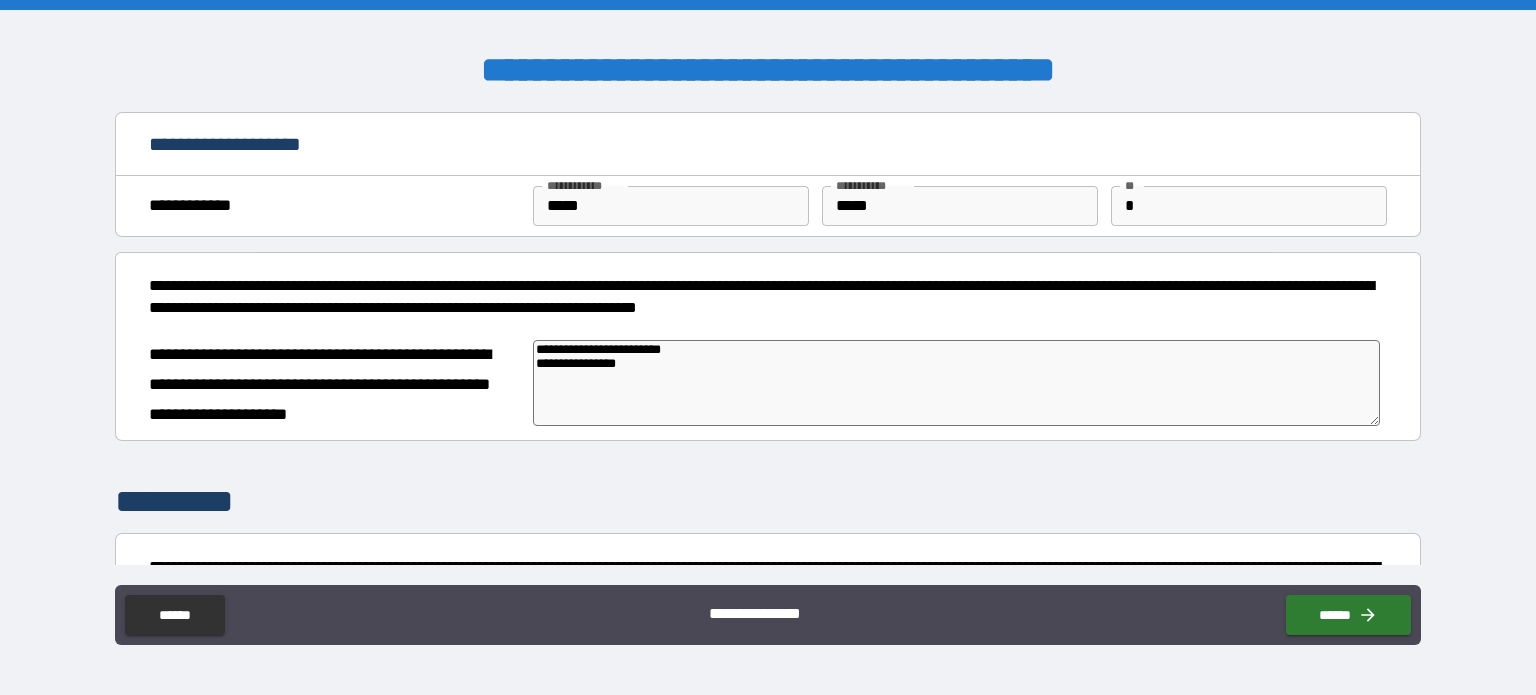 type on "*" 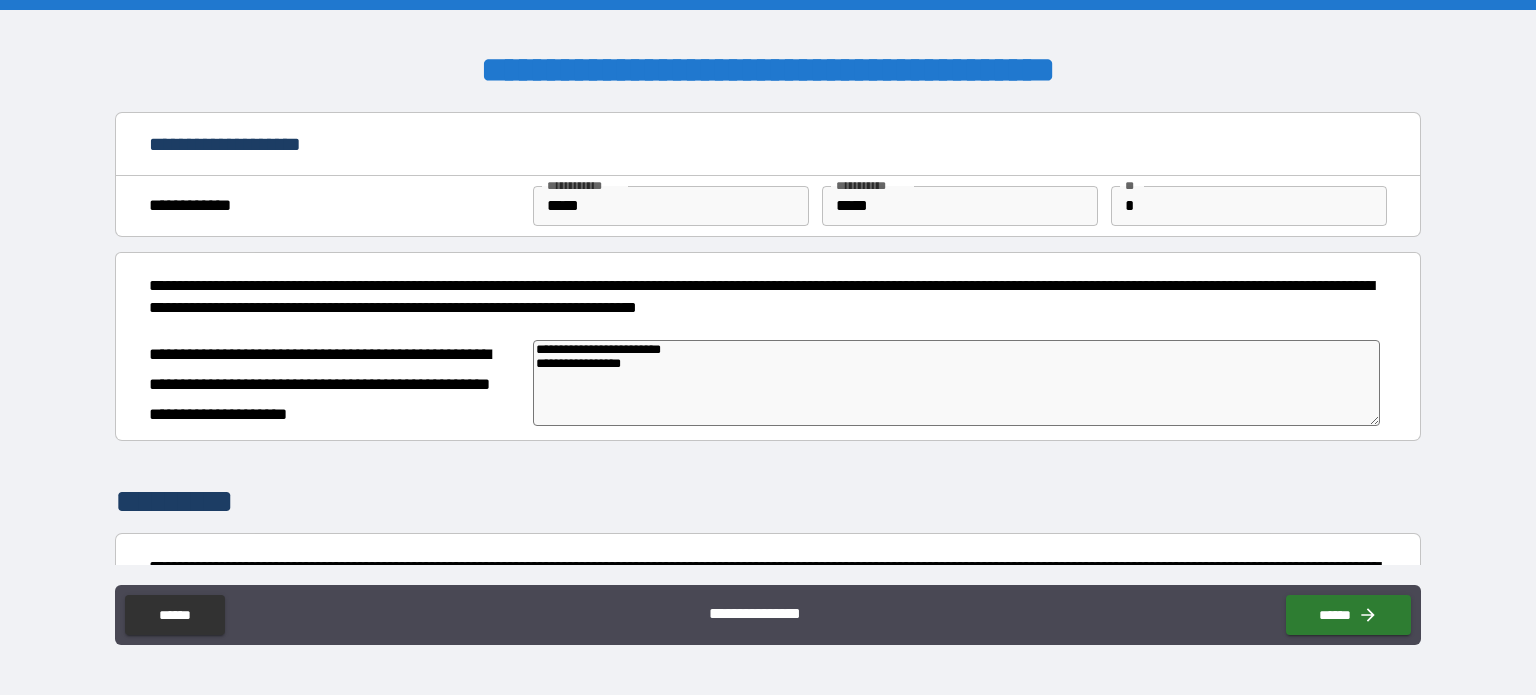 type on "[NAME] [NAME]" 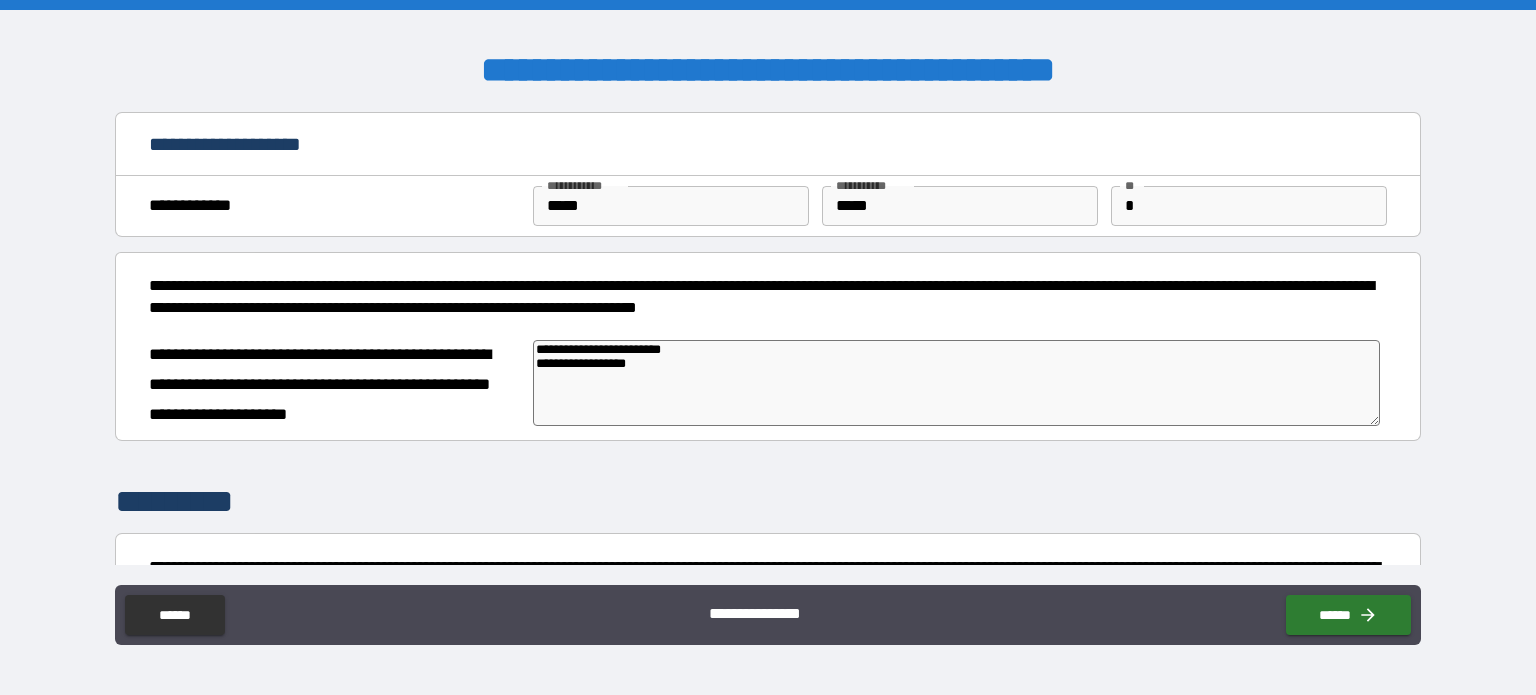type on "**********" 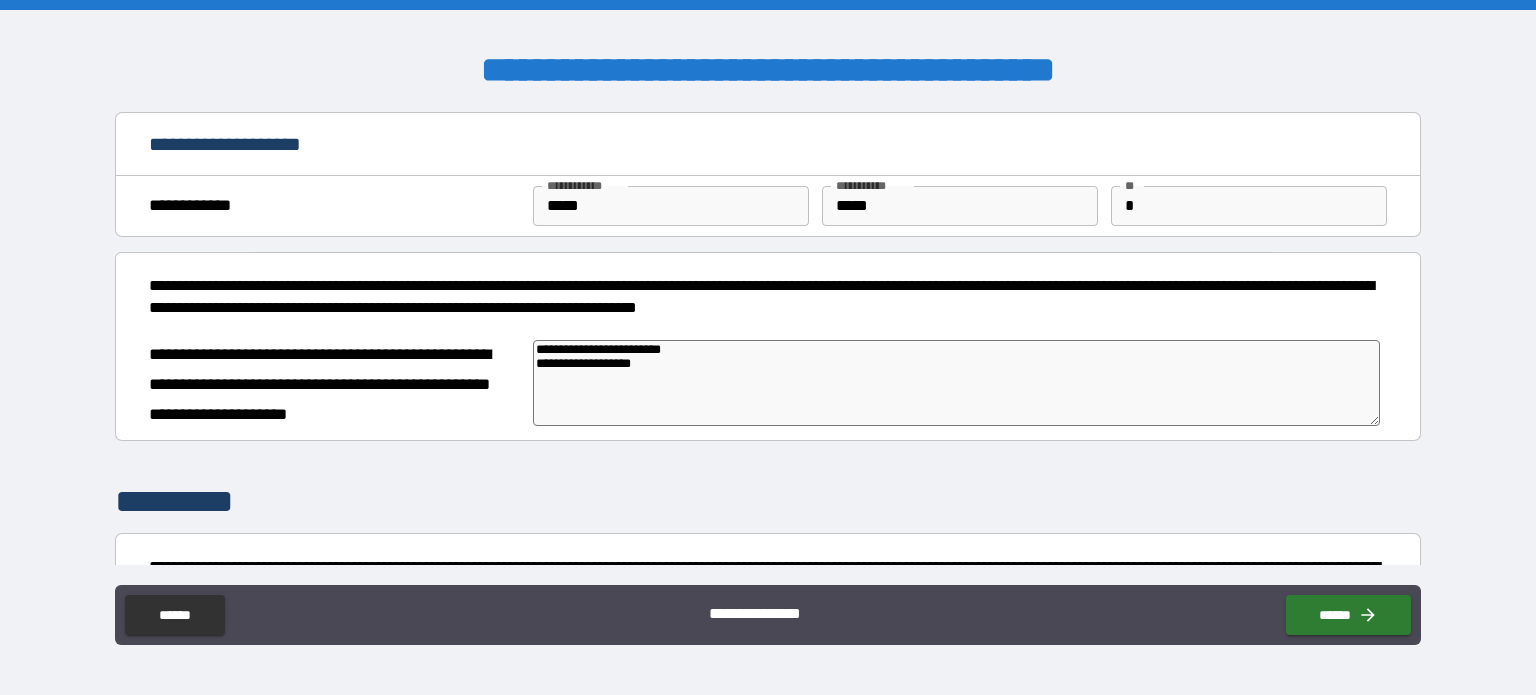 type on "*" 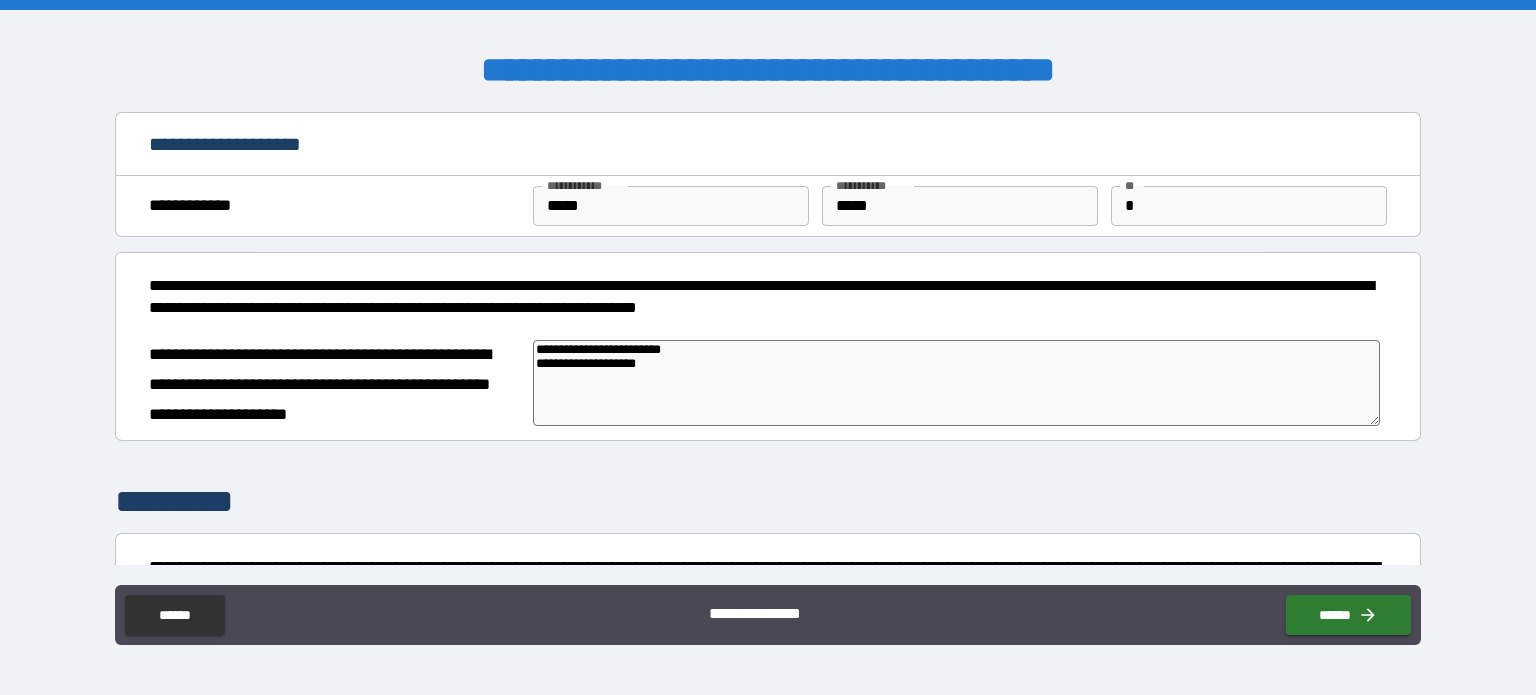 type on "**********" 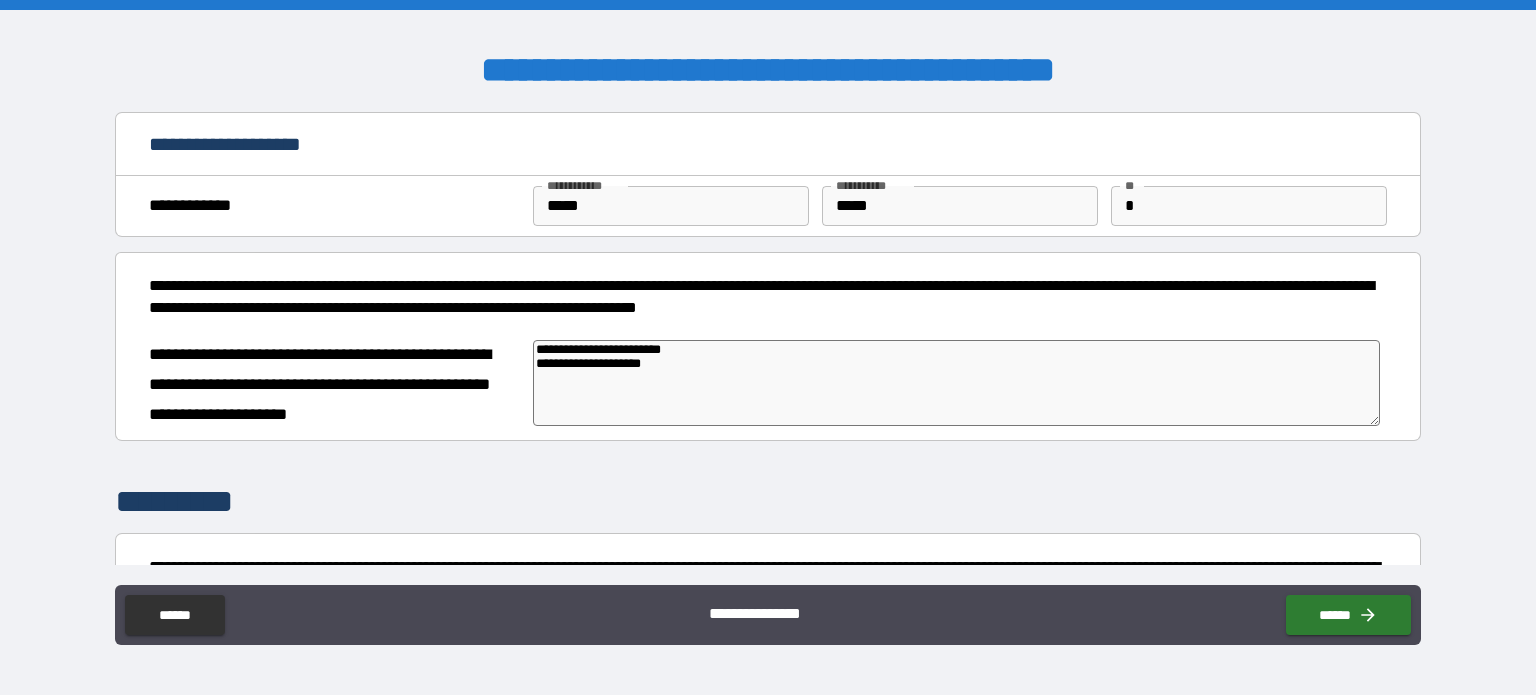 type on "*" 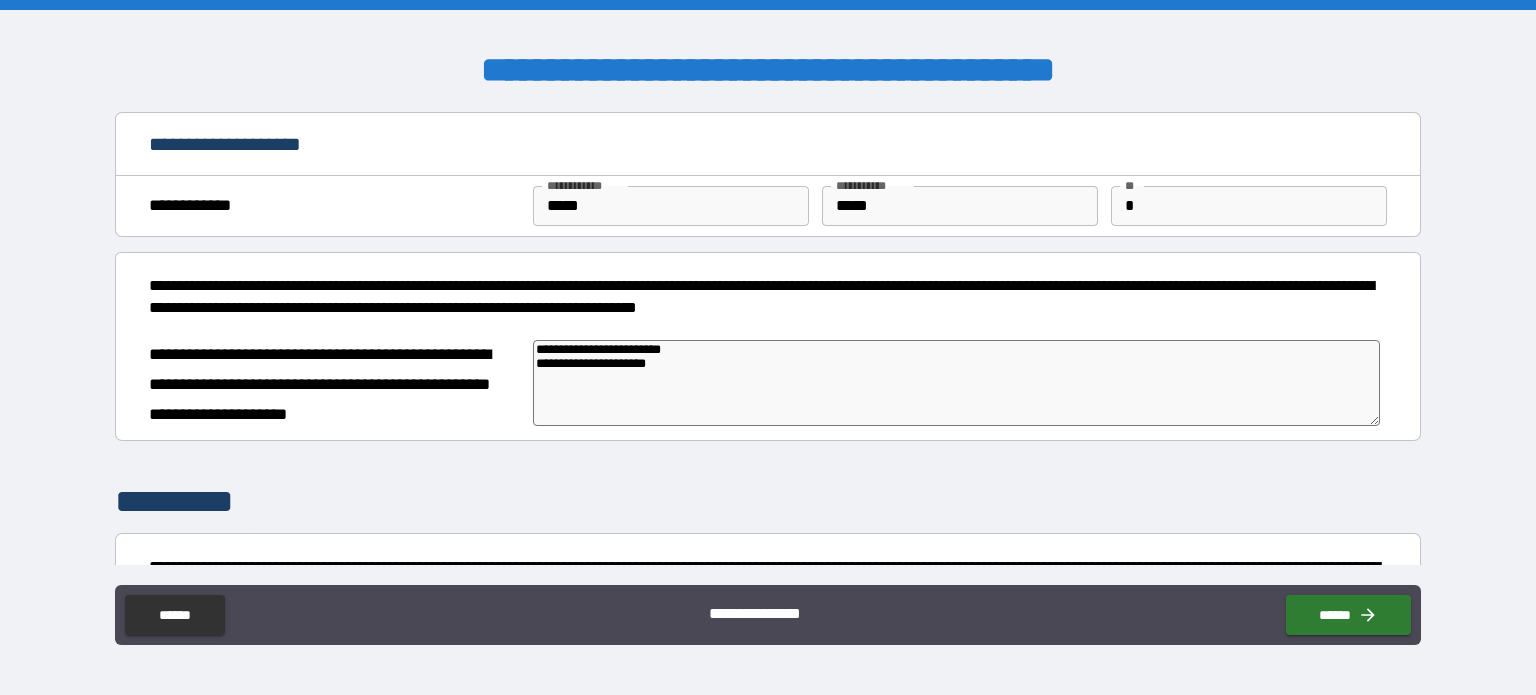 type on "*" 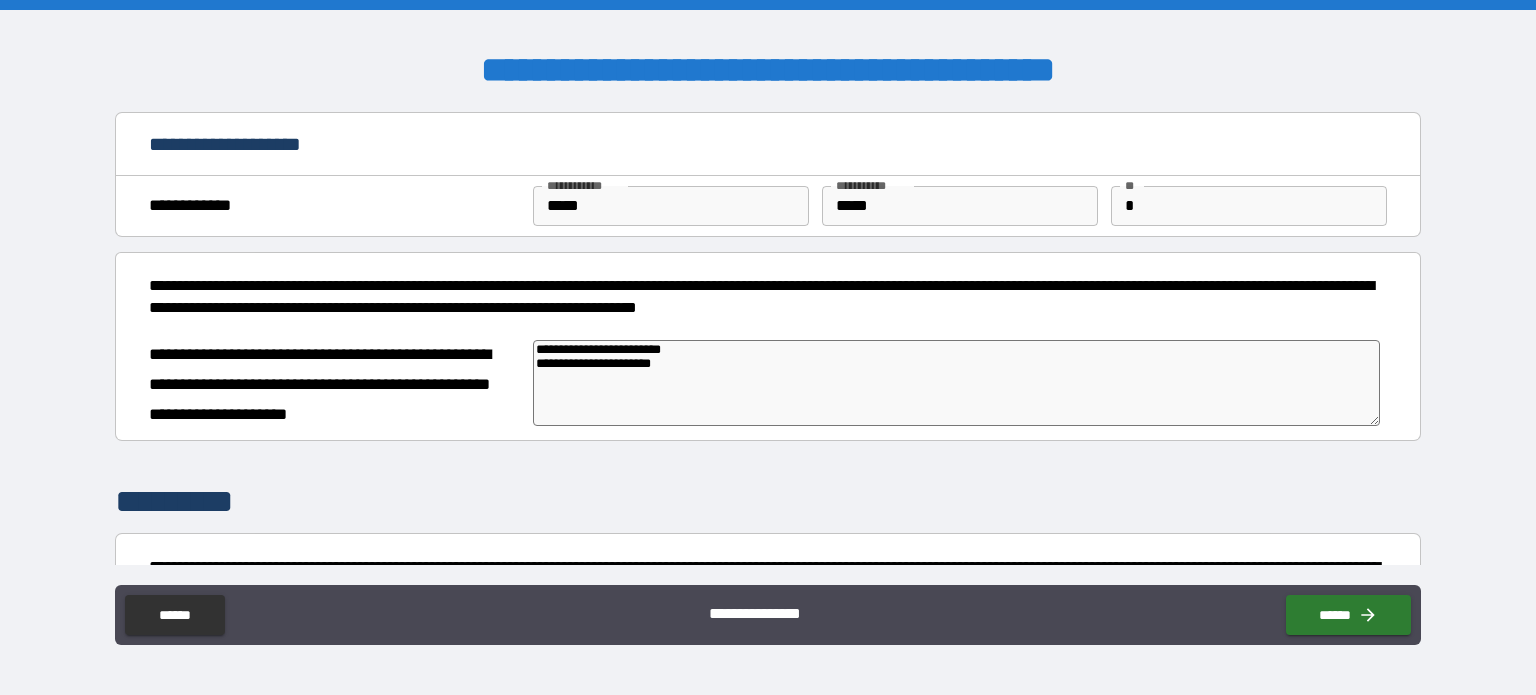 type on "[NAME] [NAME]" 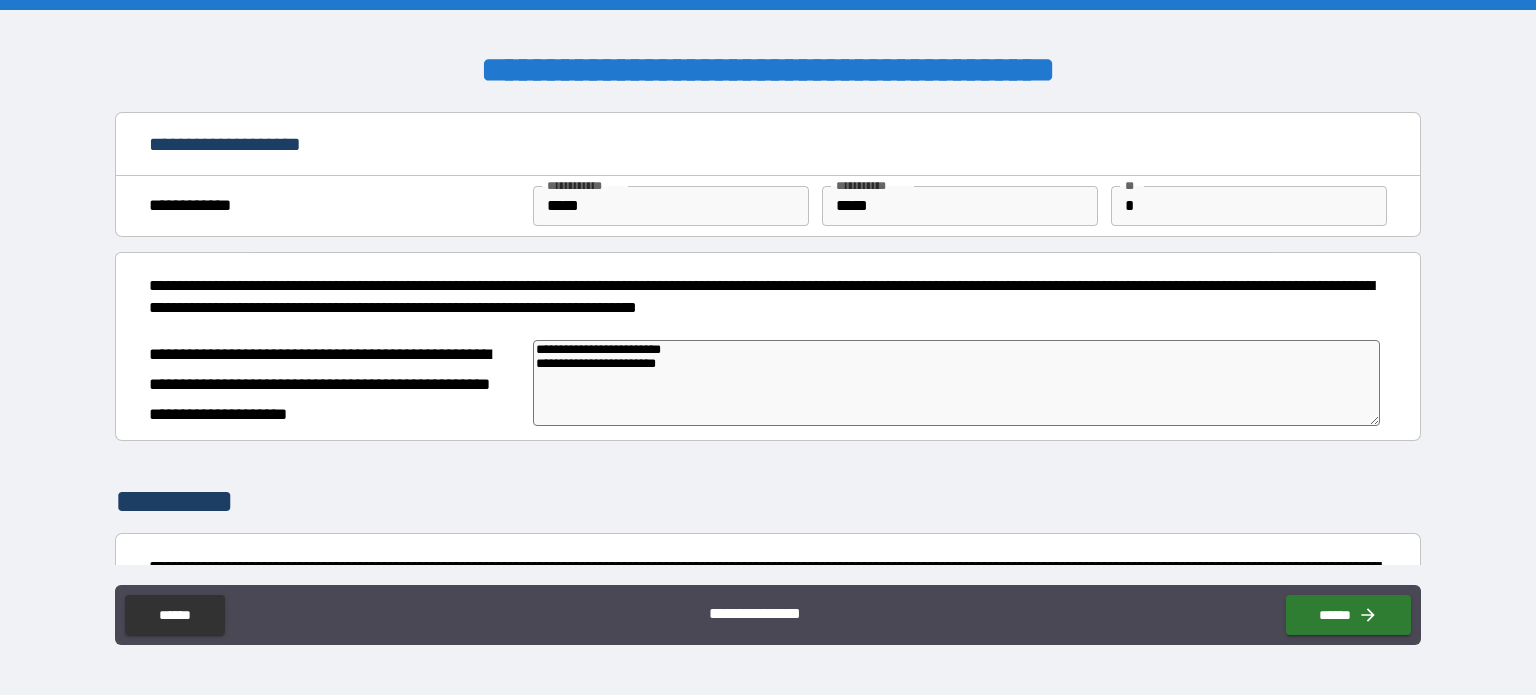 type on "*" 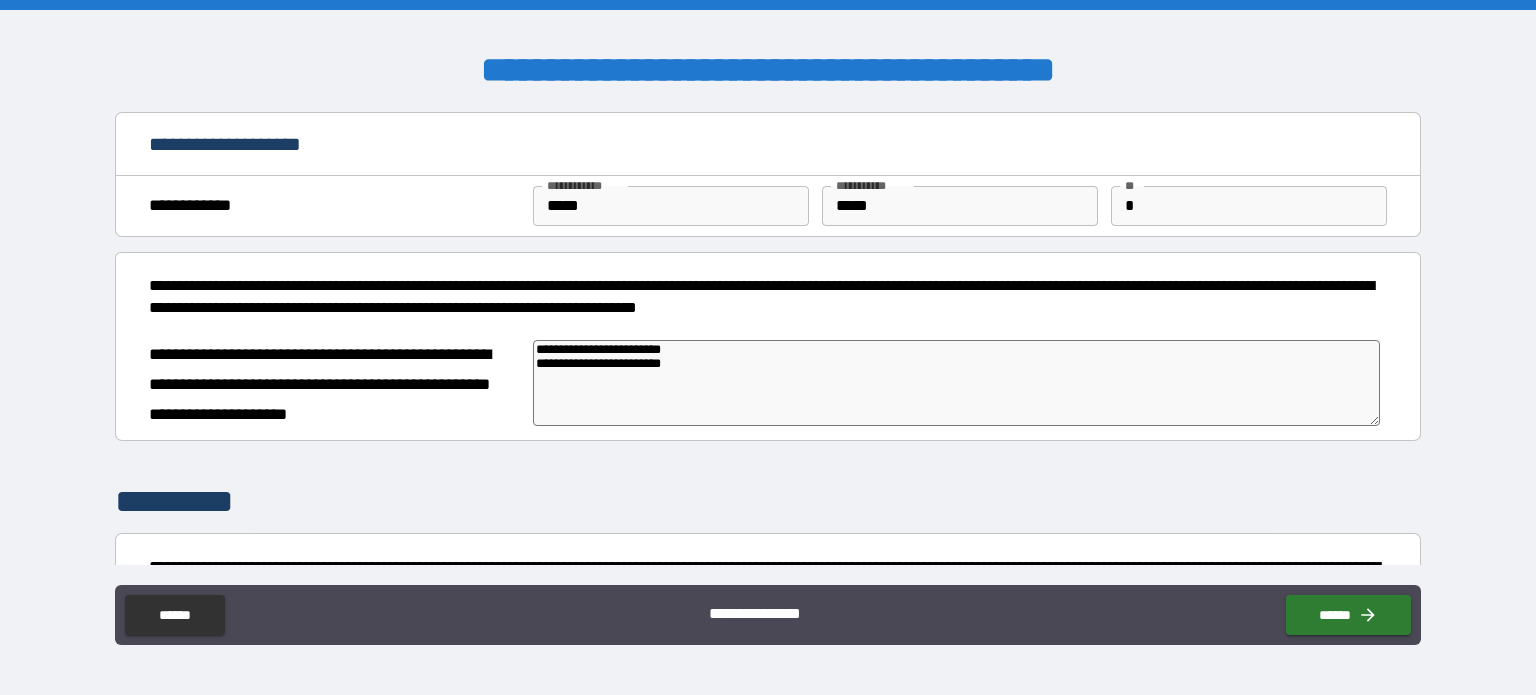 type on "*" 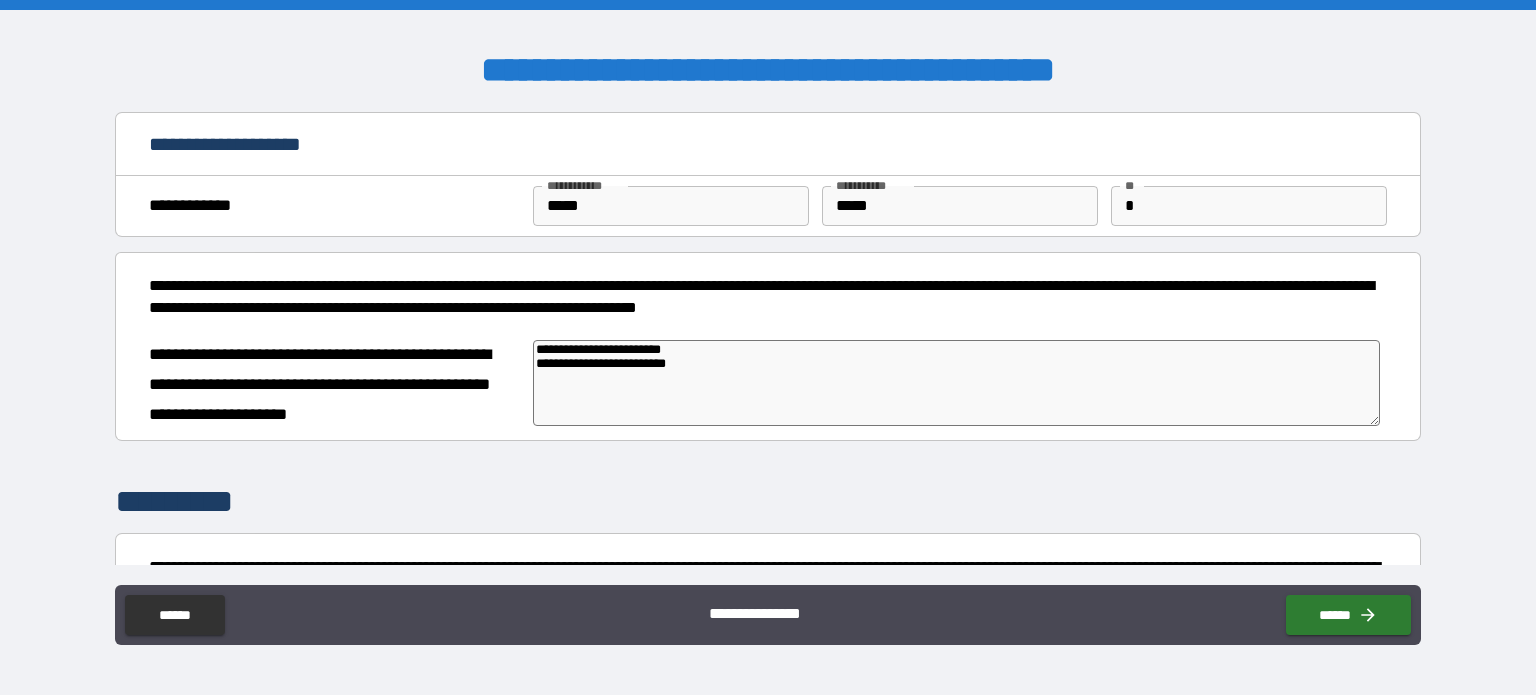 type on "*" 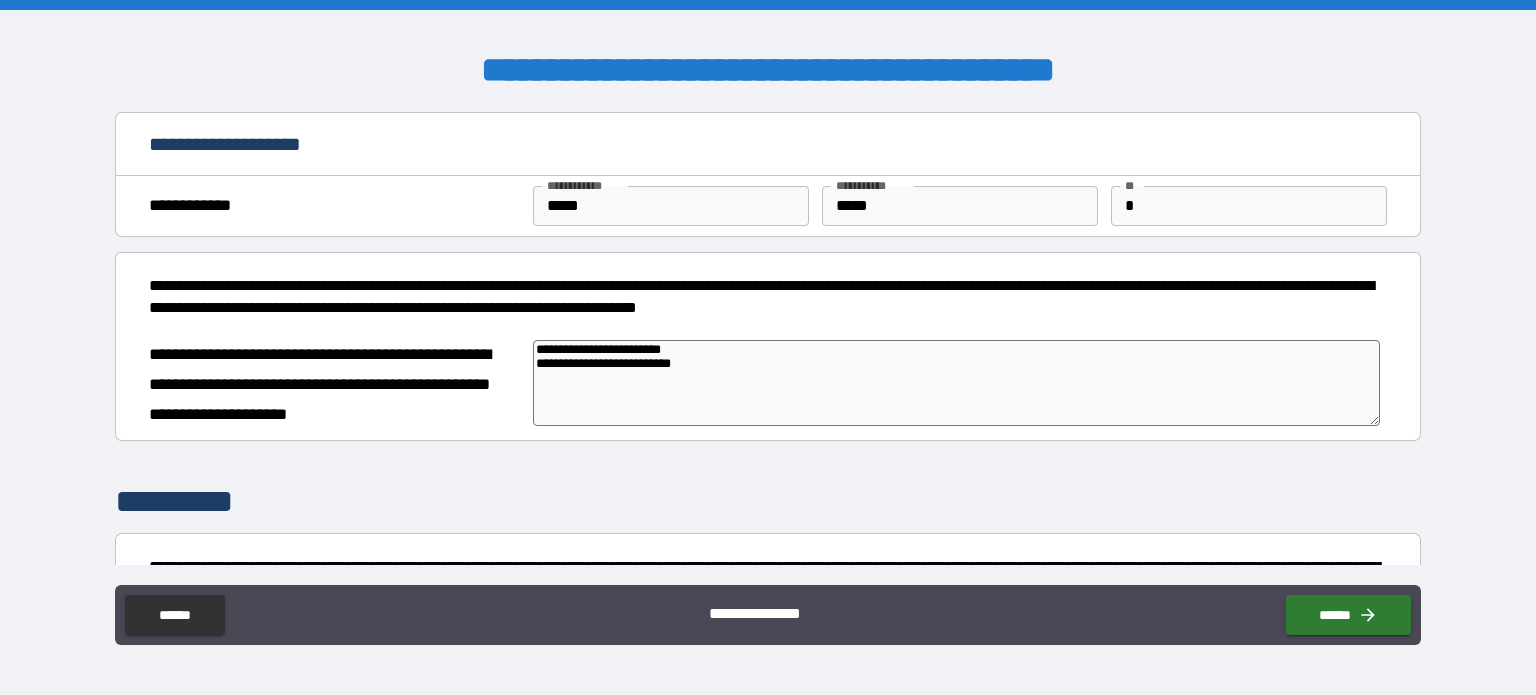 type on "**********" 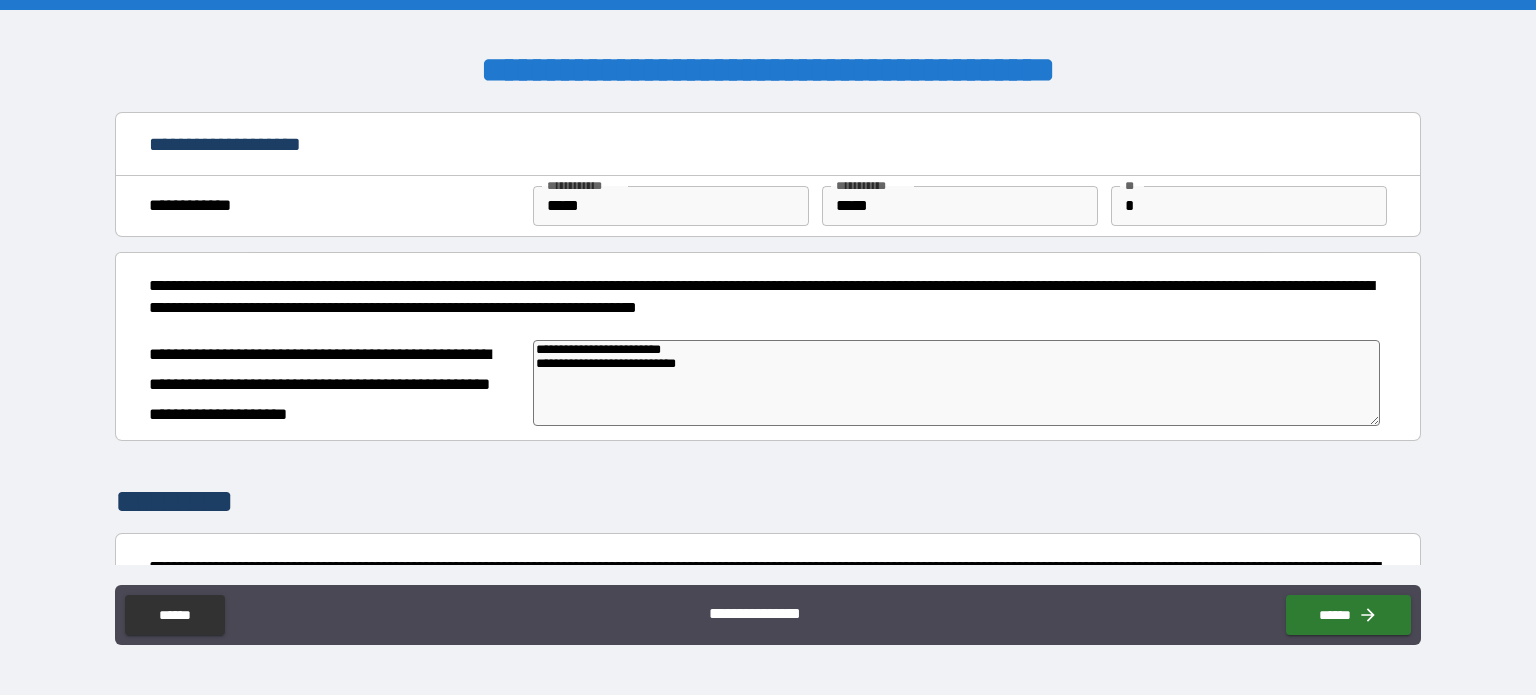 type on "*" 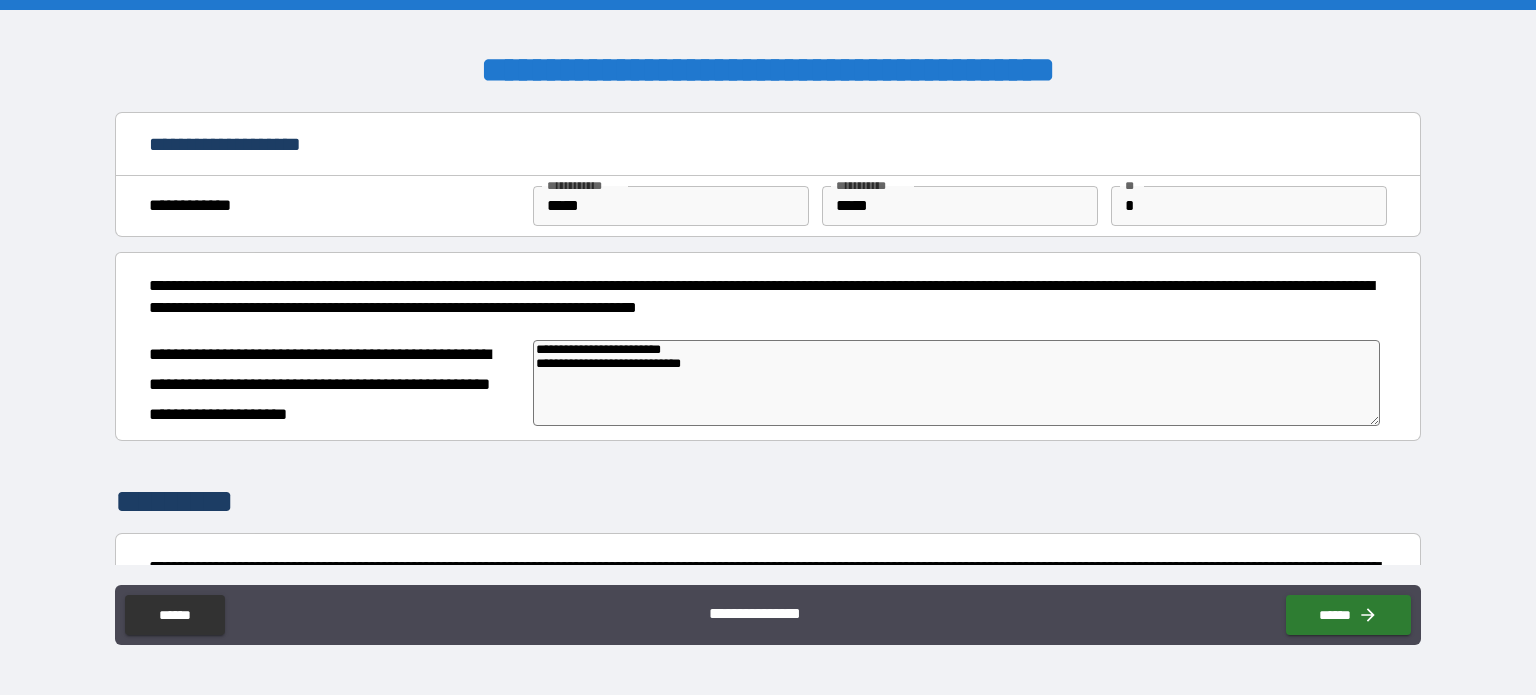 type on "**********" 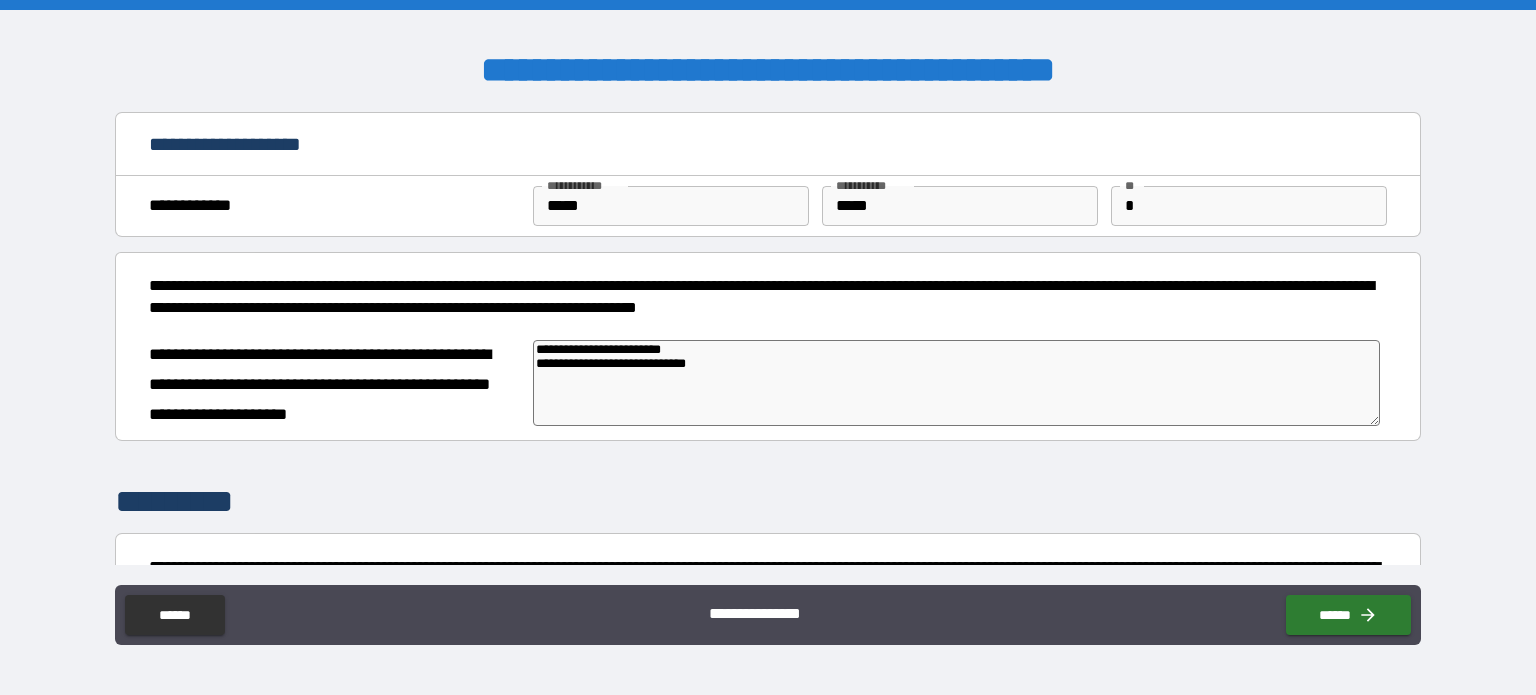 type on "**********" 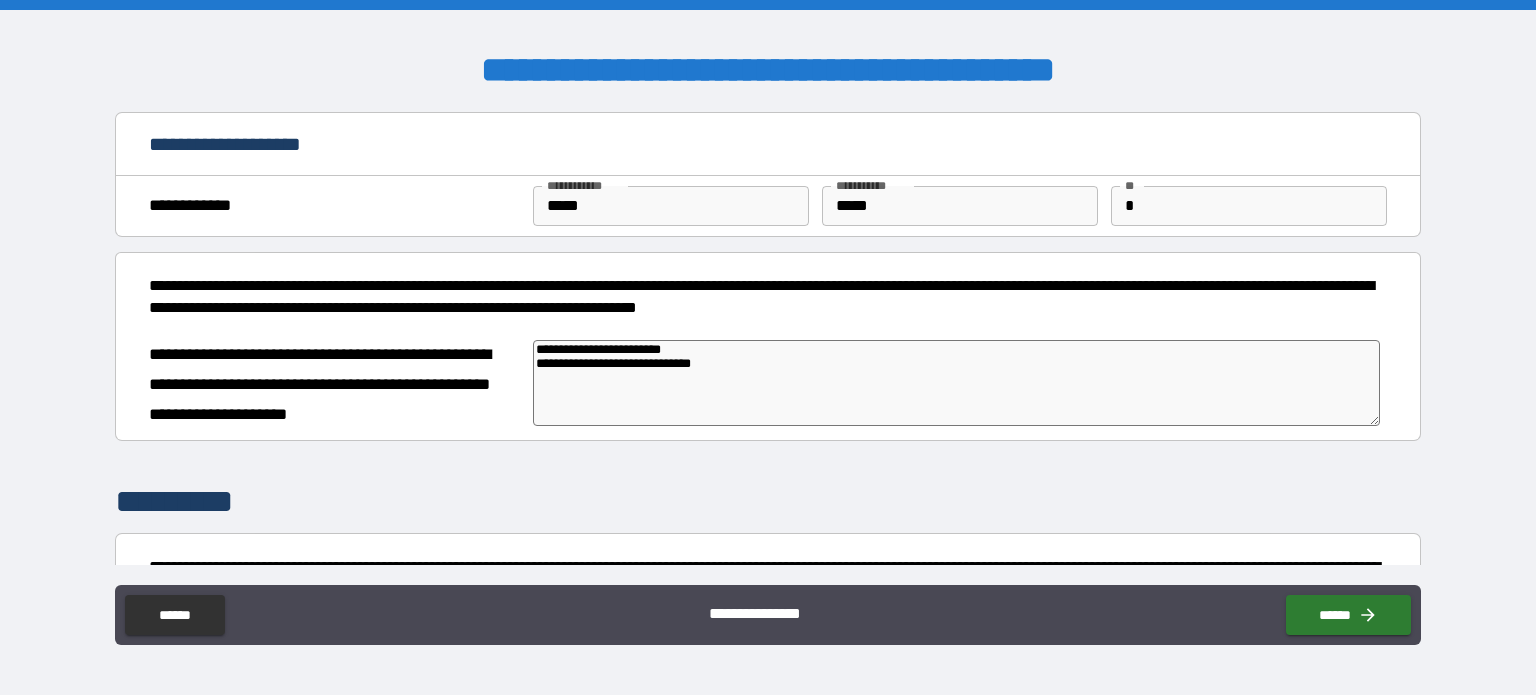 type on "**********" 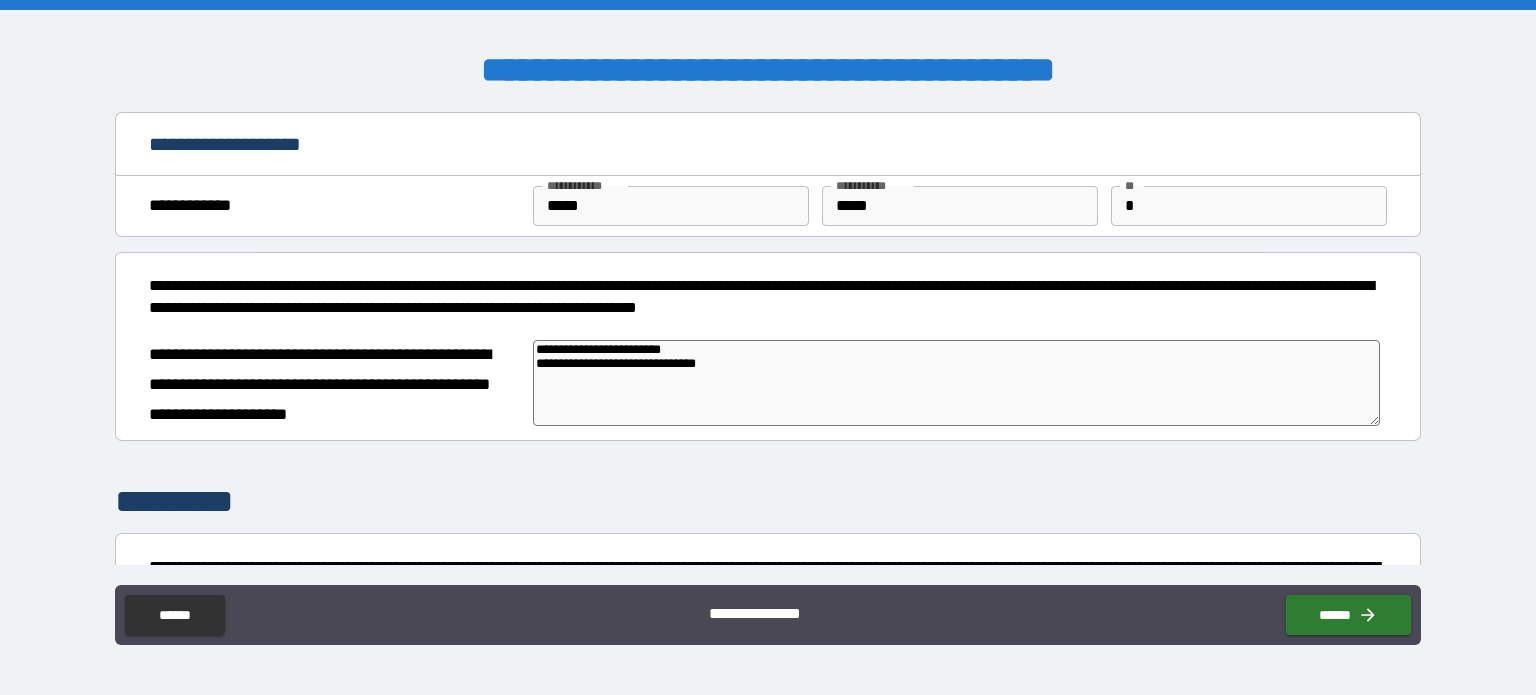 type on "*" 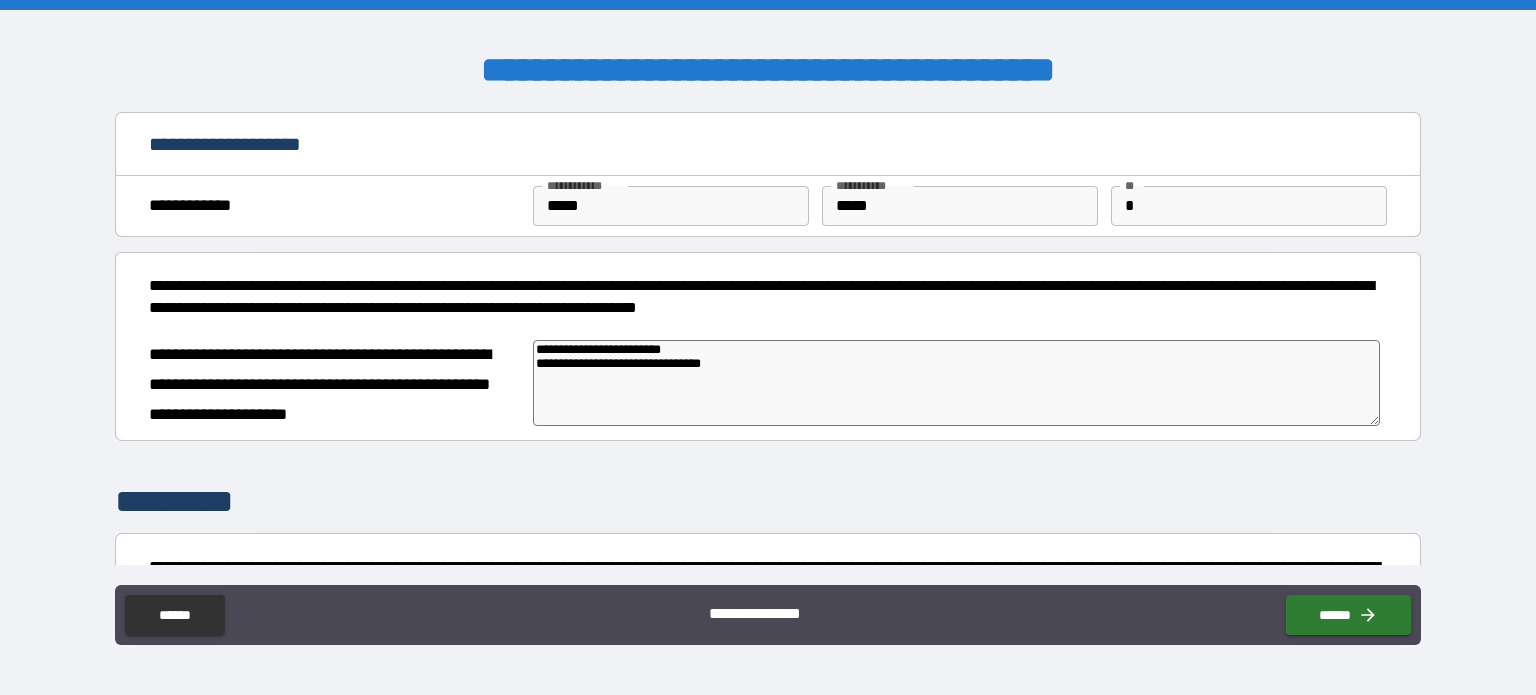 type on "*" 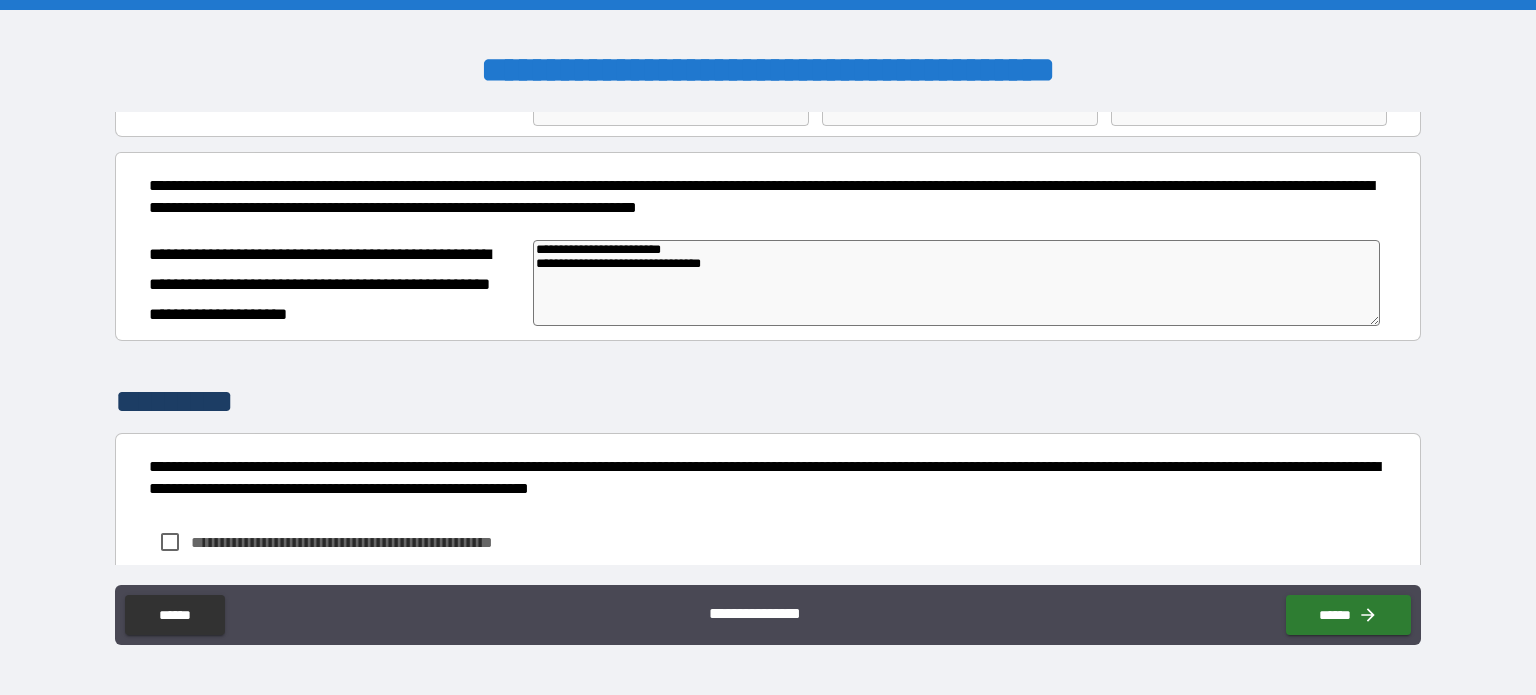 scroll, scrollTop: 200, scrollLeft: 0, axis: vertical 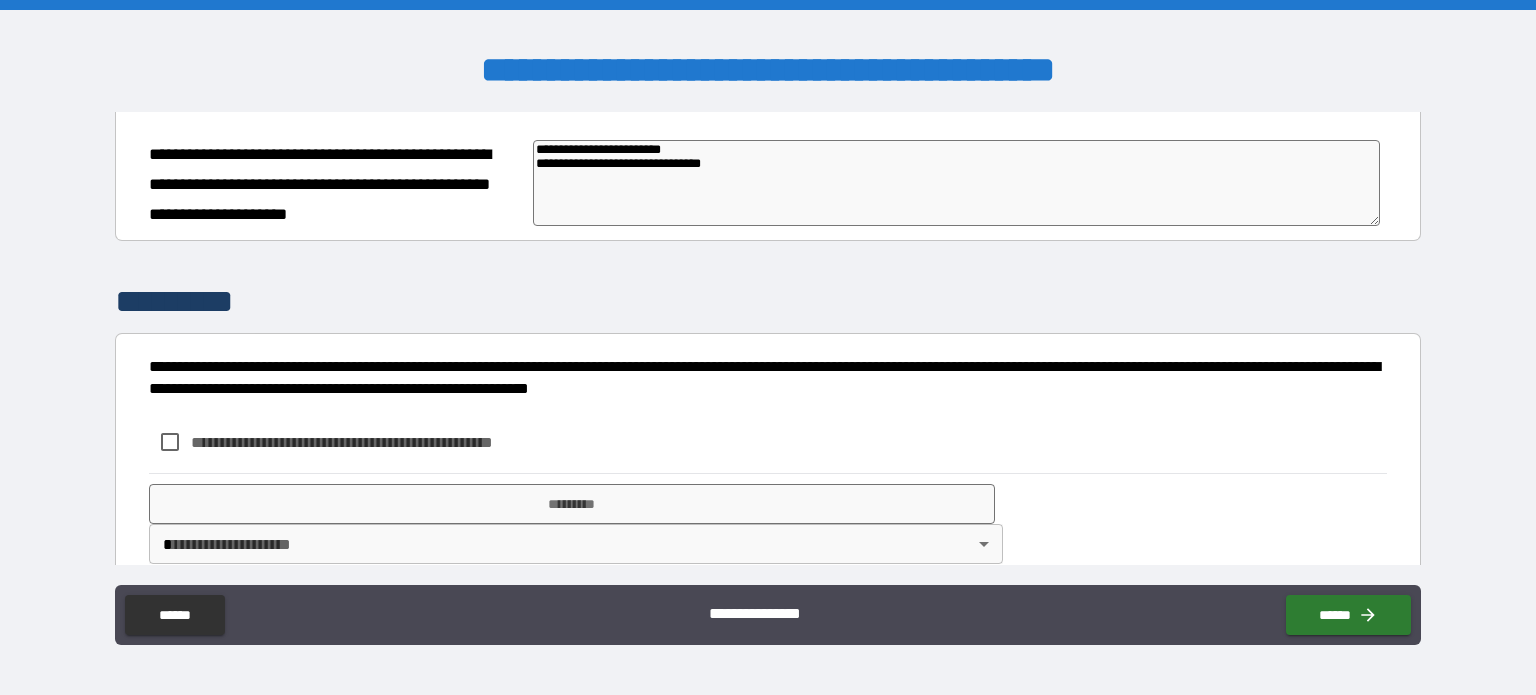 type on "**********" 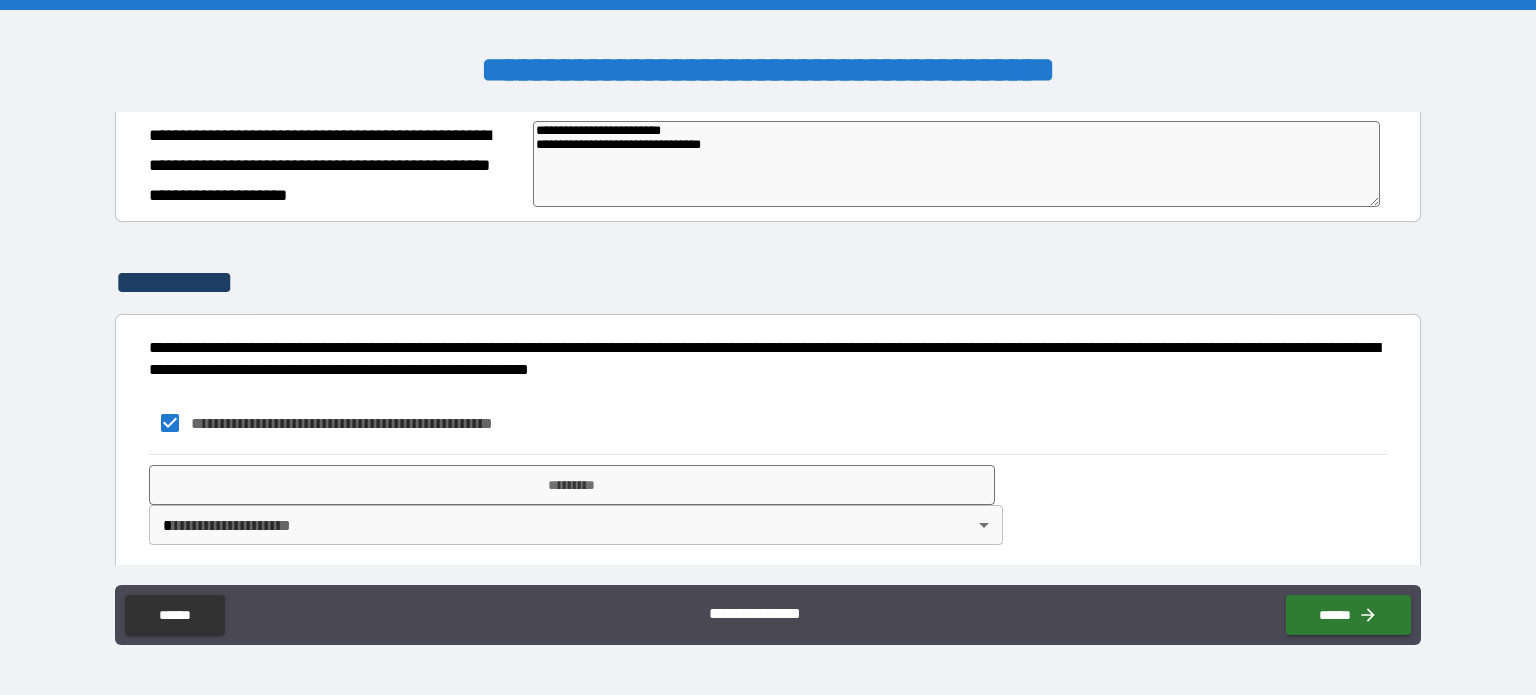 scroll, scrollTop: 228, scrollLeft: 0, axis: vertical 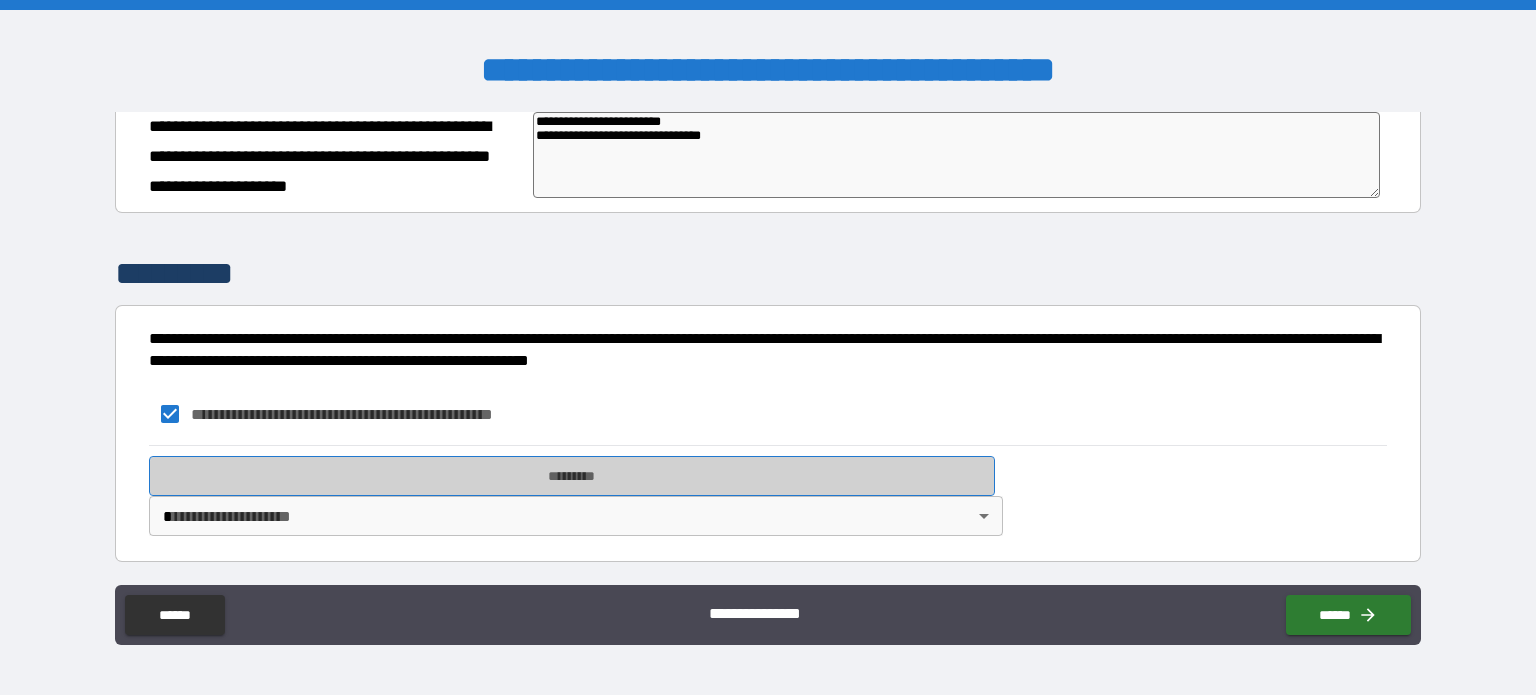click on "*********" at bounding box center (572, 476) 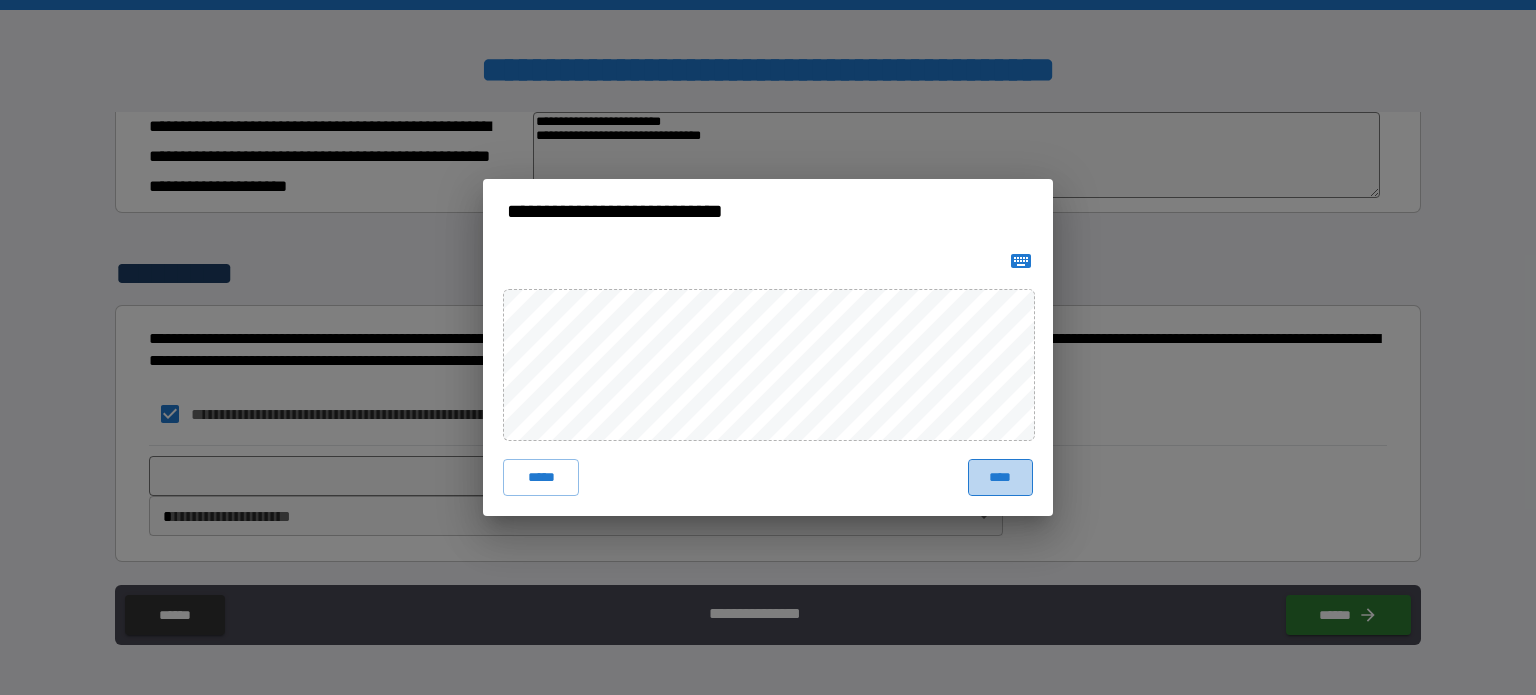 click on "****" at bounding box center [1000, 477] 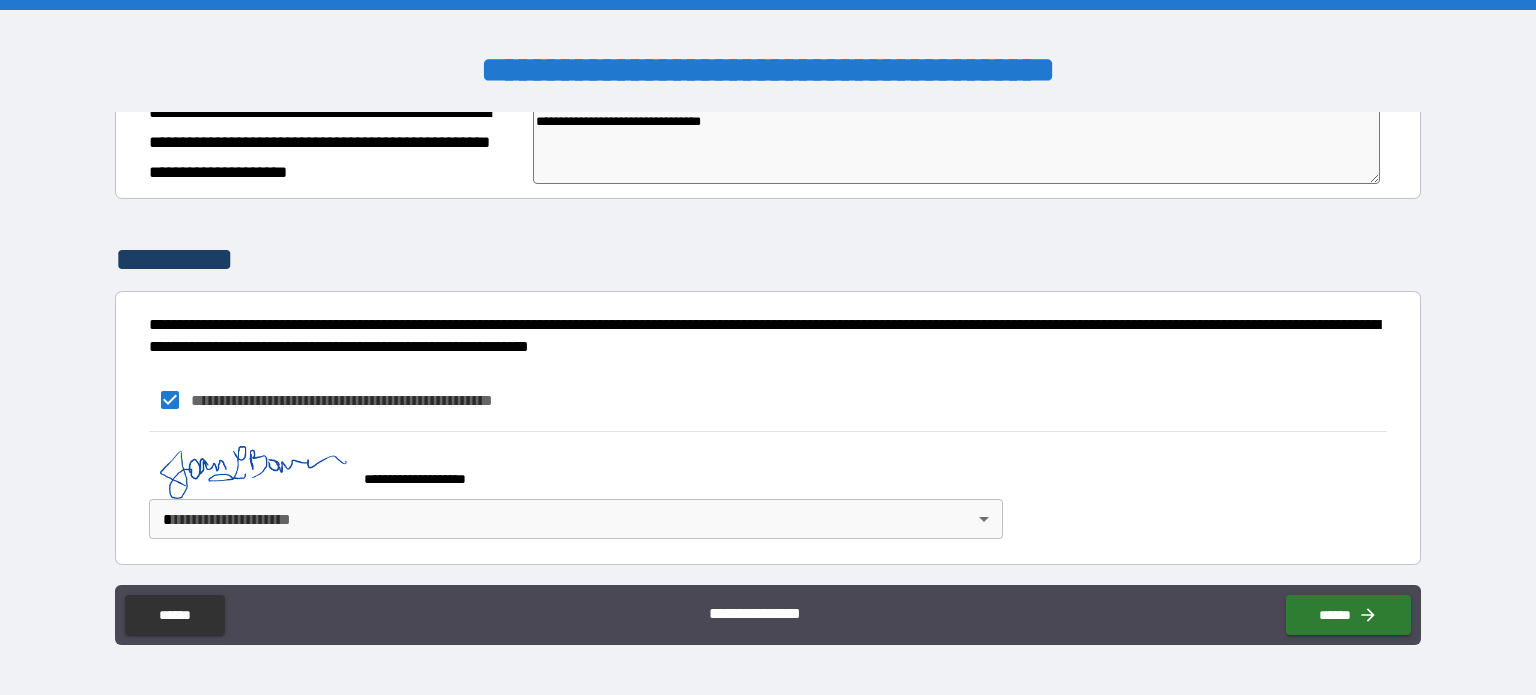 scroll, scrollTop: 245, scrollLeft: 0, axis: vertical 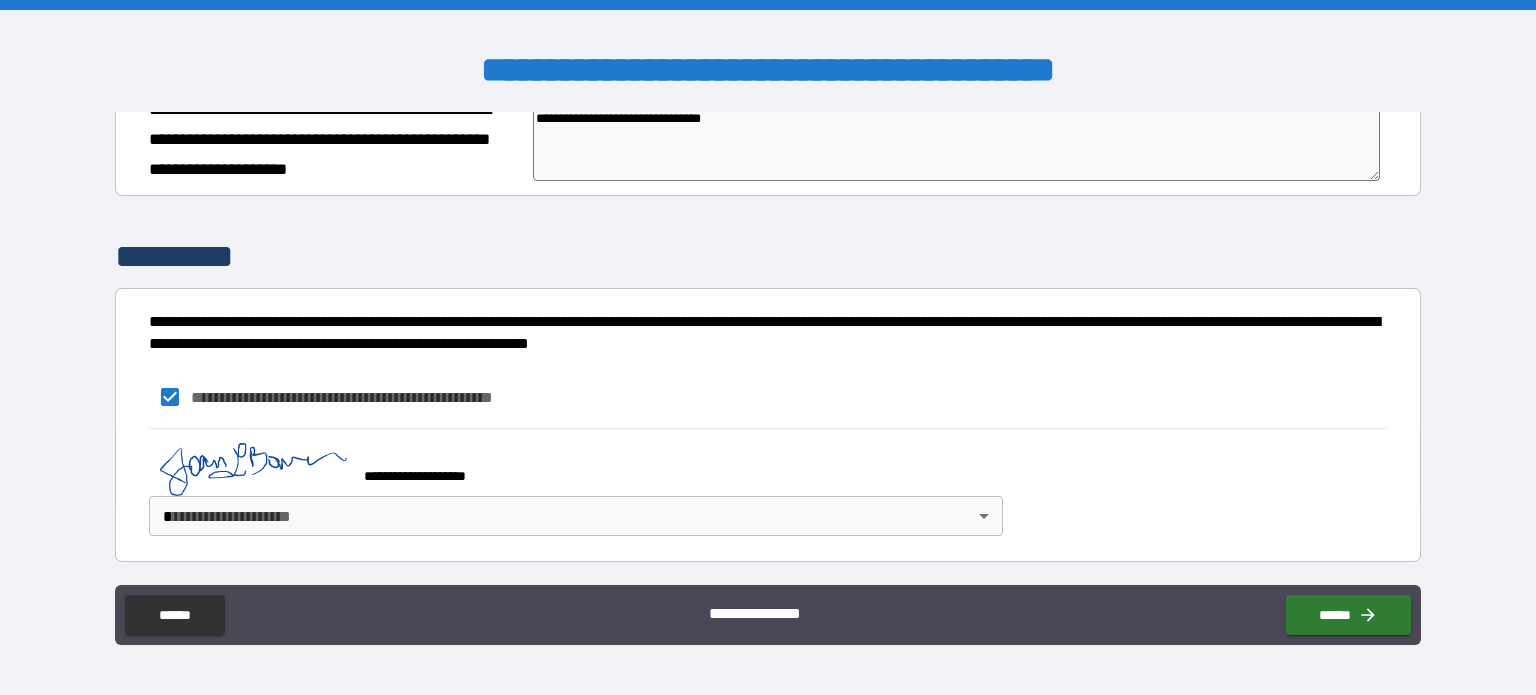 click on "[STREET] [CITY], [STATE] [ZIP]" at bounding box center (768, 347) 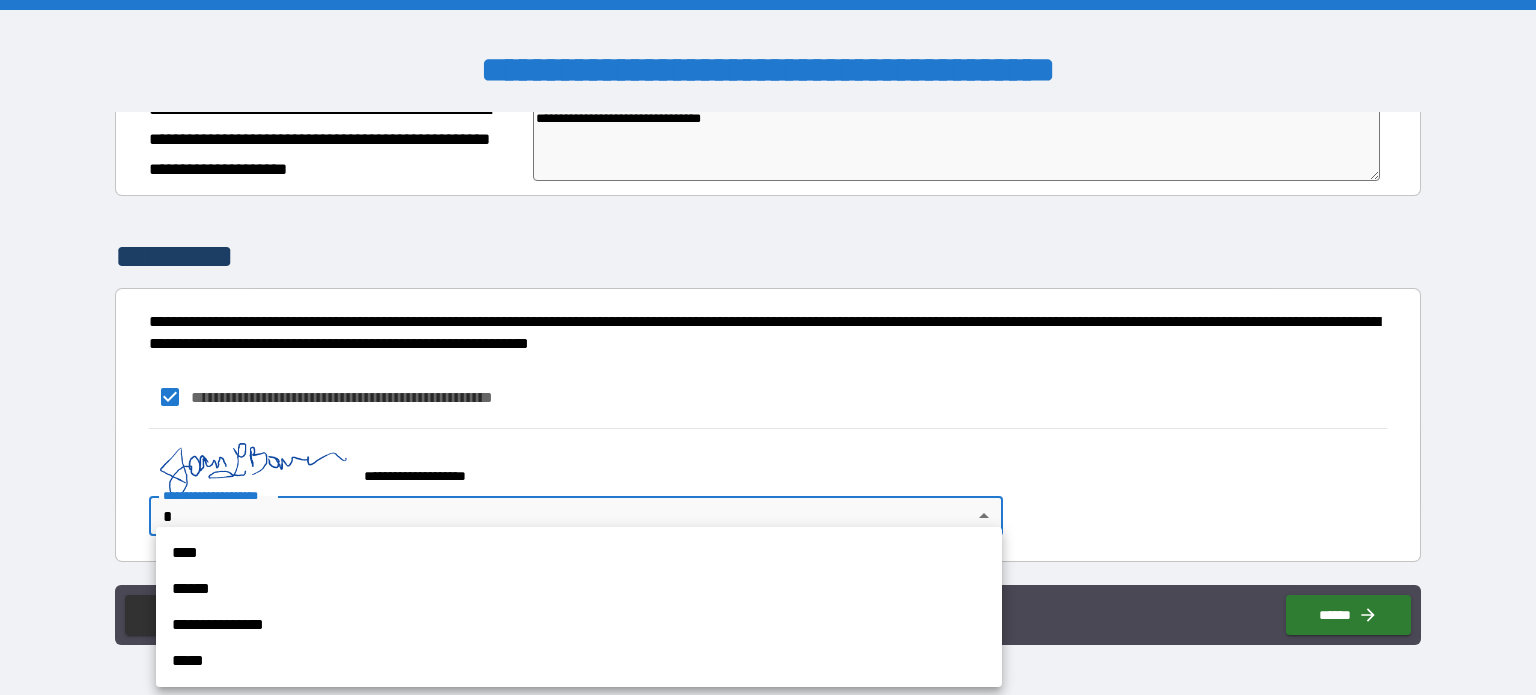 click on "**********" at bounding box center (579, 625) 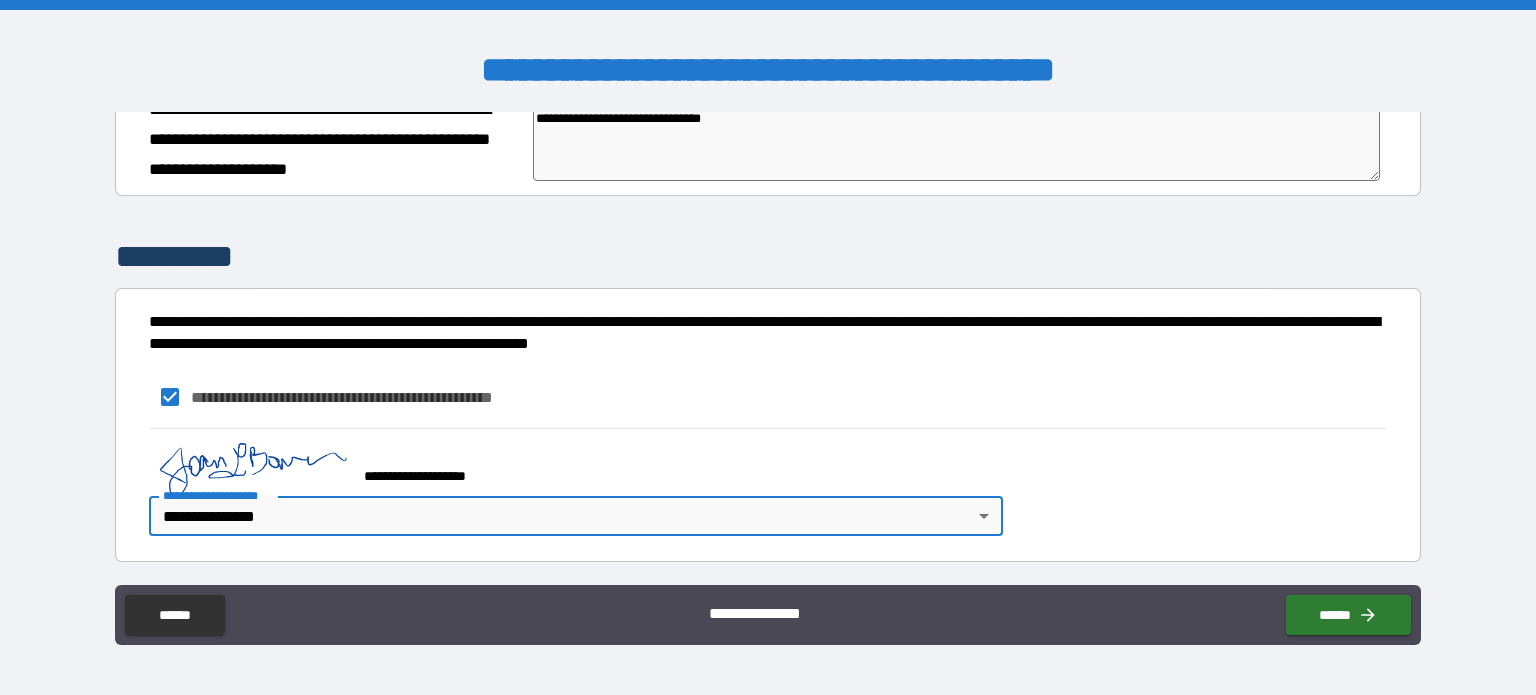 type on "*" 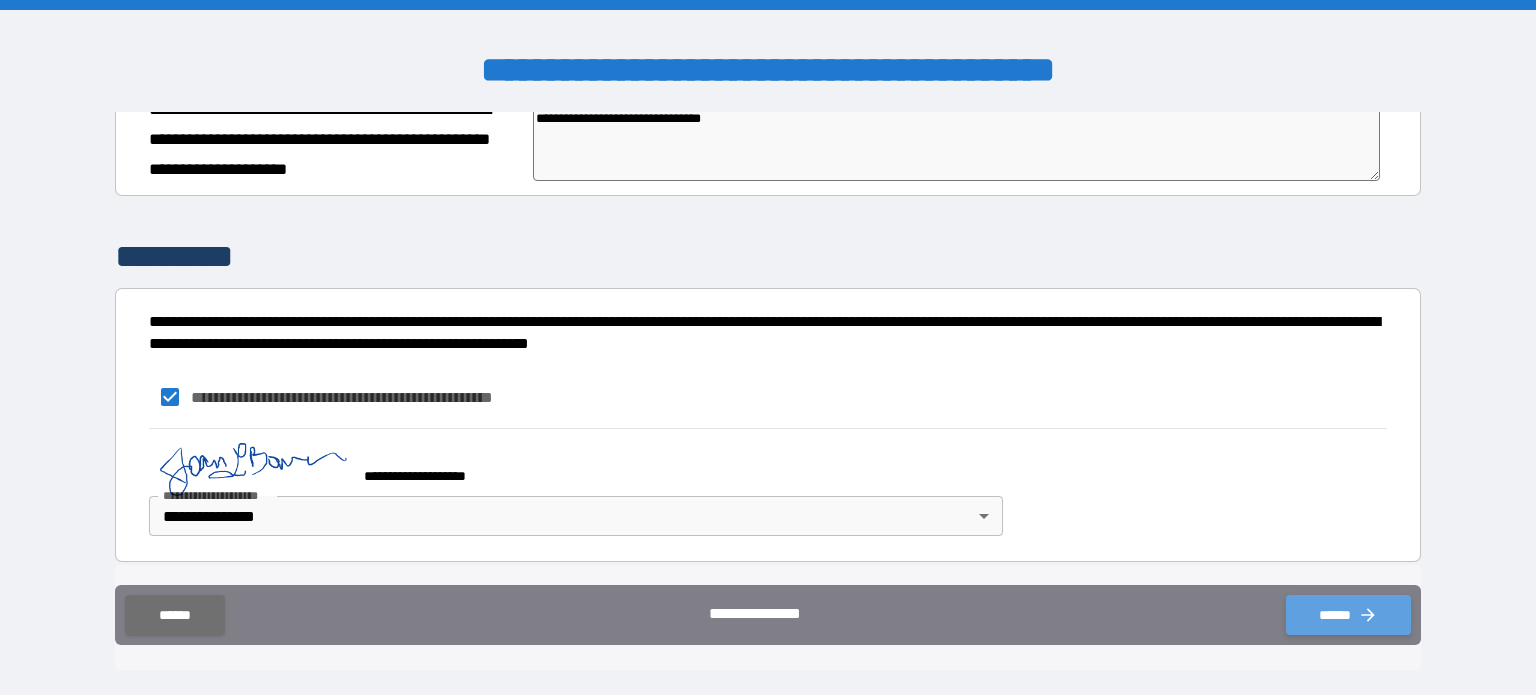 click on "******" at bounding box center (1348, 615) 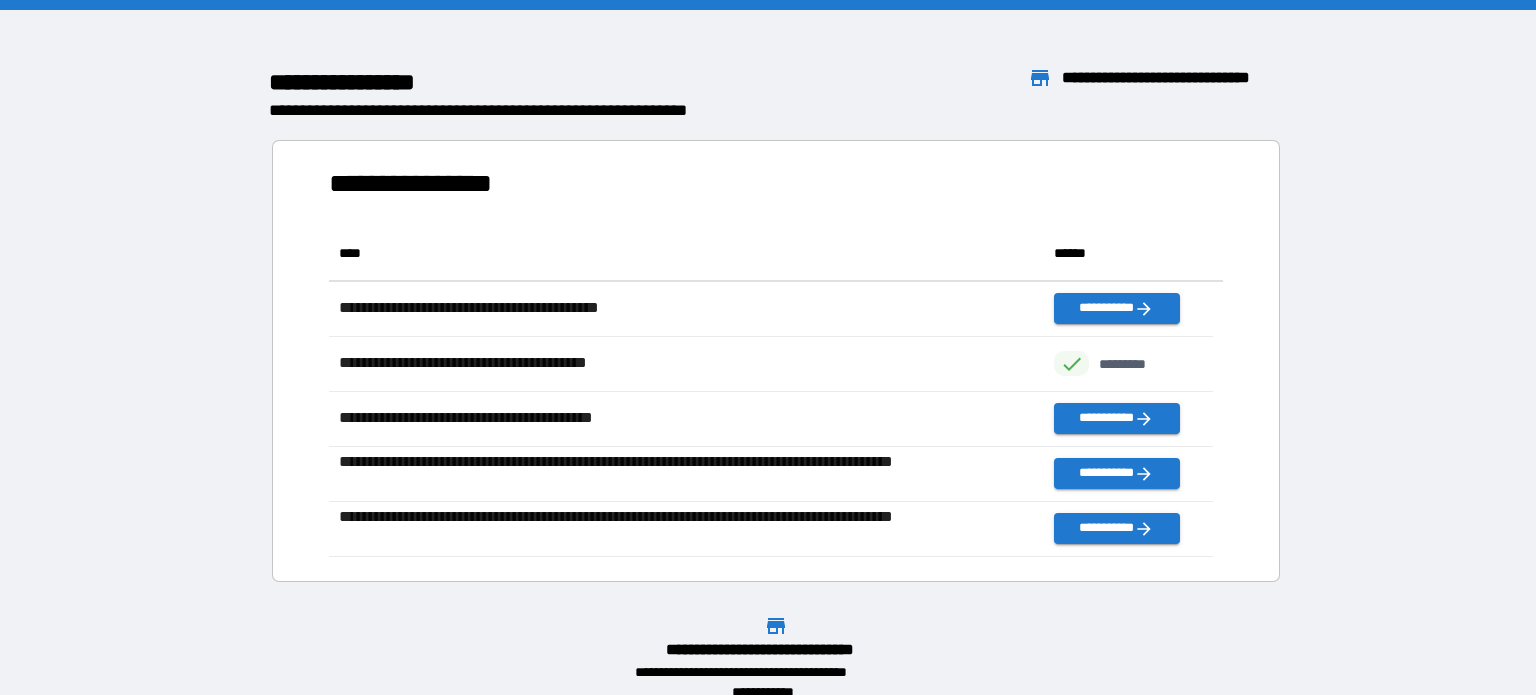 scroll, scrollTop: 316, scrollLeft: 869, axis: both 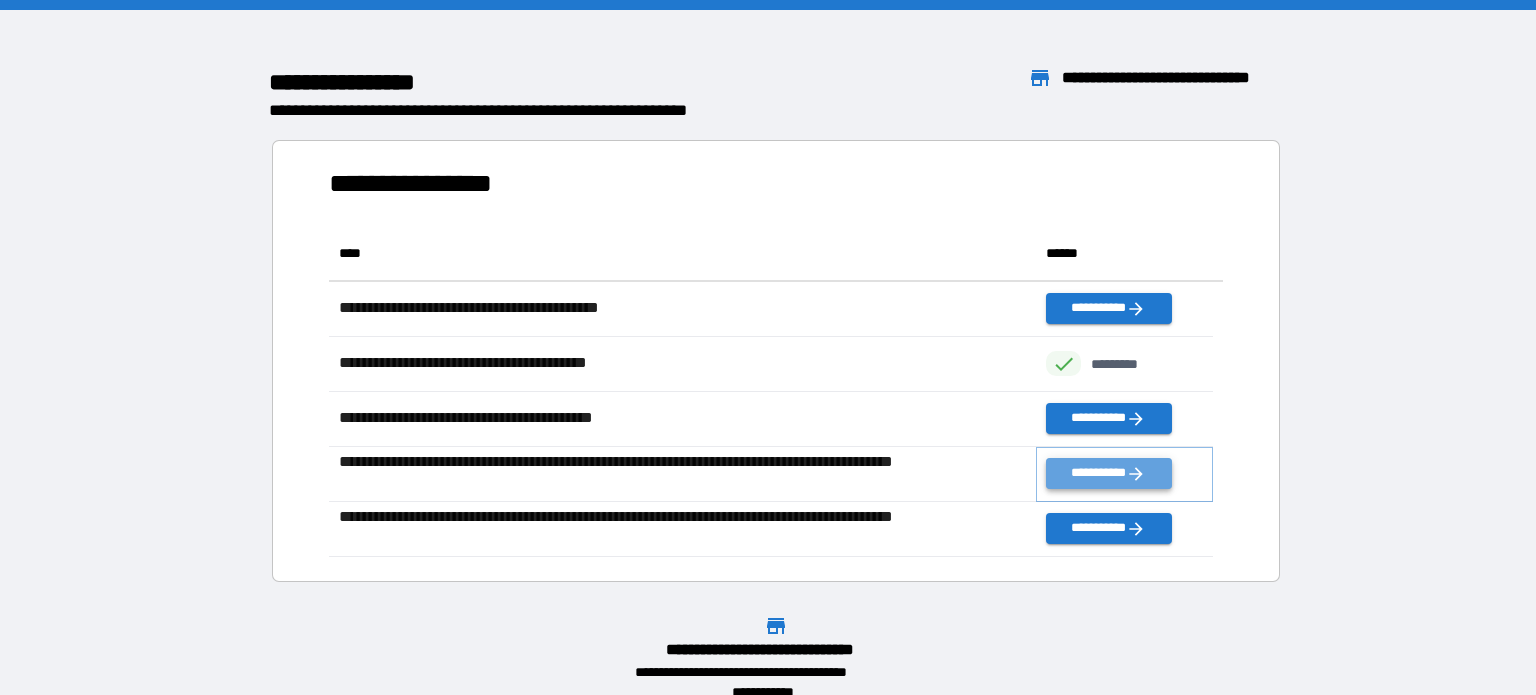 click on "**********" at bounding box center (1108, 473) 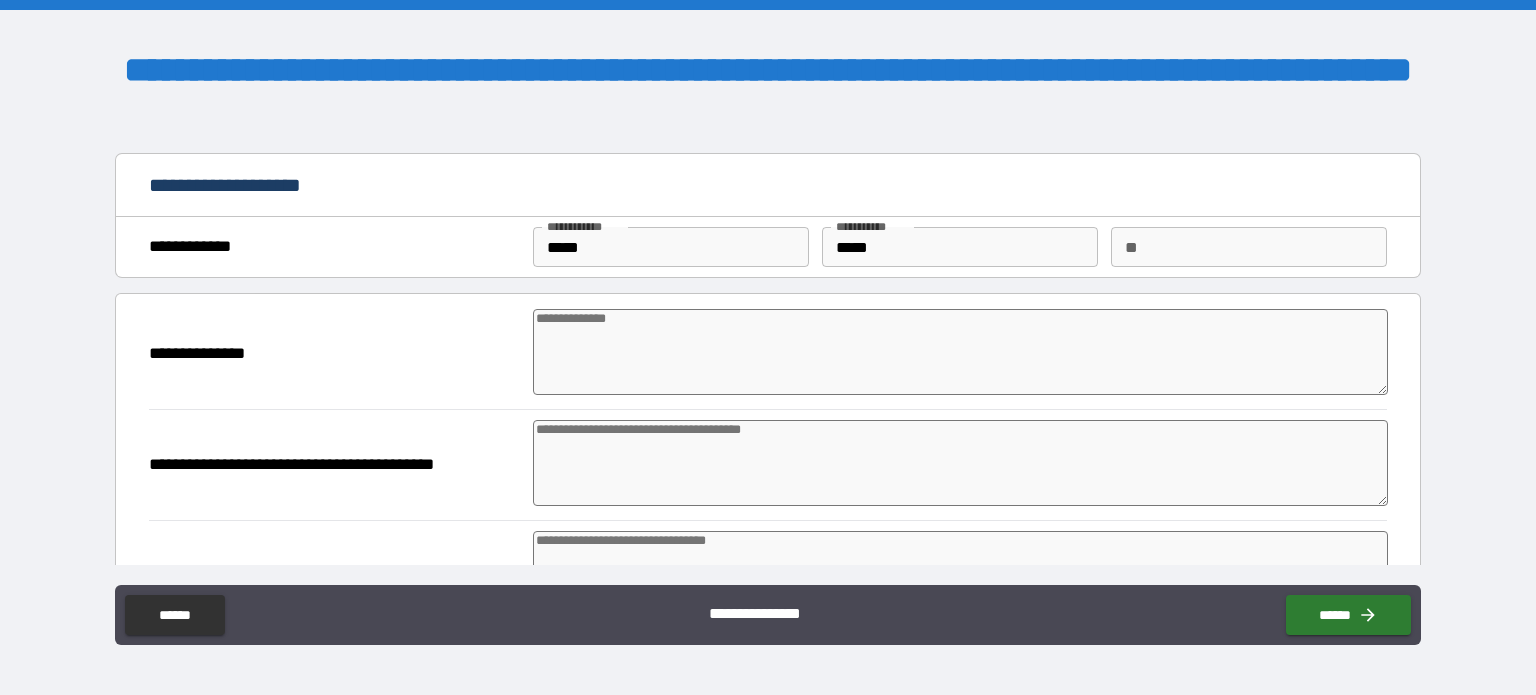 type on "*" 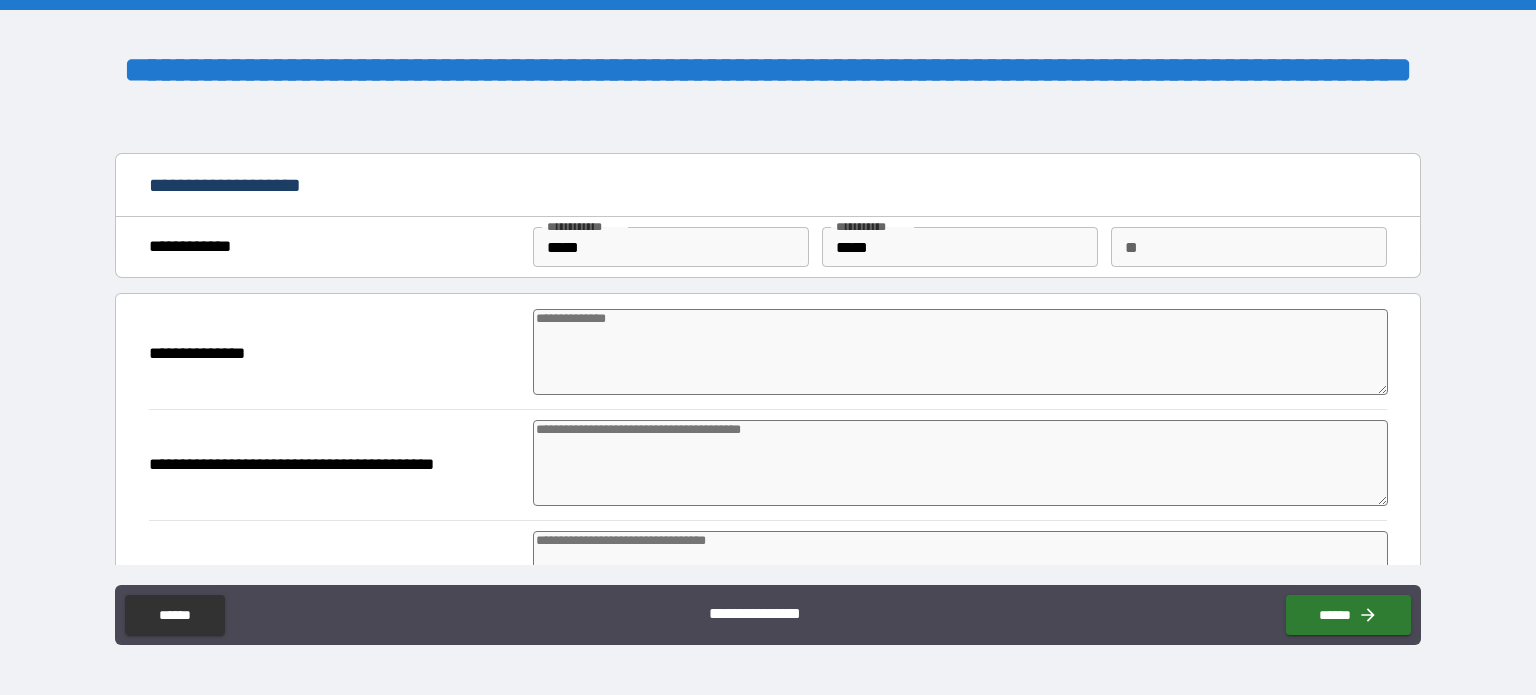 type on "*" 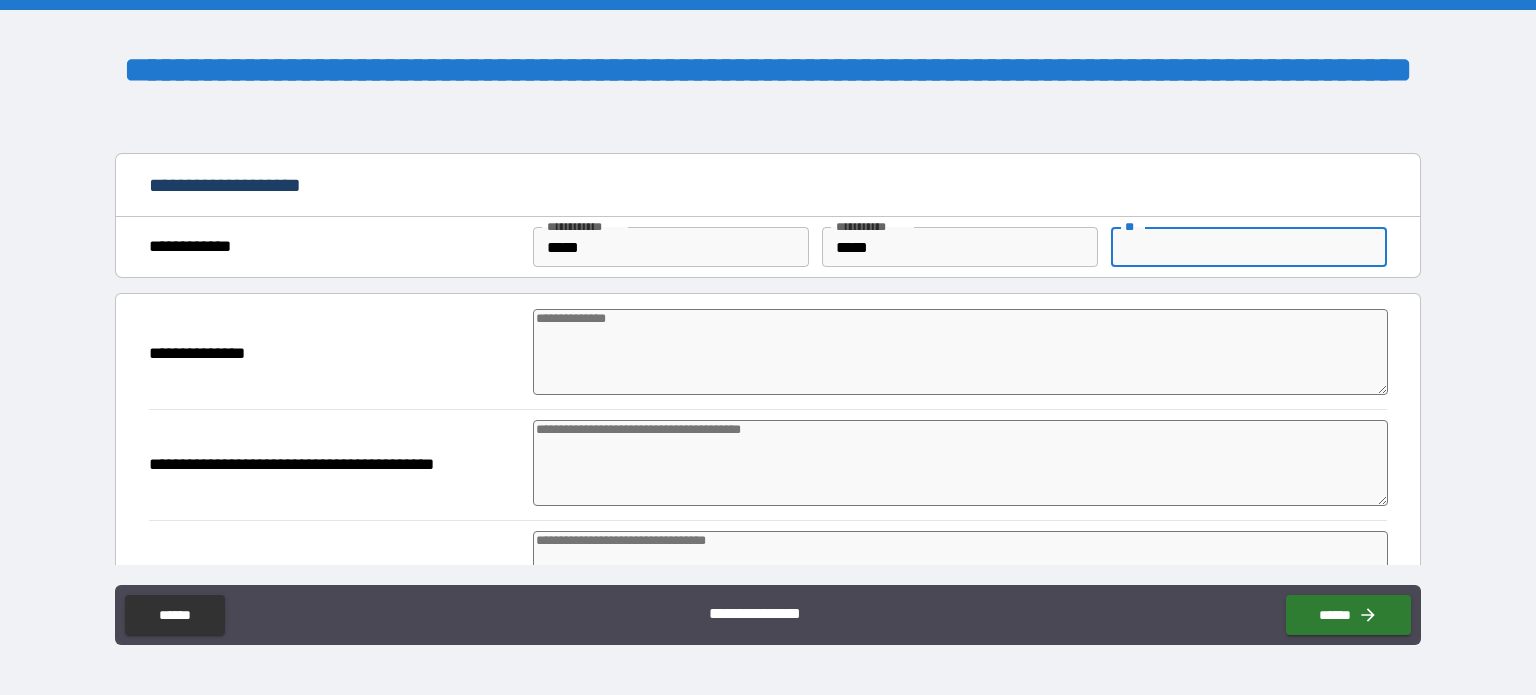 type on "*" 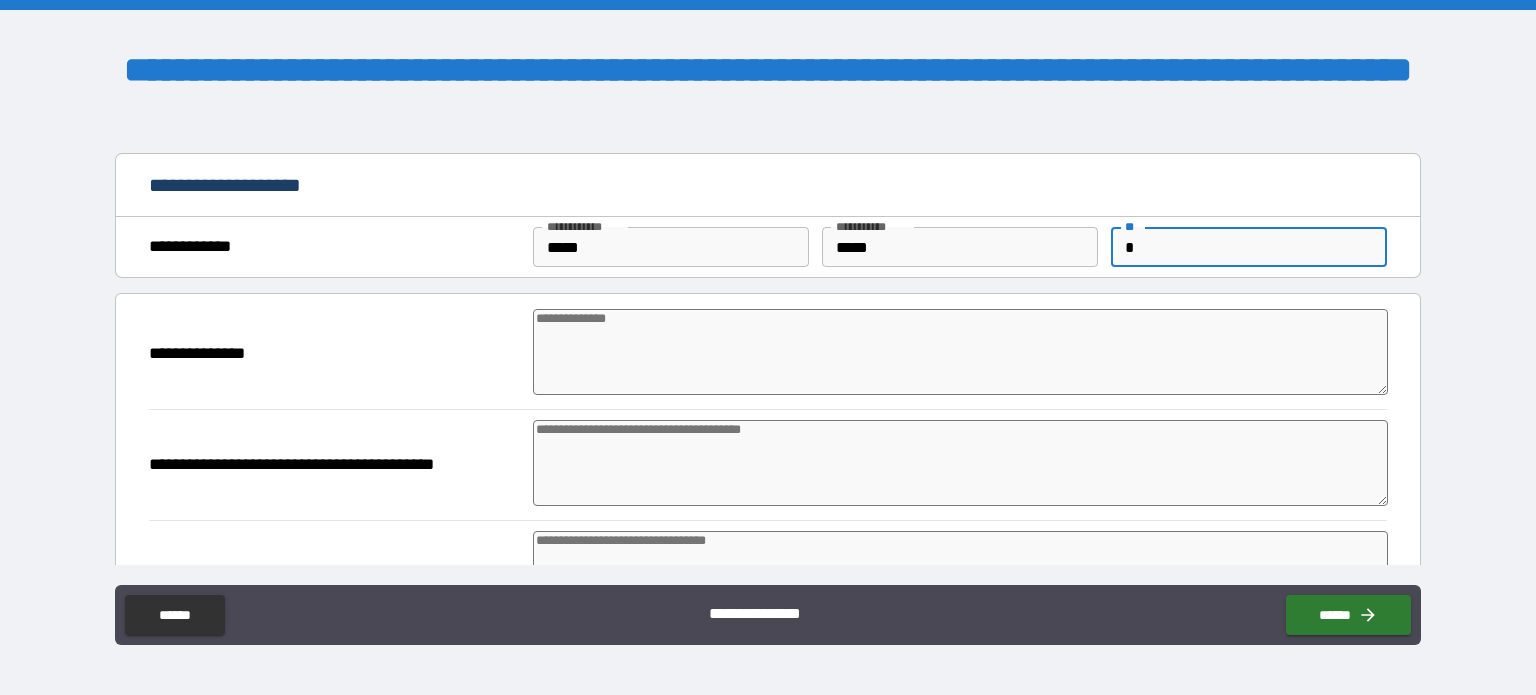 type on "*" 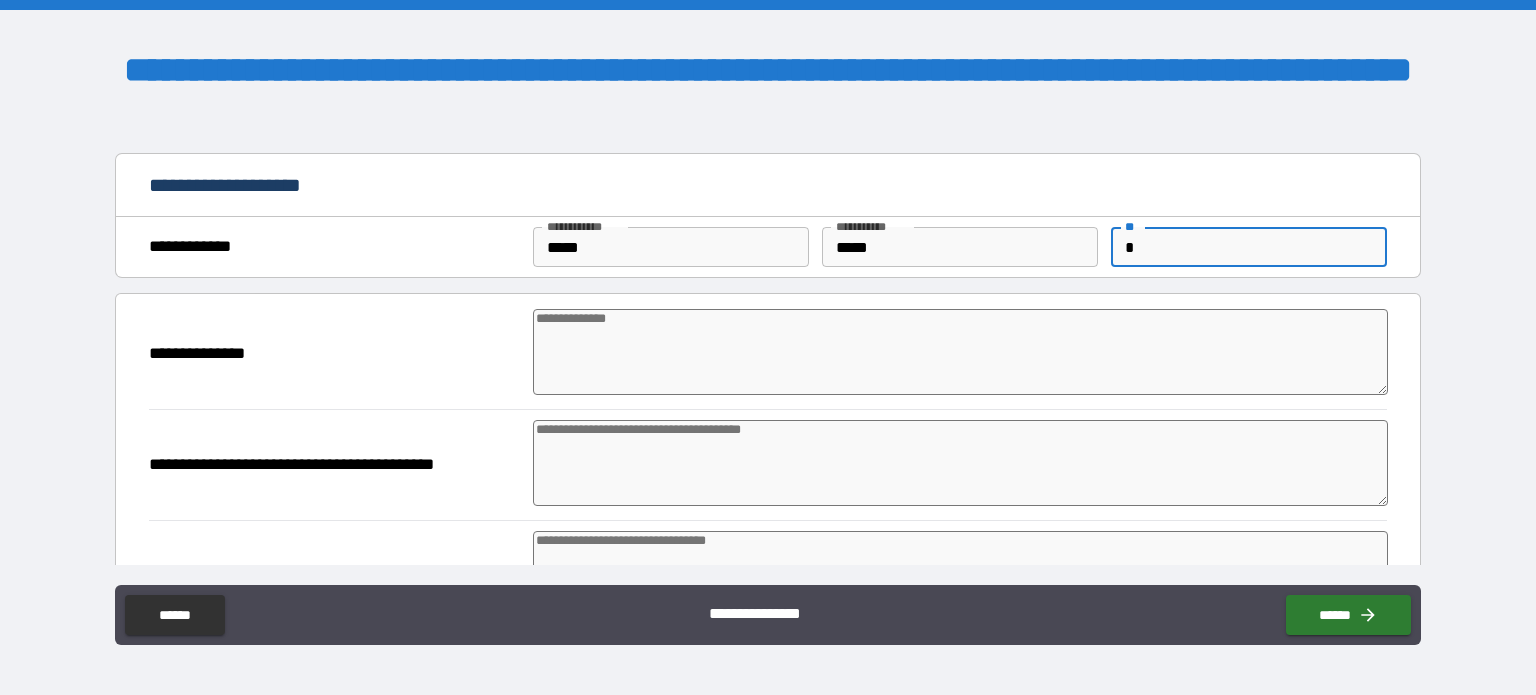 type on "*" 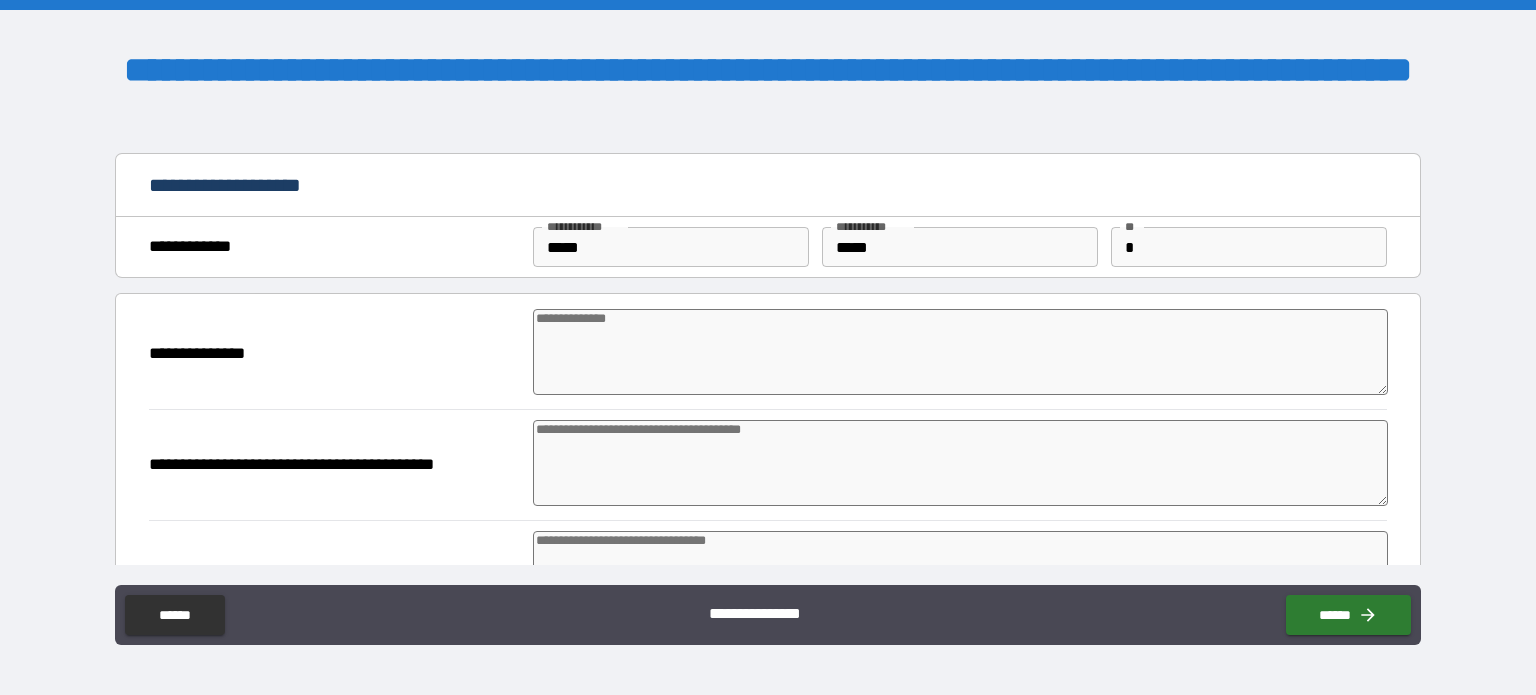 click at bounding box center [961, 352] 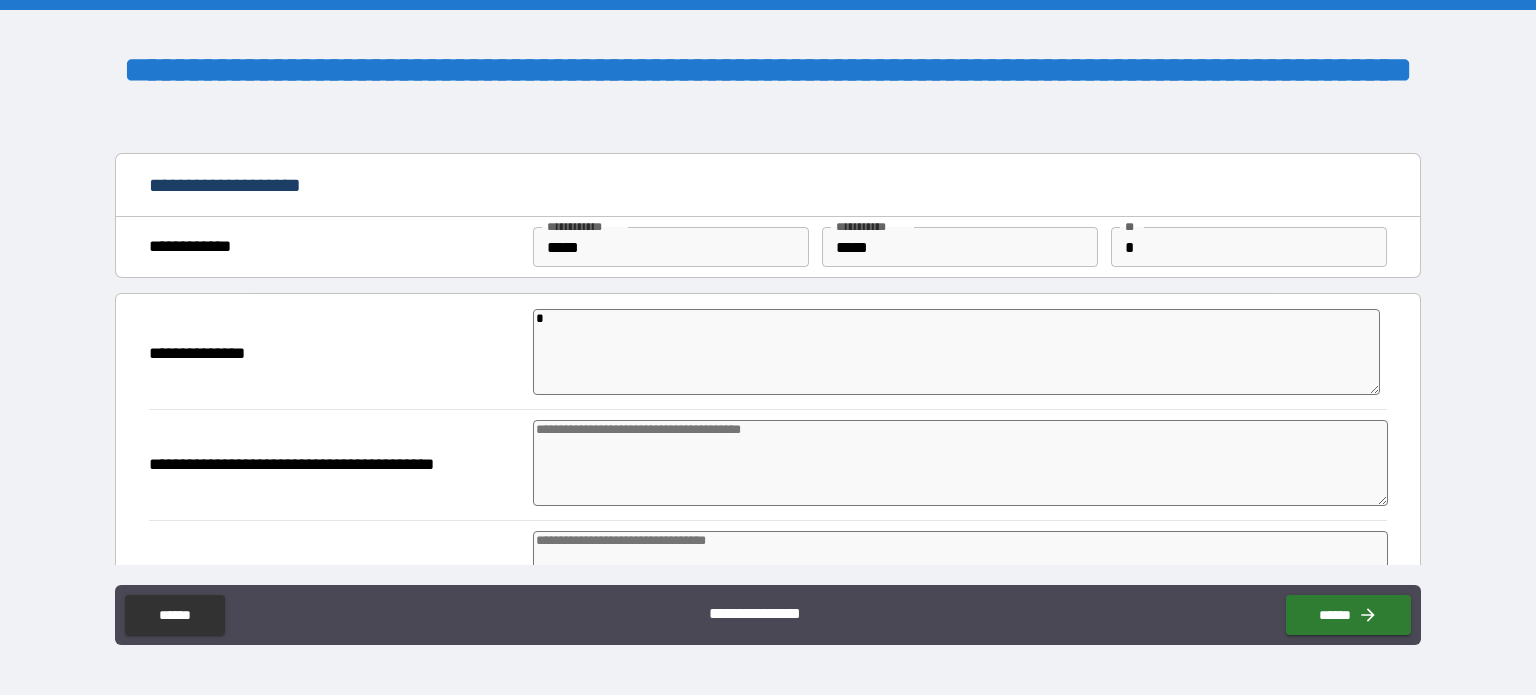 type on "**" 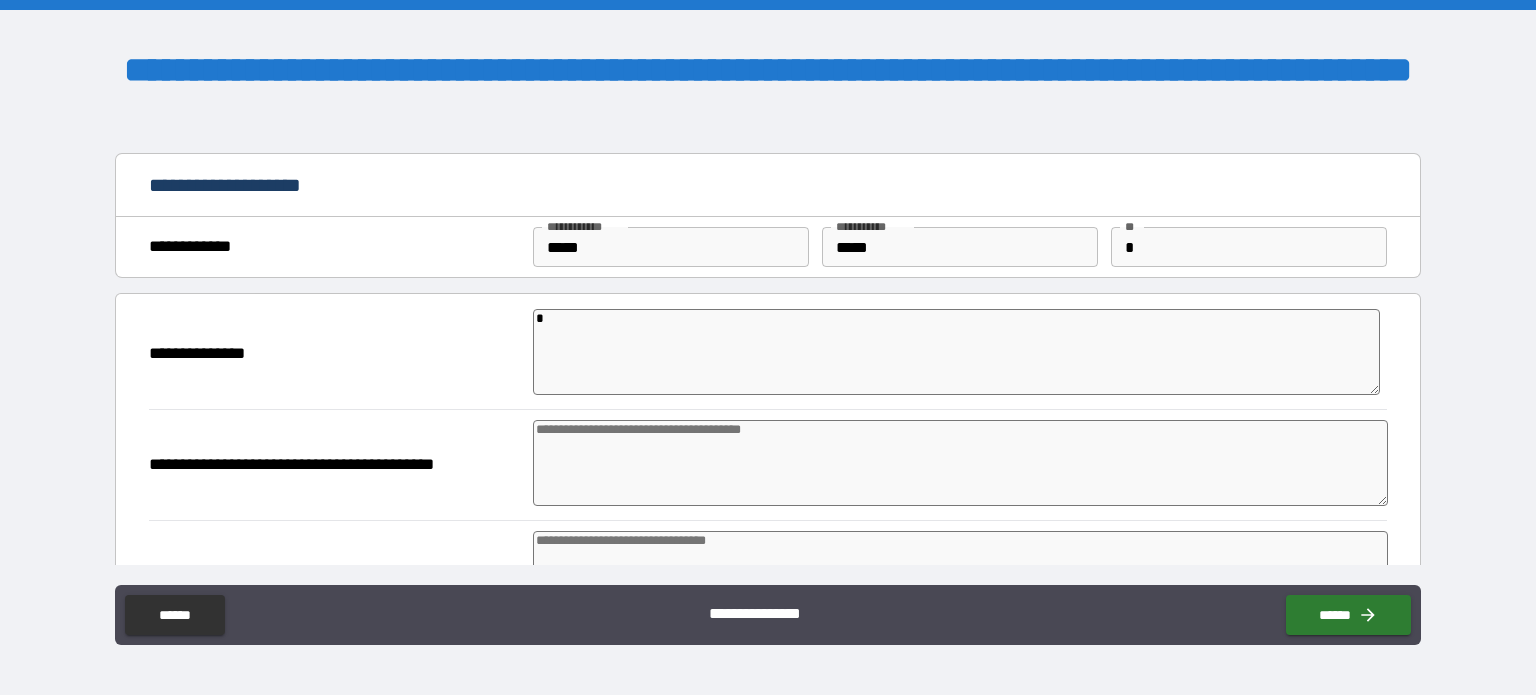 type on "*" 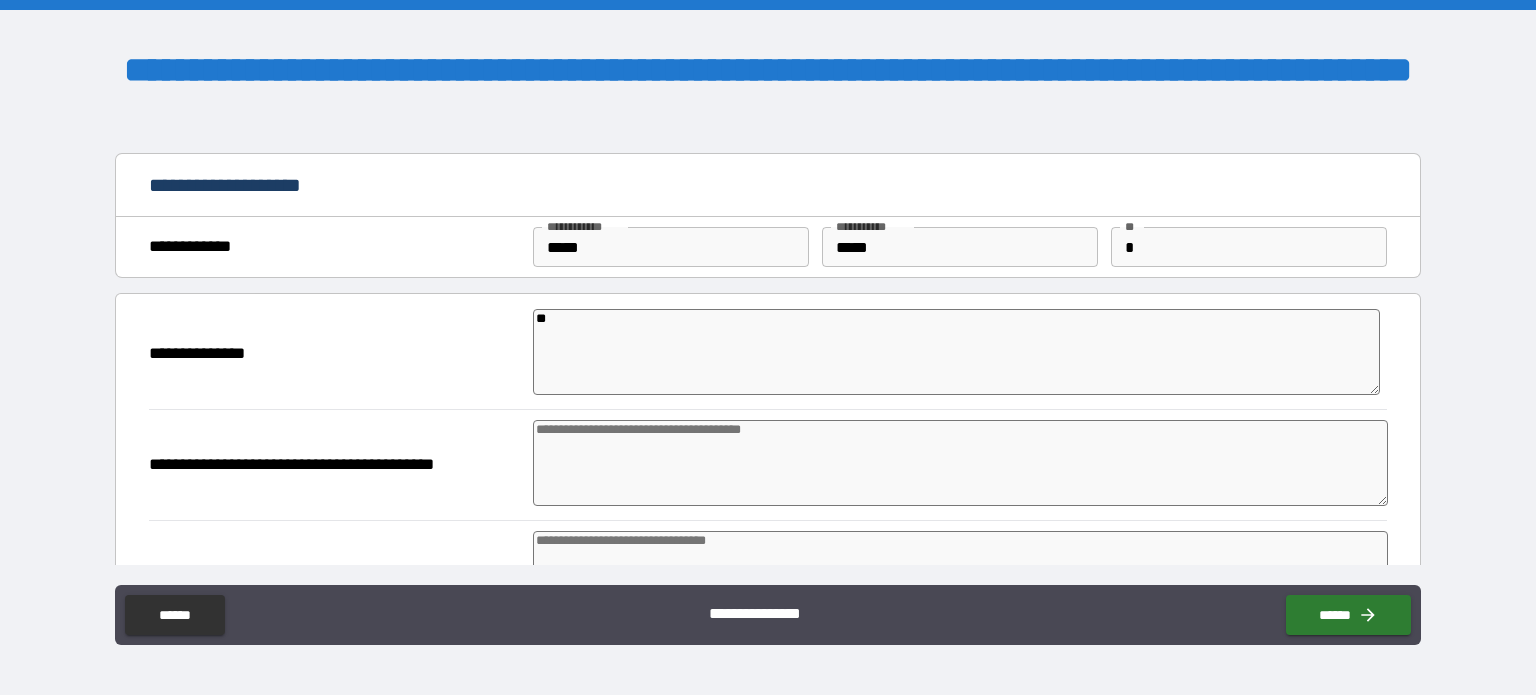 type on "***" 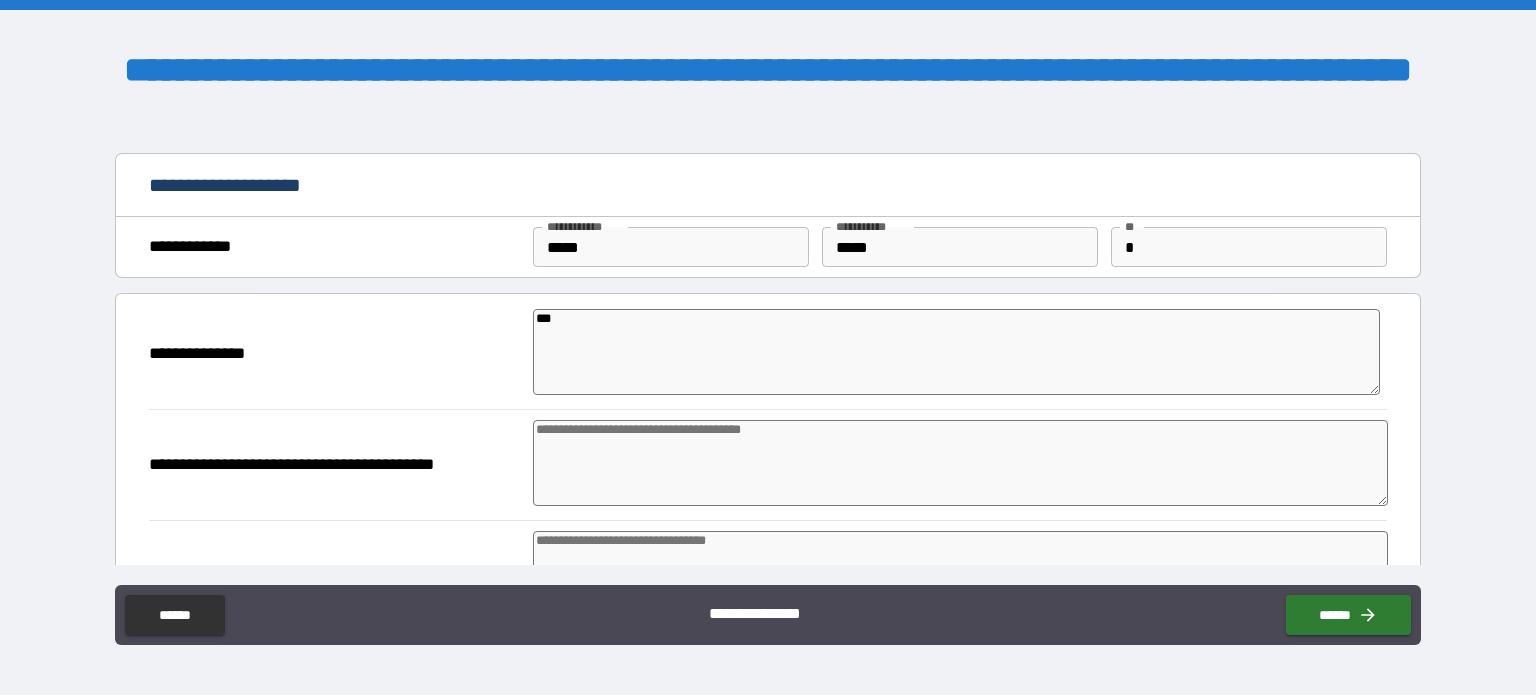 type on "****" 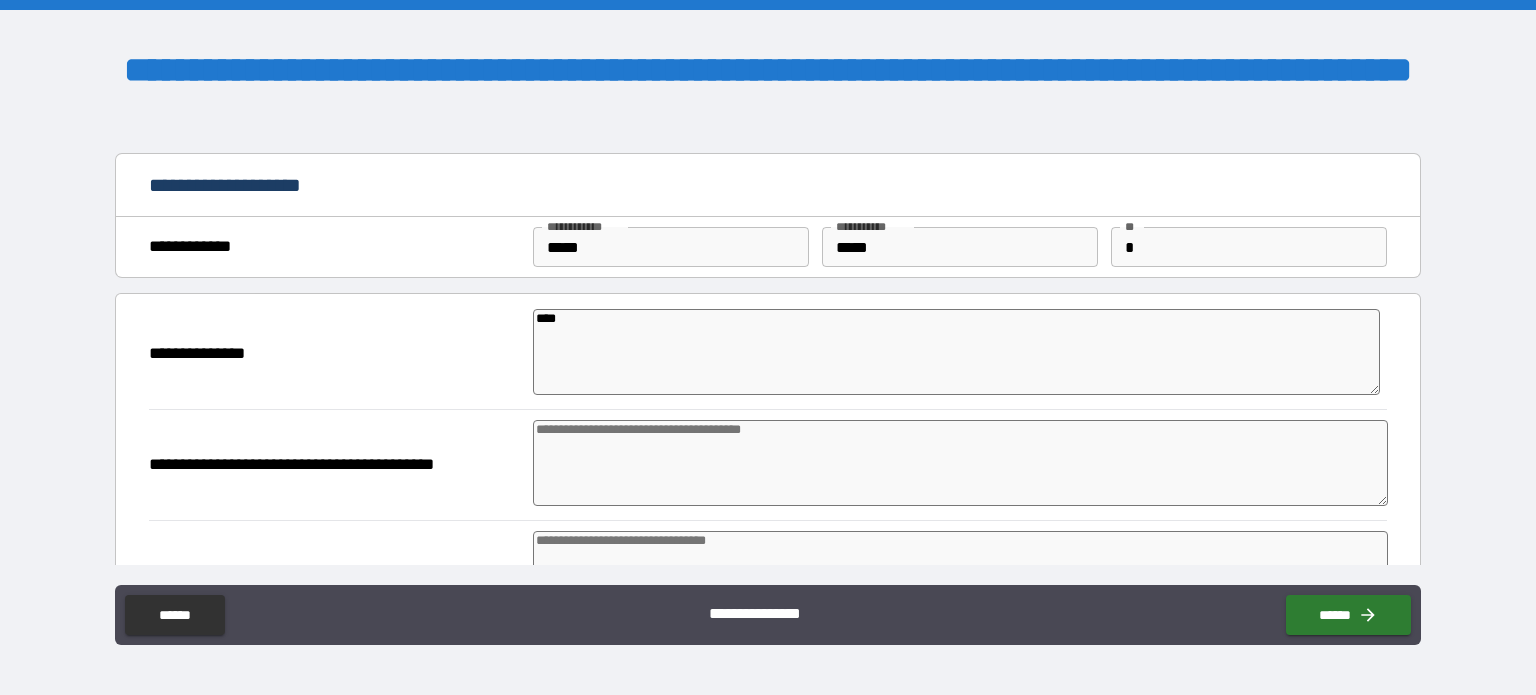 type on "*" 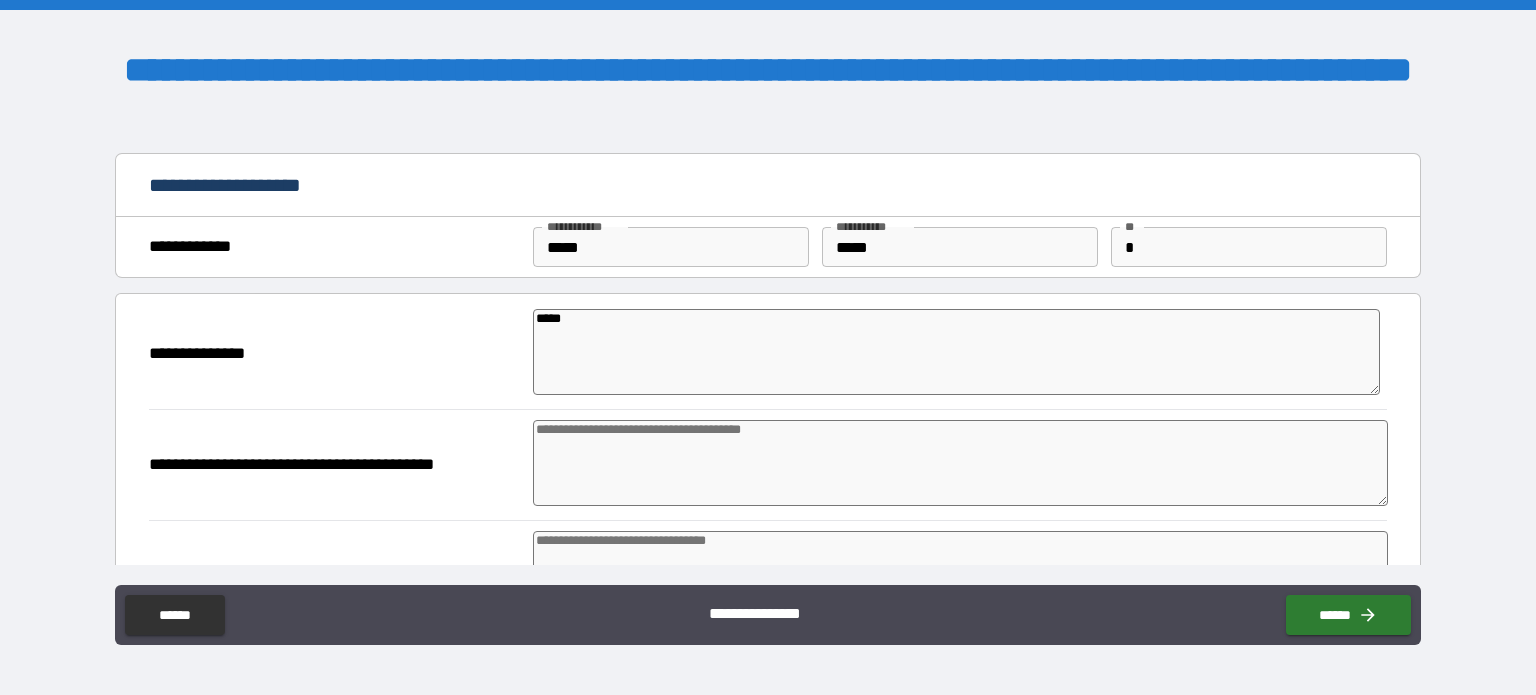 type on "*" 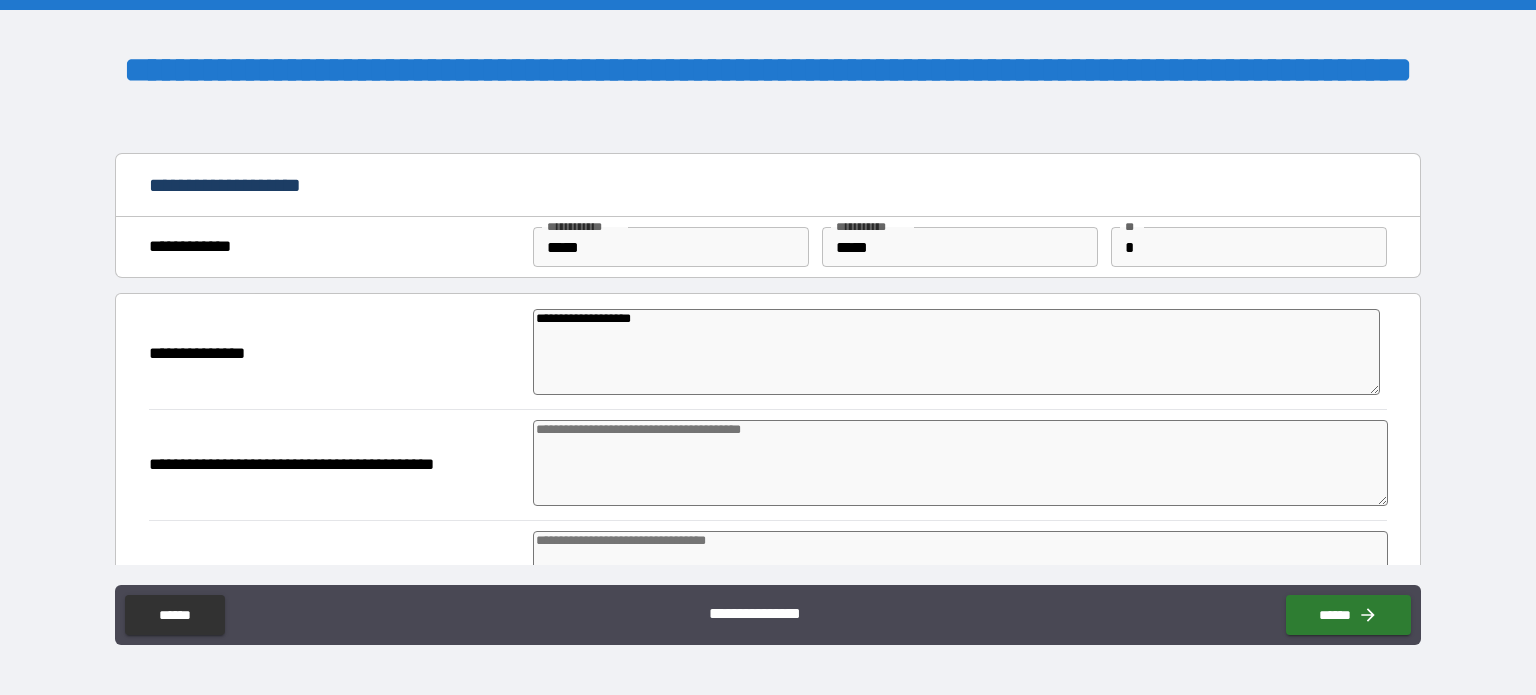 click at bounding box center (961, 463) 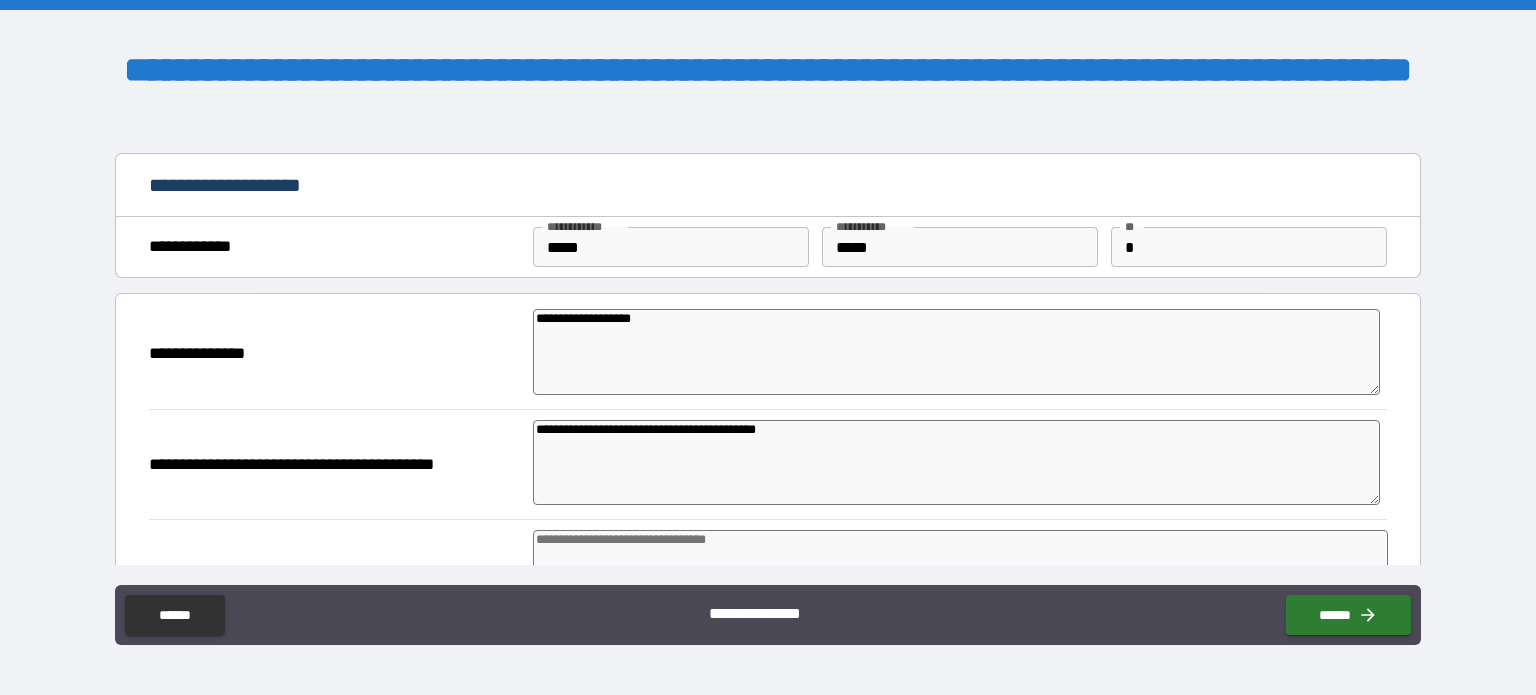 scroll, scrollTop: 100, scrollLeft: 0, axis: vertical 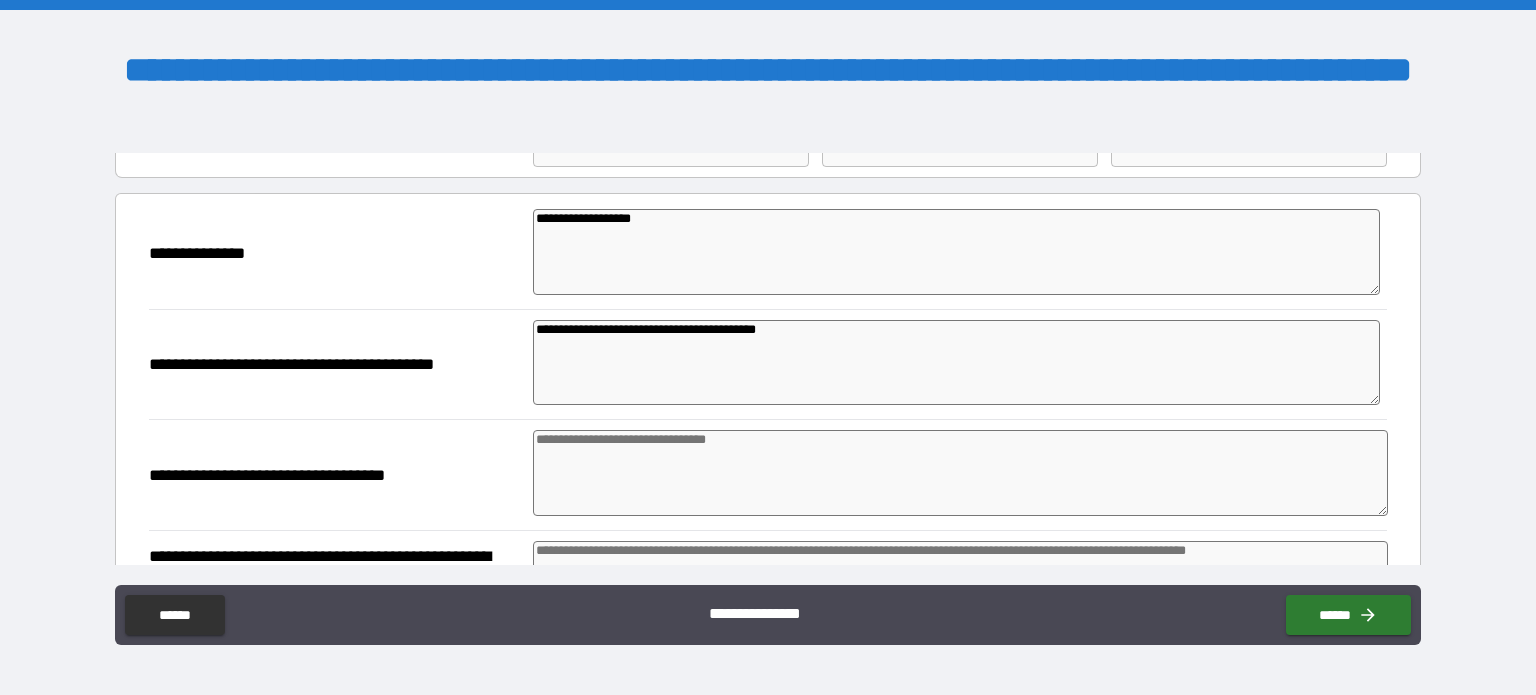 click at bounding box center [961, 473] 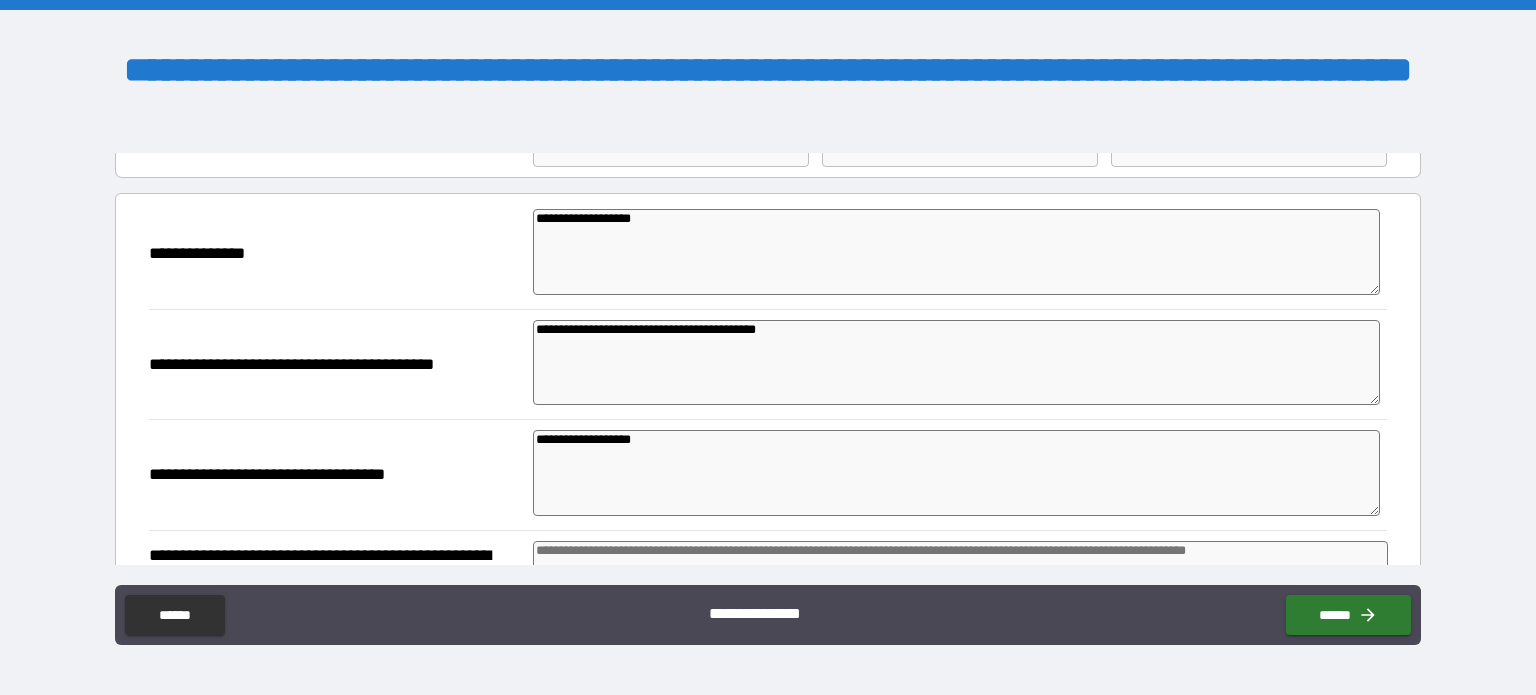 scroll, scrollTop: 200, scrollLeft: 0, axis: vertical 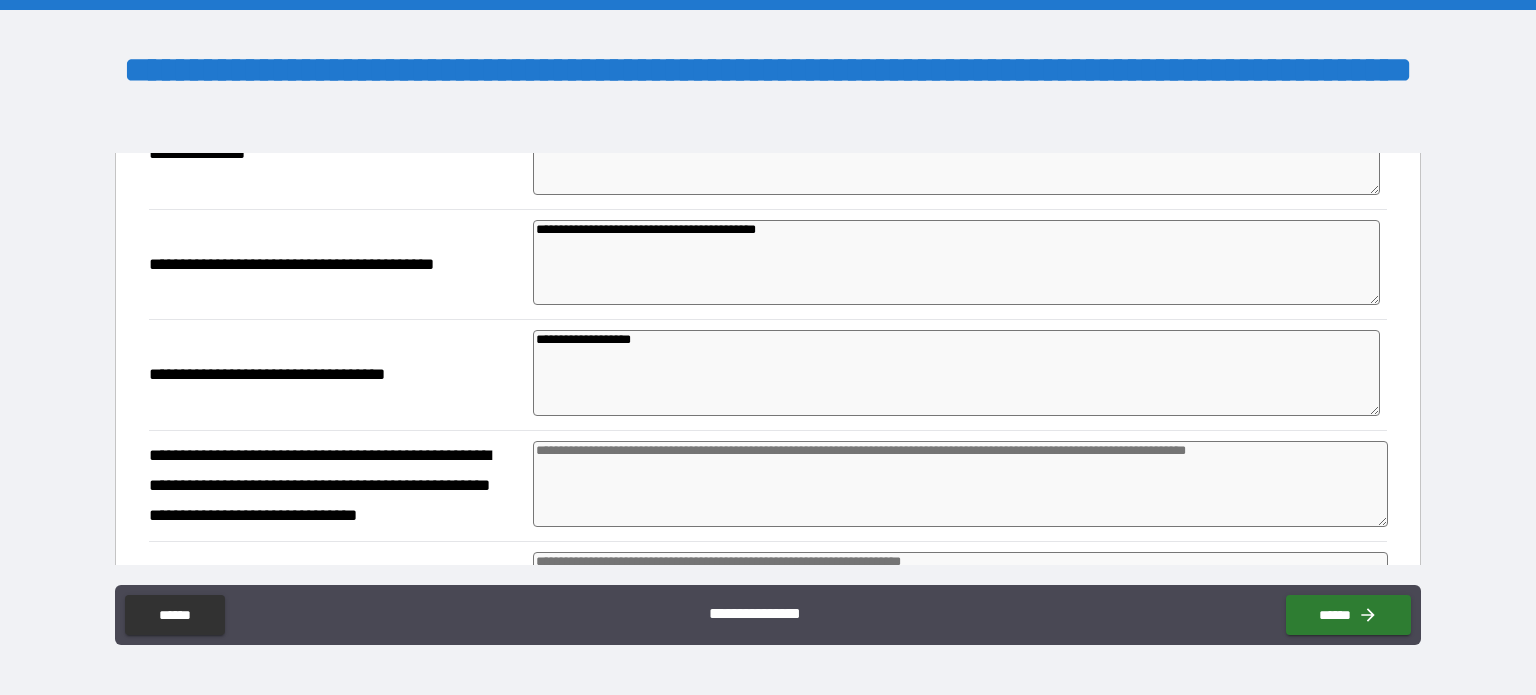 click at bounding box center [961, 484] 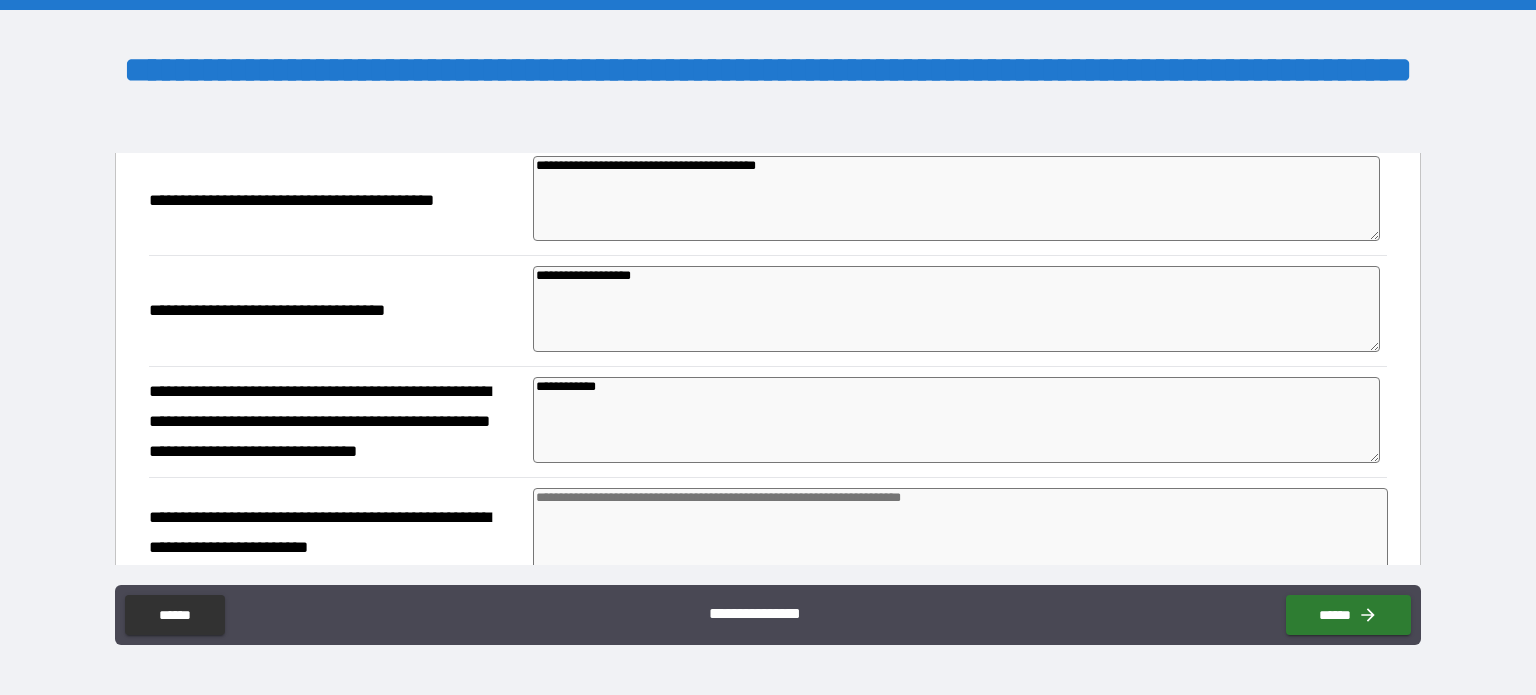 scroll, scrollTop: 300, scrollLeft: 0, axis: vertical 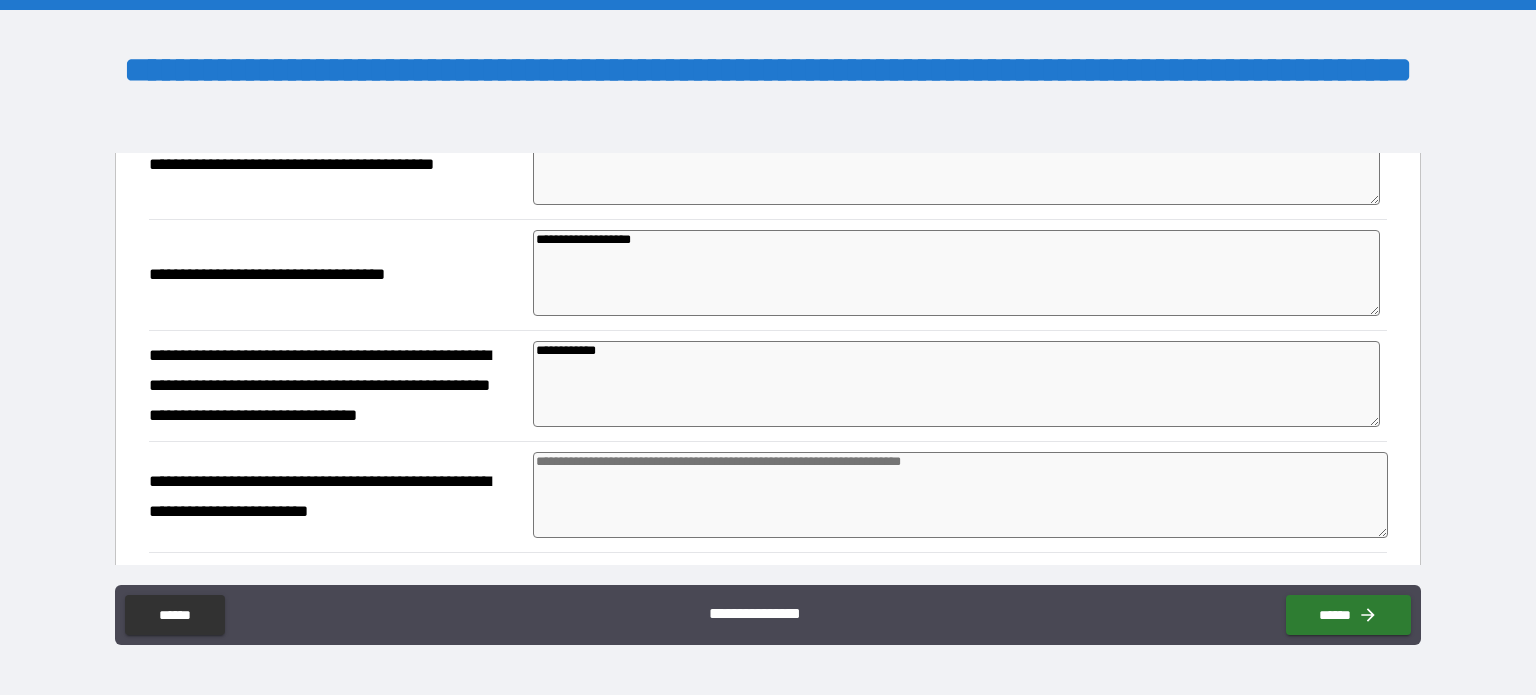 click at bounding box center (961, 495) 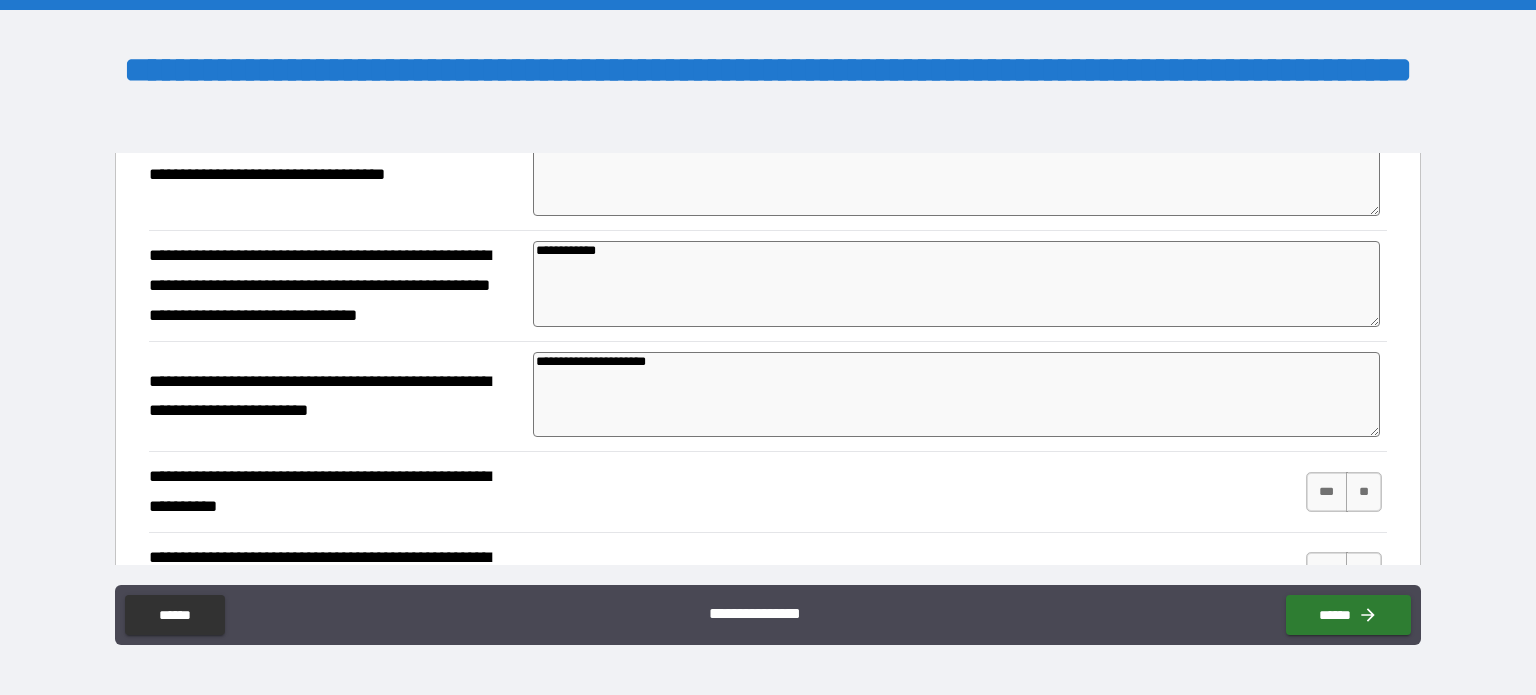 scroll, scrollTop: 500, scrollLeft: 0, axis: vertical 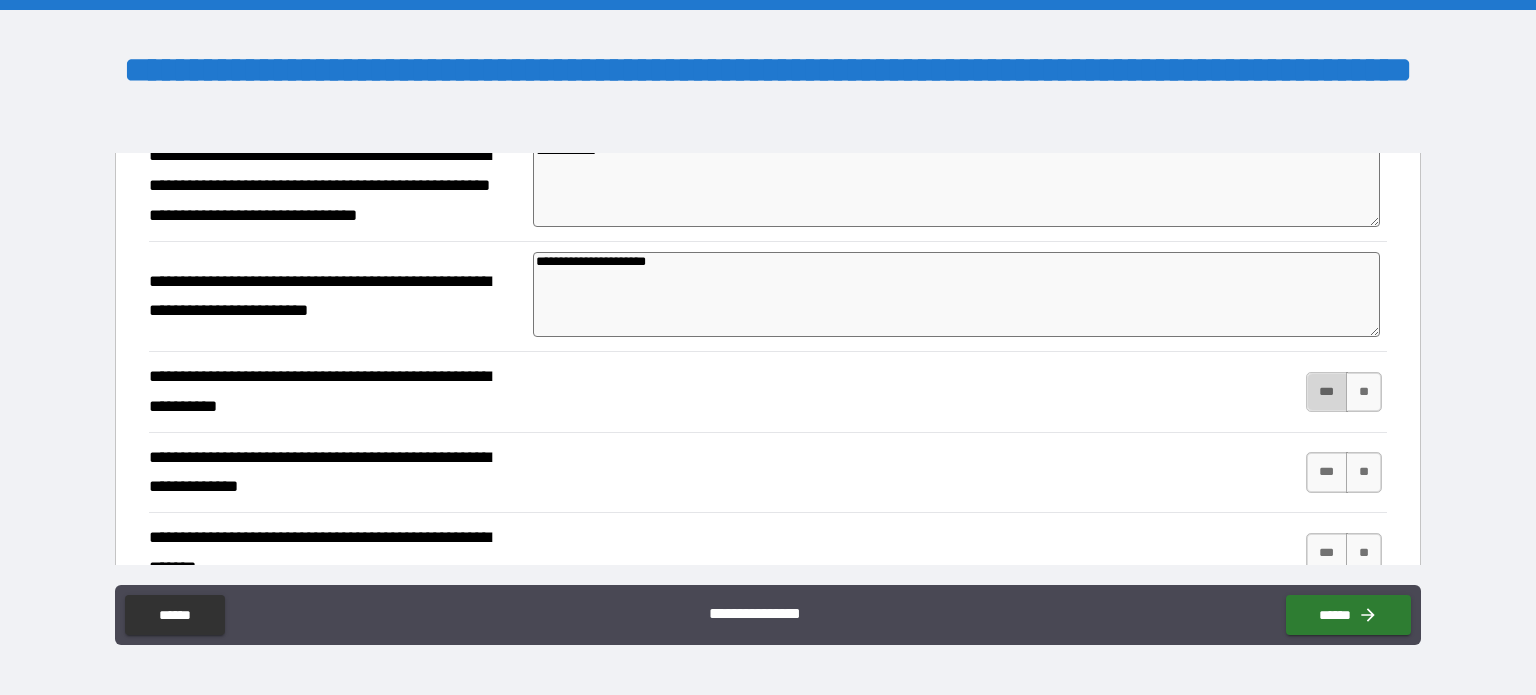 click on "***" at bounding box center (1327, 392) 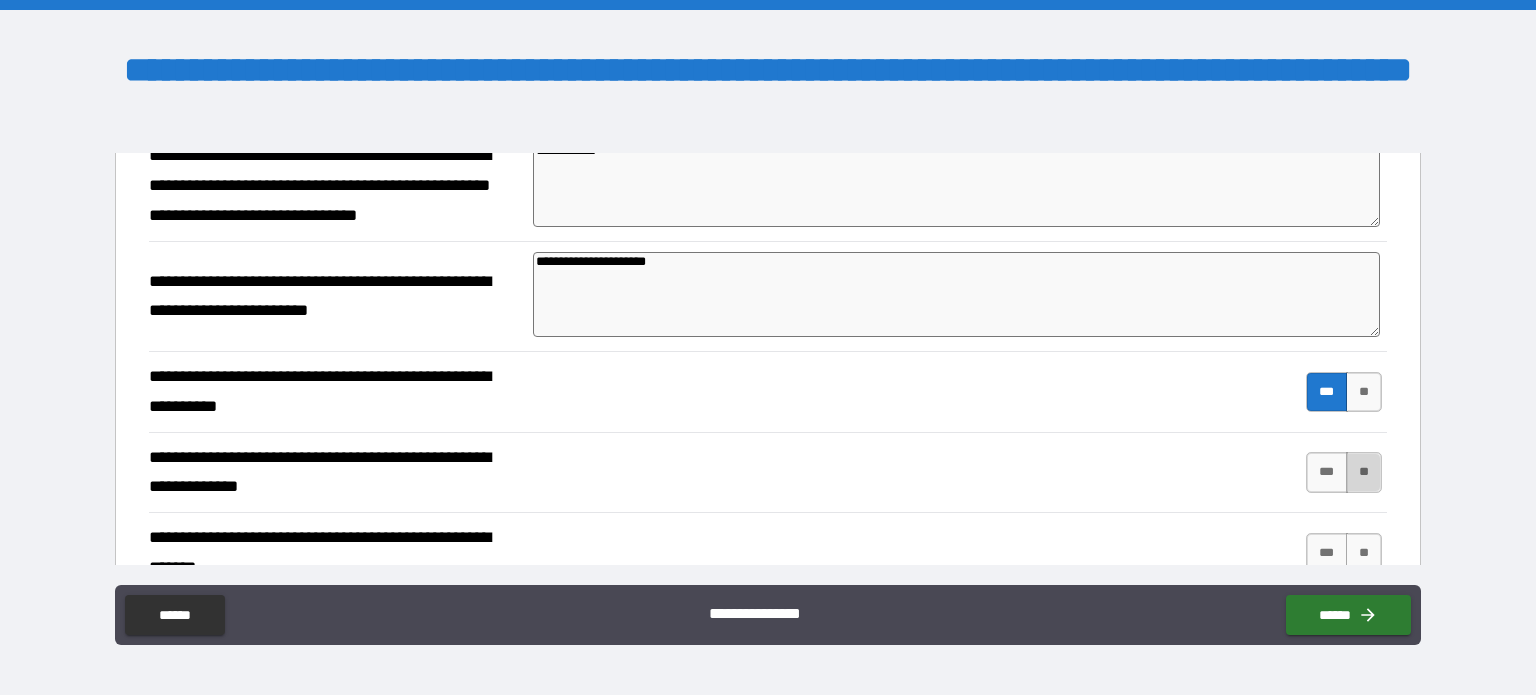 click on "**" at bounding box center (1364, 472) 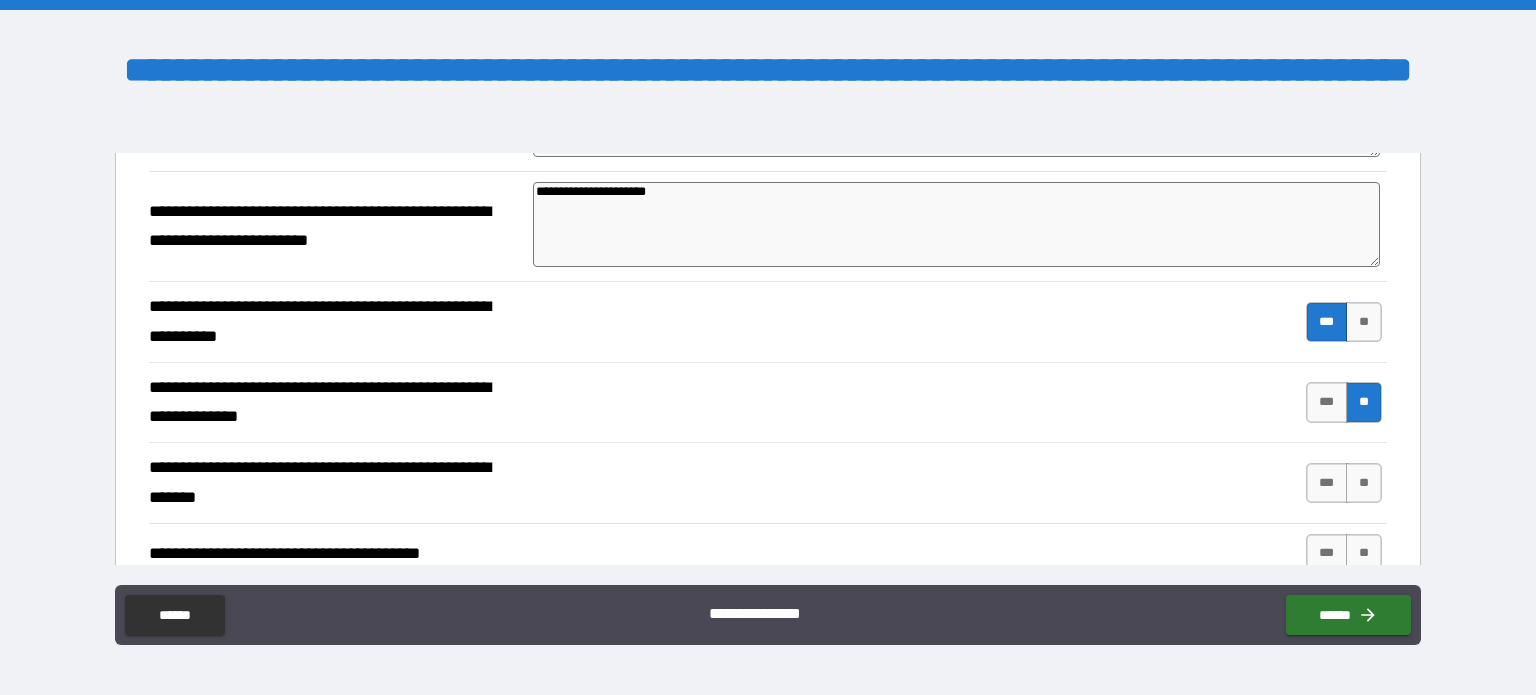 scroll, scrollTop: 600, scrollLeft: 0, axis: vertical 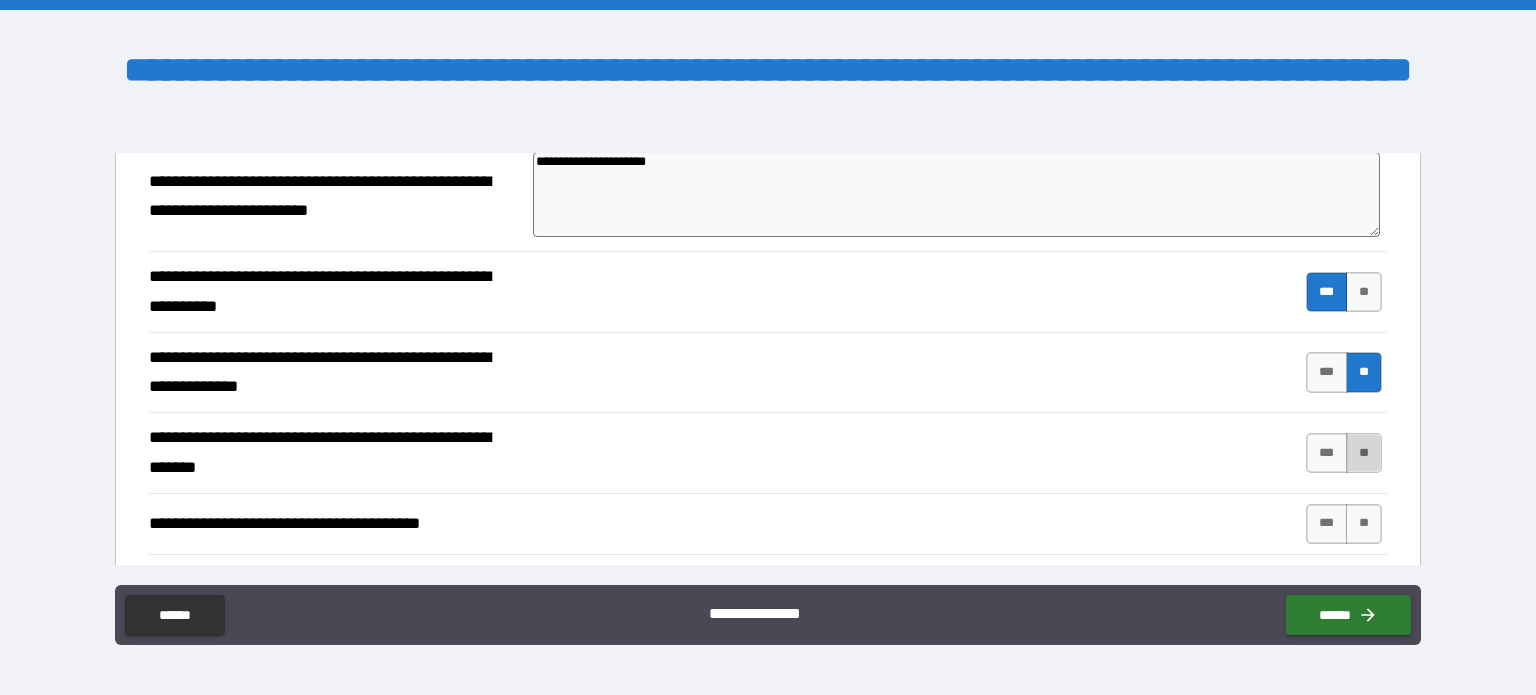 click on "**" at bounding box center (1364, 453) 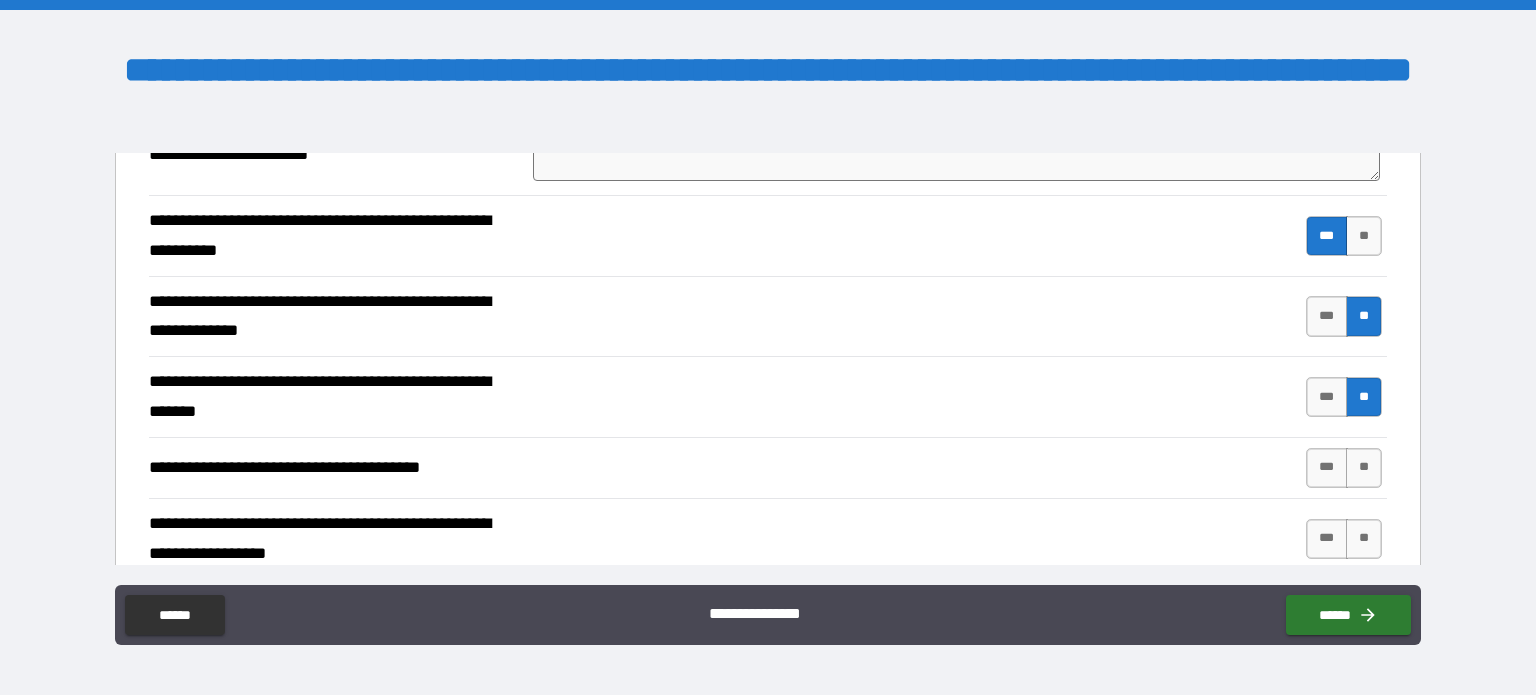 scroll, scrollTop: 700, scrollLeft: 0, axis: vertical 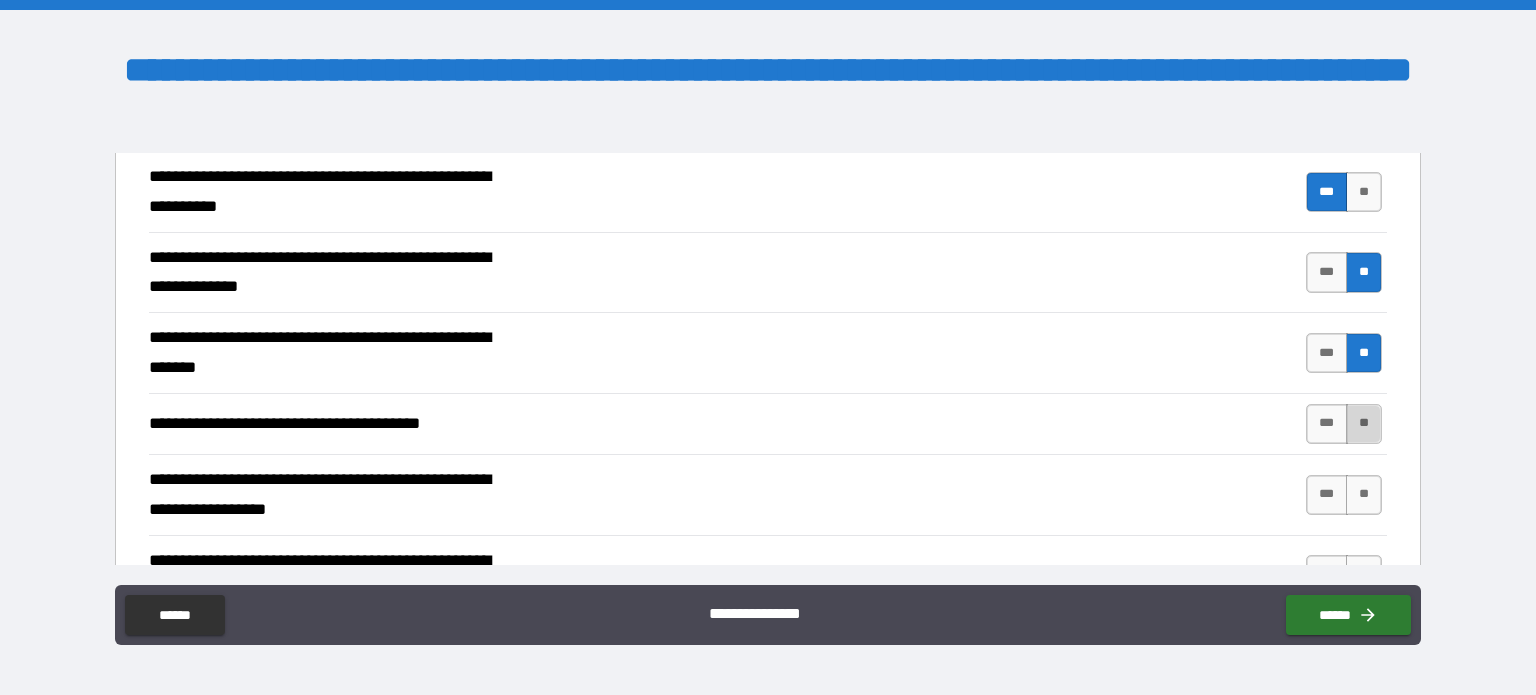 click on "**" at bounding box center (1364, 424) 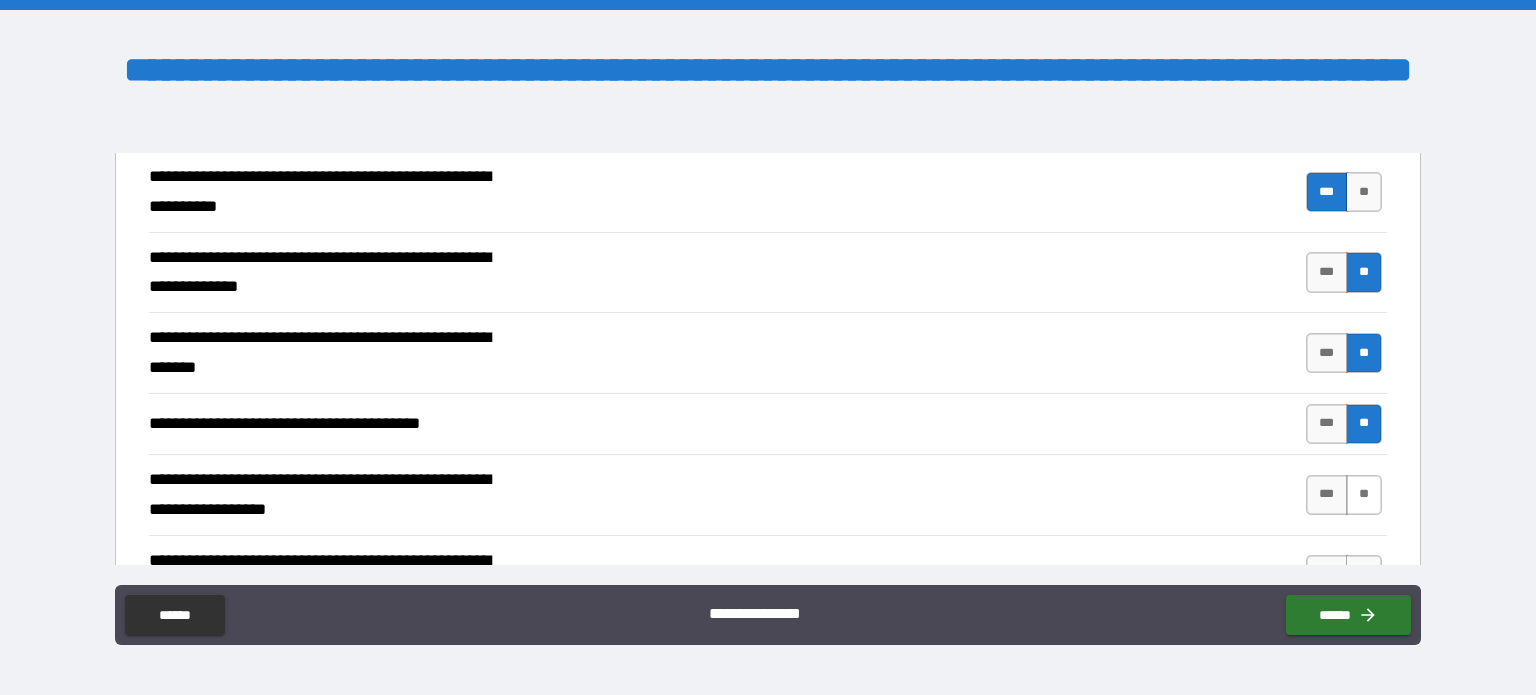 click on "**" at bounding box center (1364, 495) 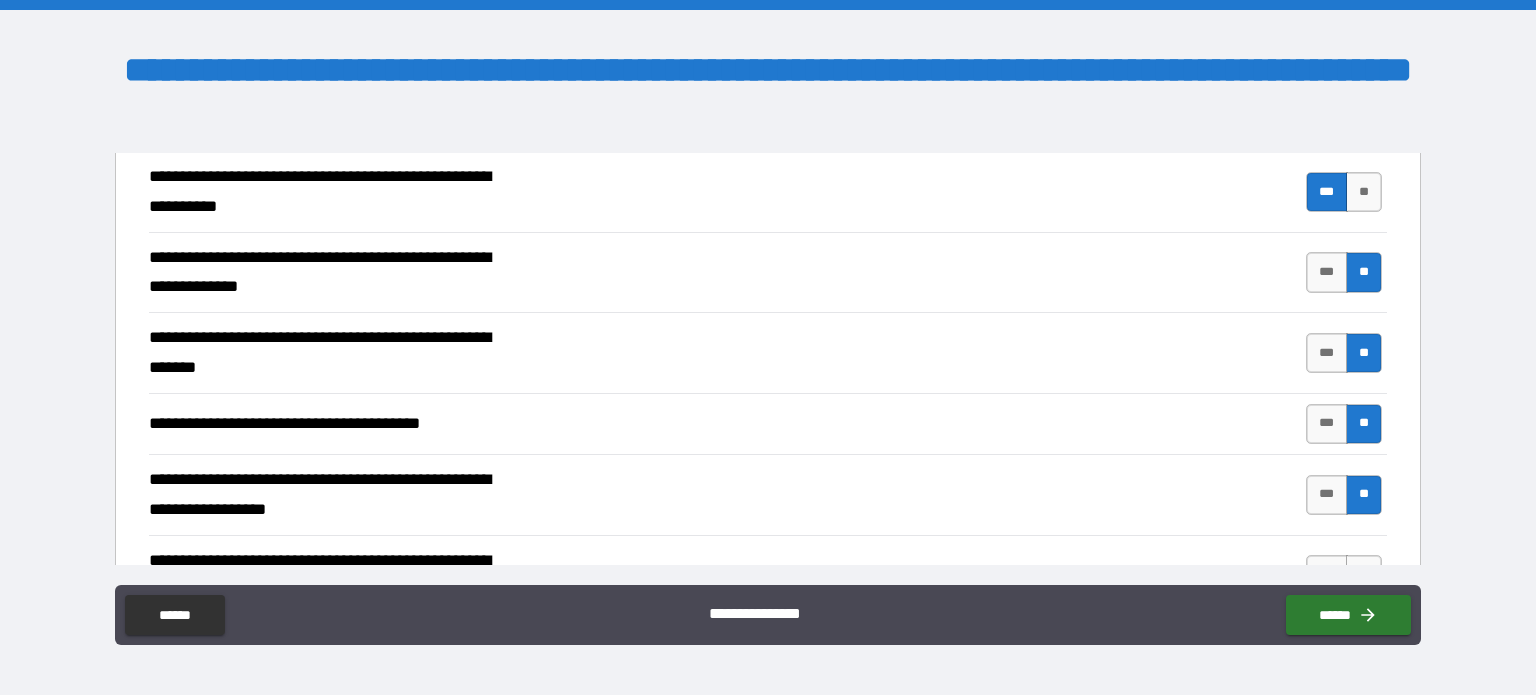 scroll, scrollTop: 800, scrollLeft: 0, axis: vertical 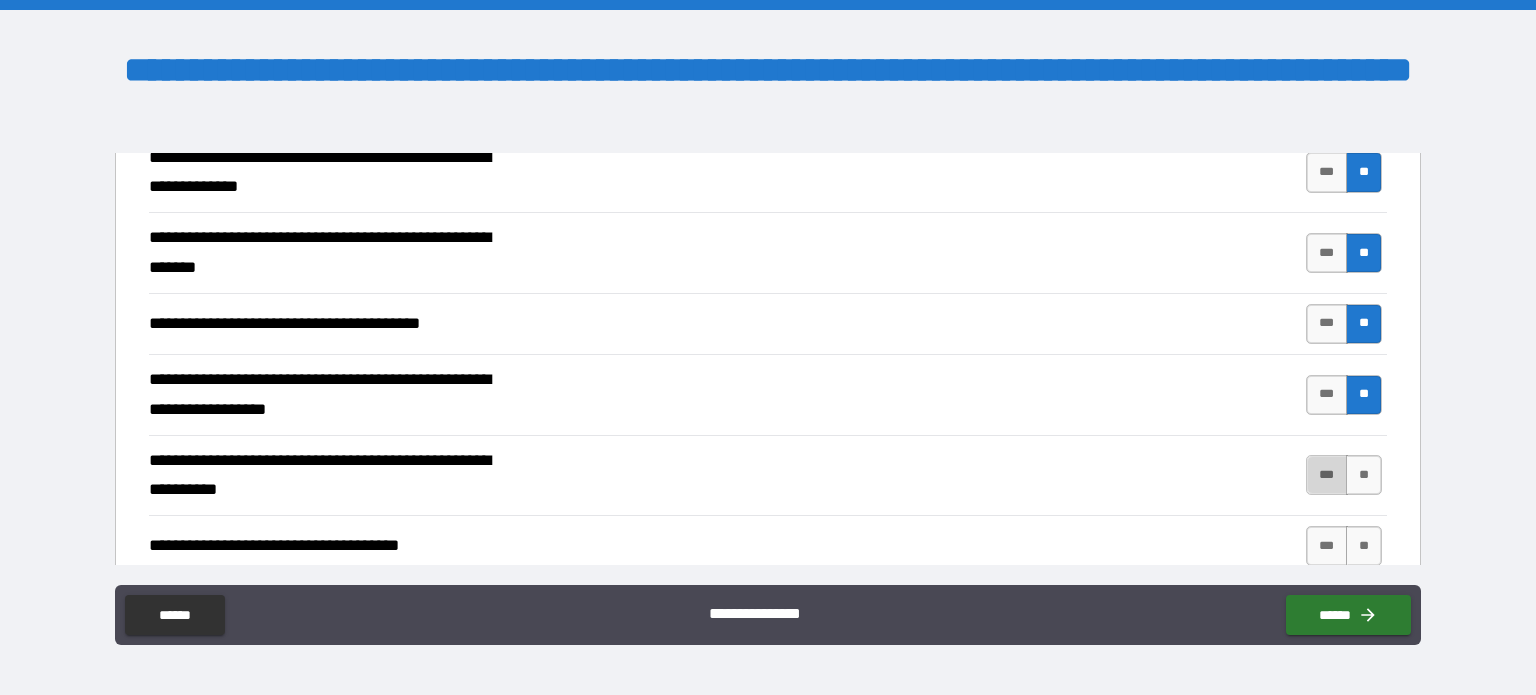 click on "***" at bounding box center [1327, 475] 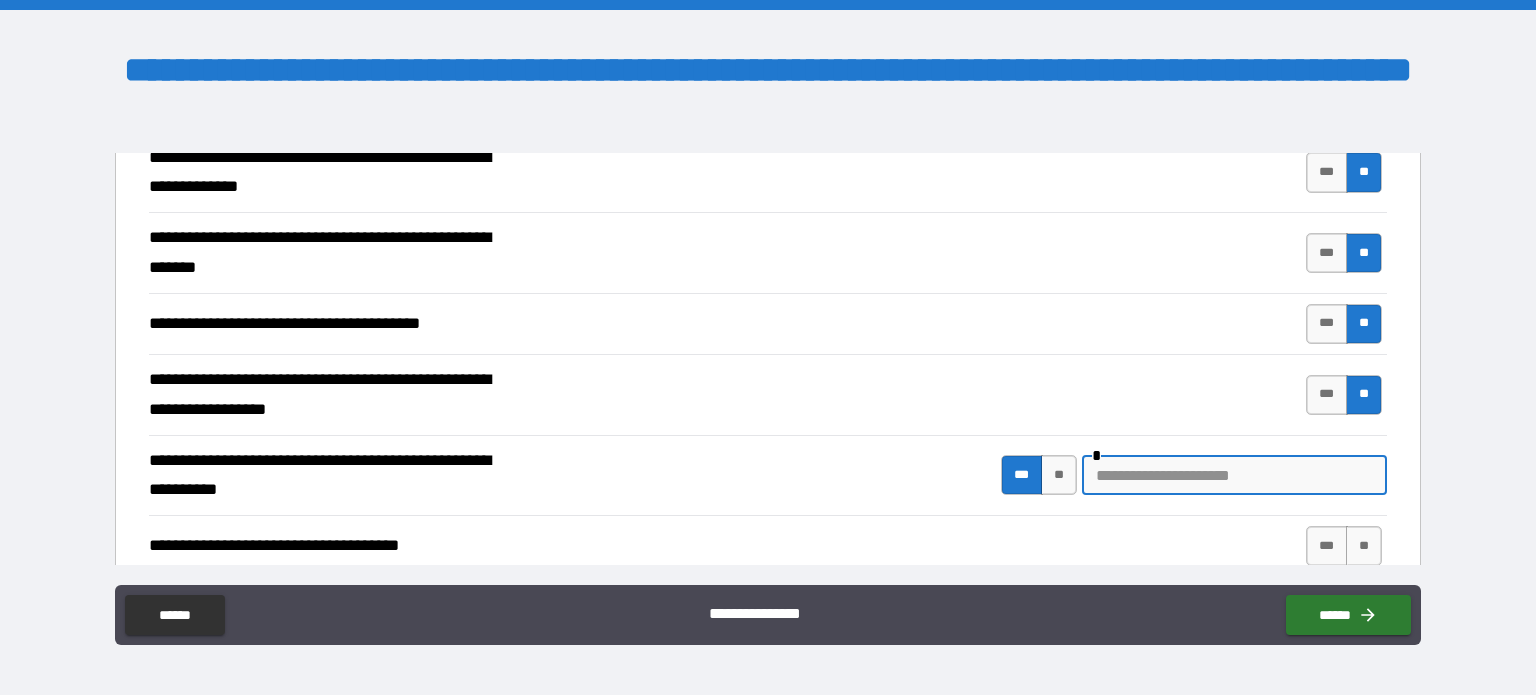 click at bounding box center [1234, 475] 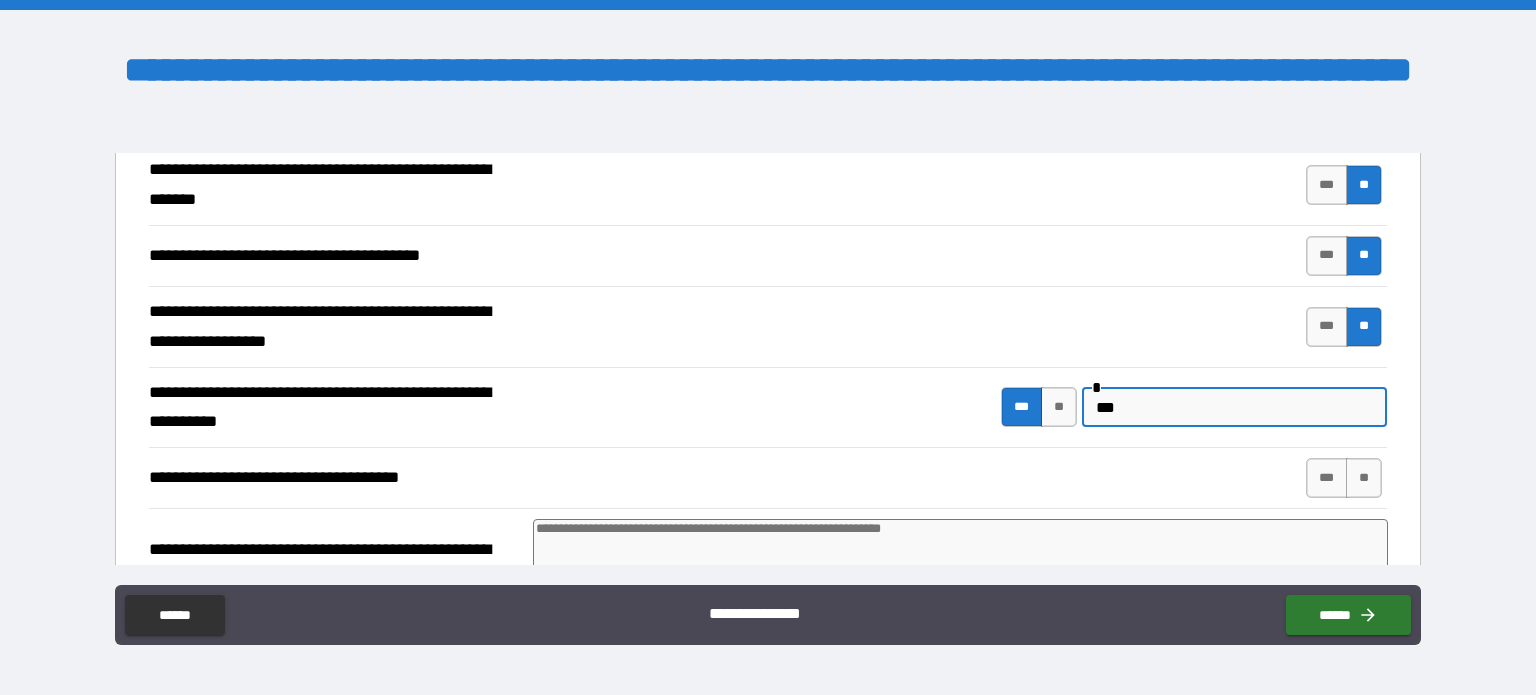 scroll, scrollTop: 900, scrollLeft: 0, axis: vertical 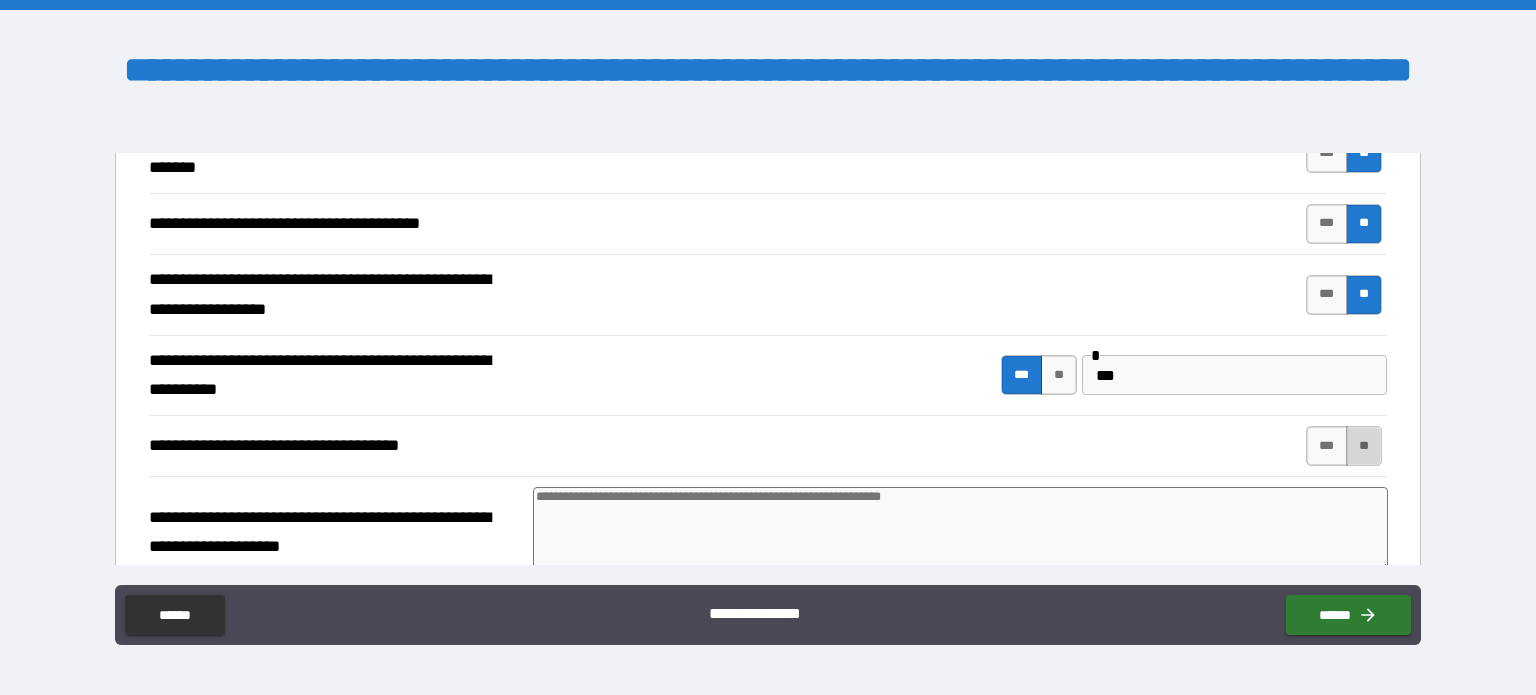click on "**" at bounding box center [1364, 446] 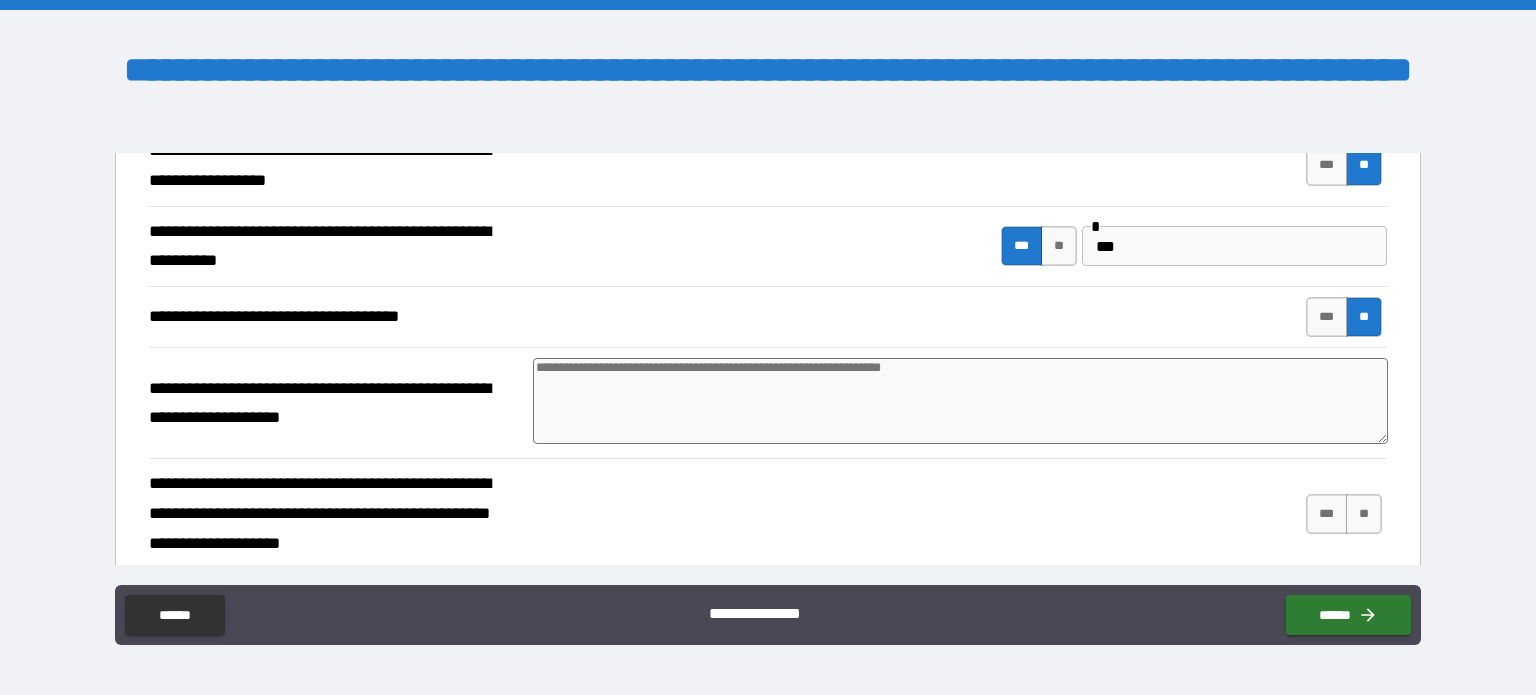 scroll, scrollTop: 1000, scrollLeft: 0, axis: vertical 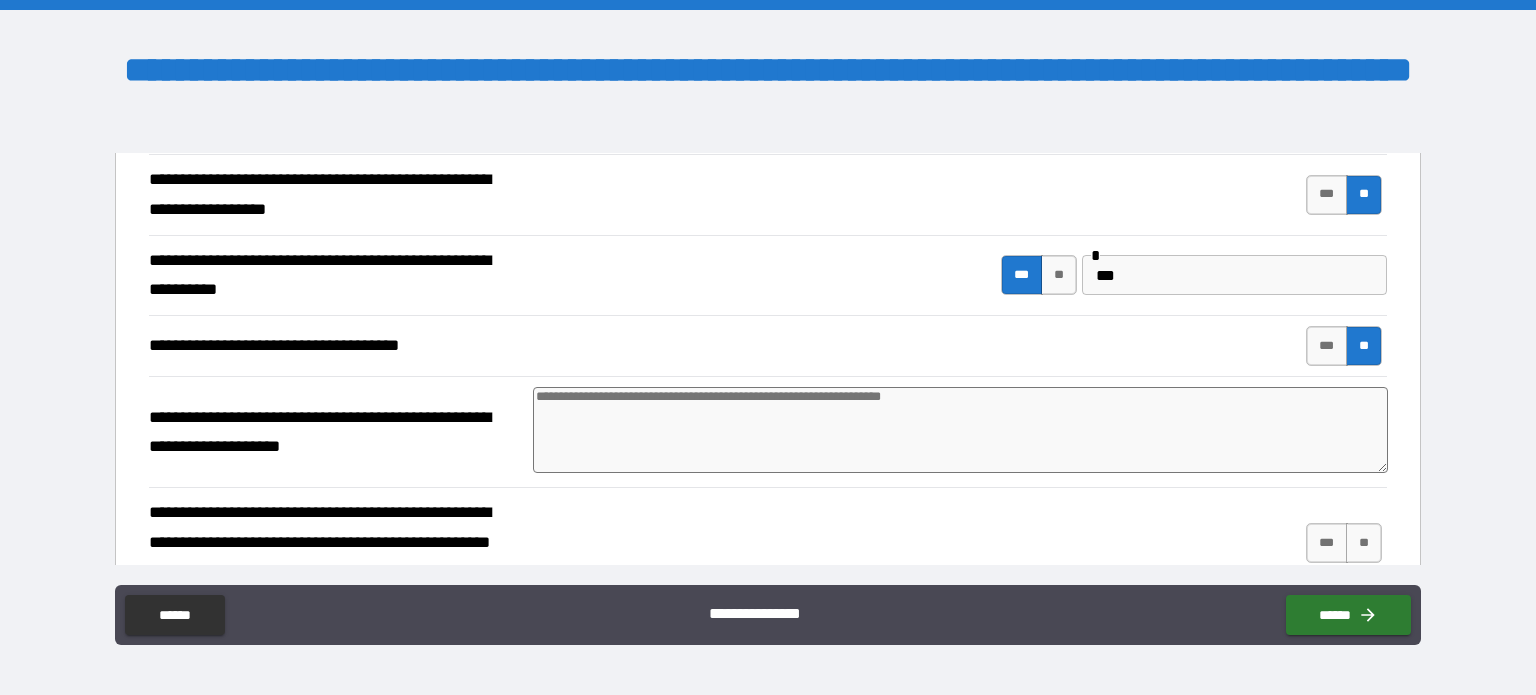 click at bounding box center (961, 430) 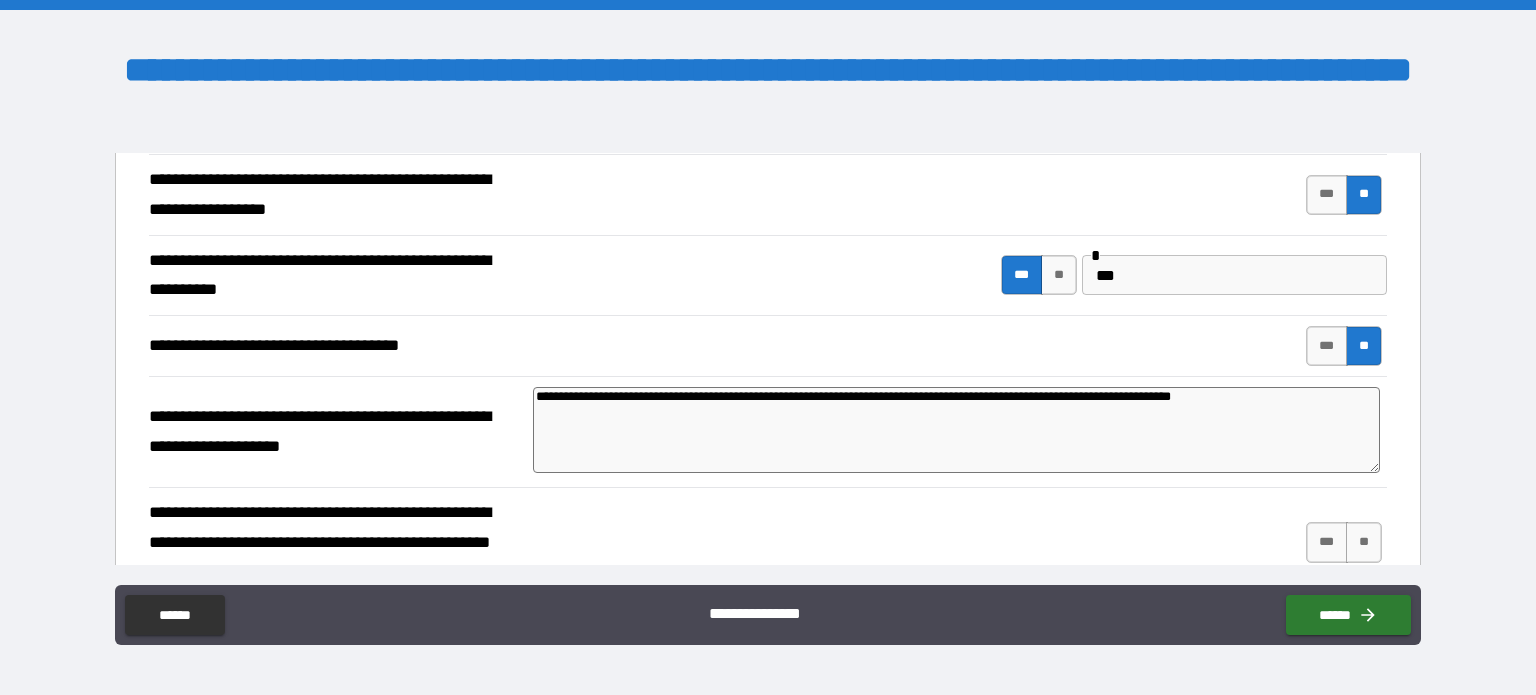 scroll, scrollTop: 1100, scrollLeft: 0, axis: vertical 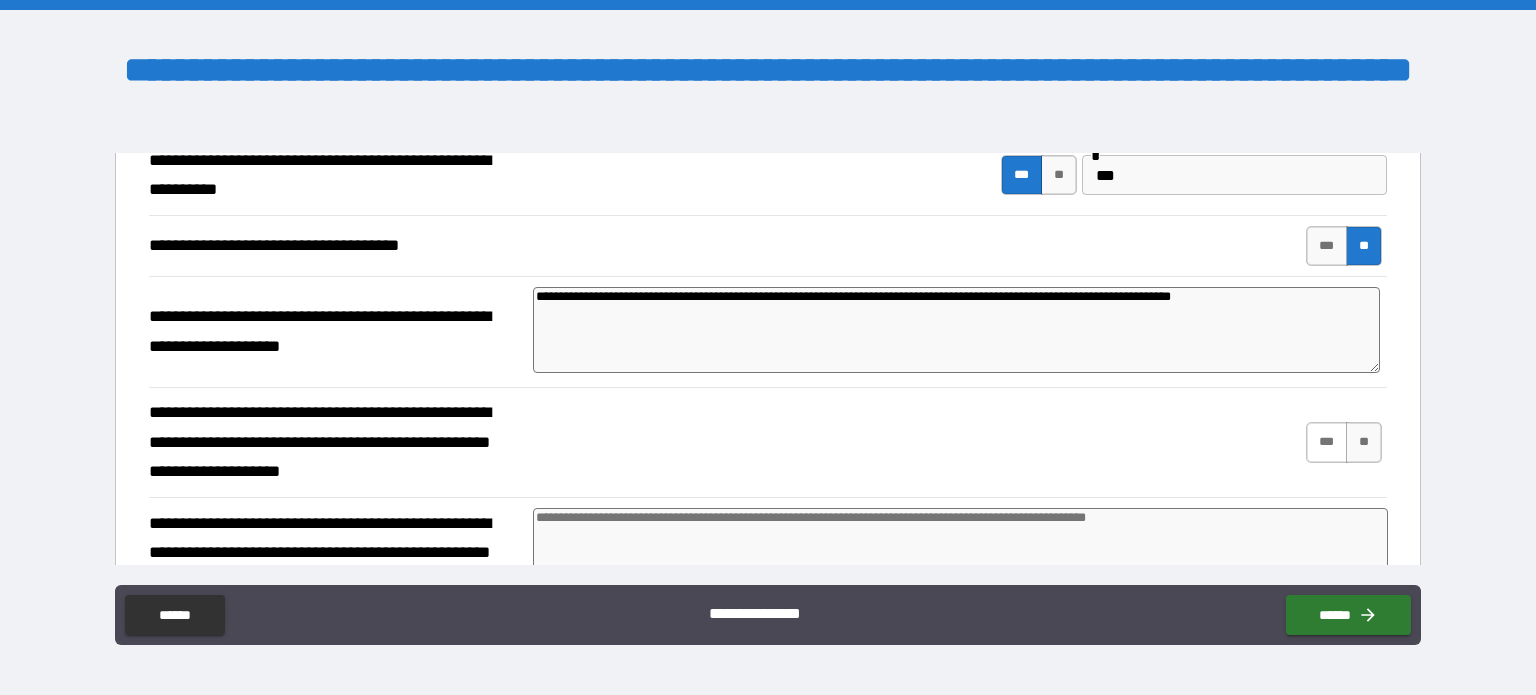 click on "***" at bounding box center (1327, 442) 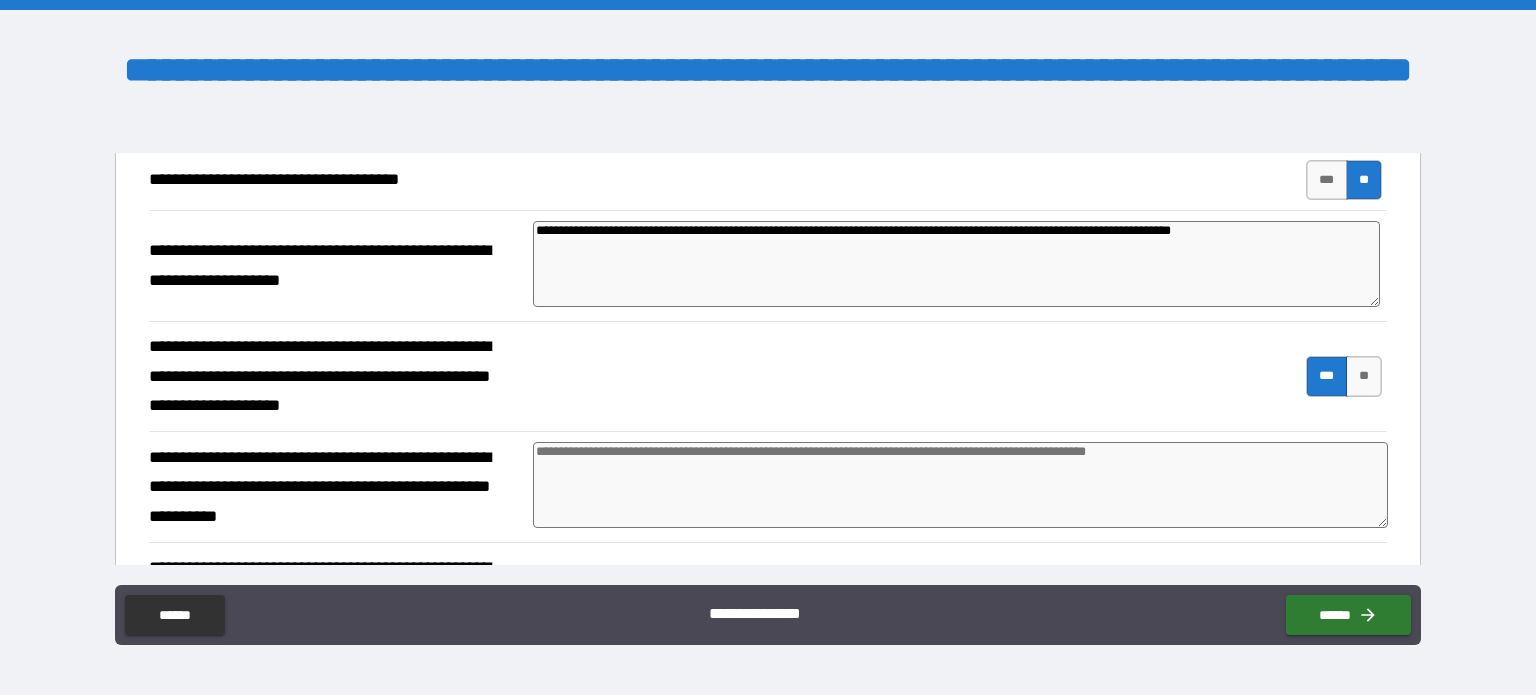 scroll, scrollTop: 1200, scrollLeft: 0, axis: vertical 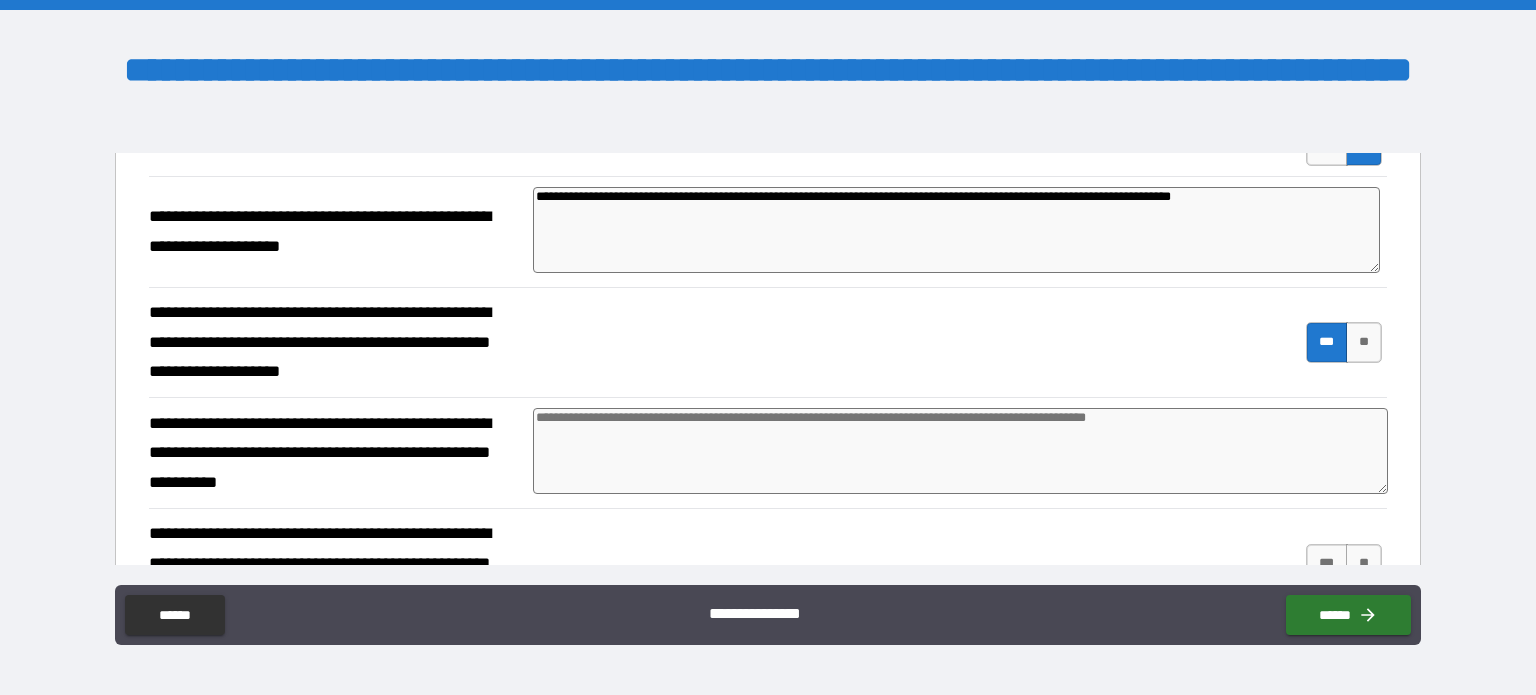 click at bounding box center (961, 451) 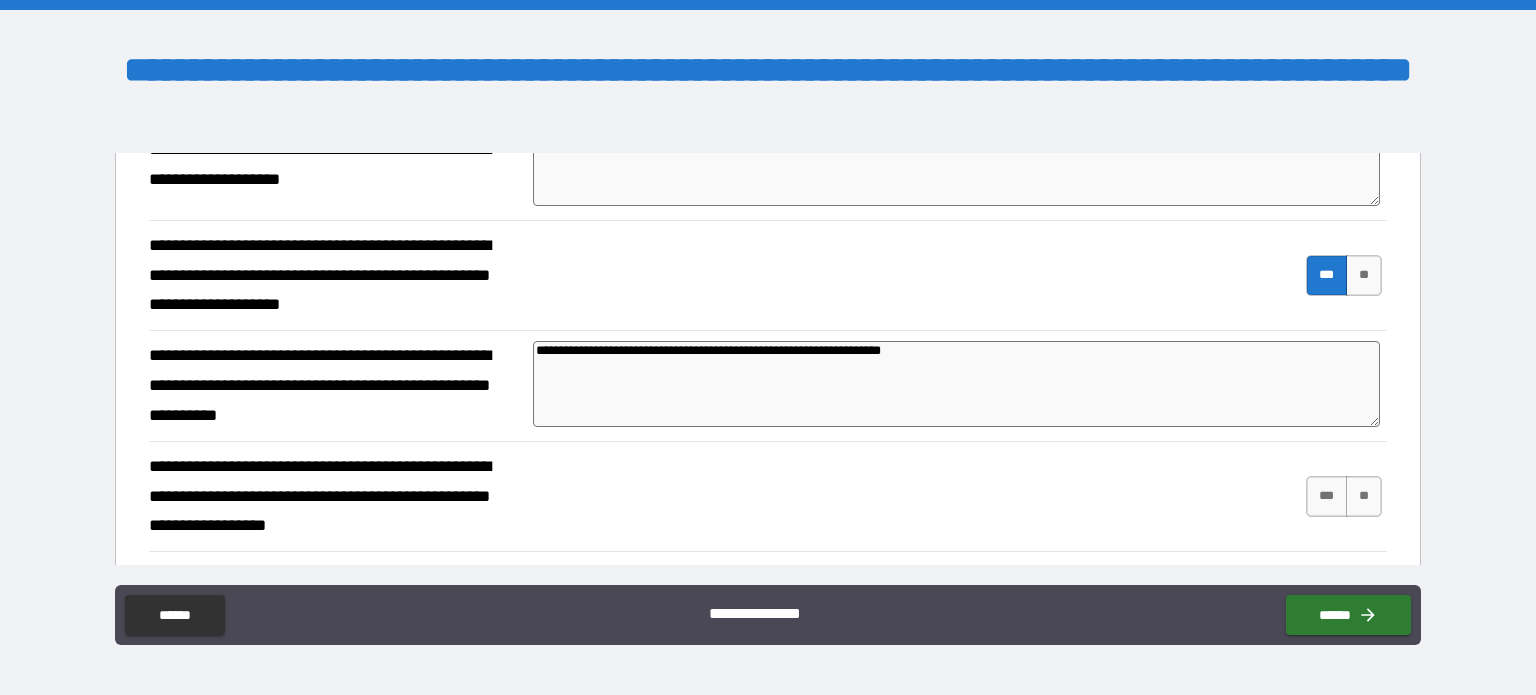 scroll, scrollTop: 1300, scrollLeft: 0, axis: vertical 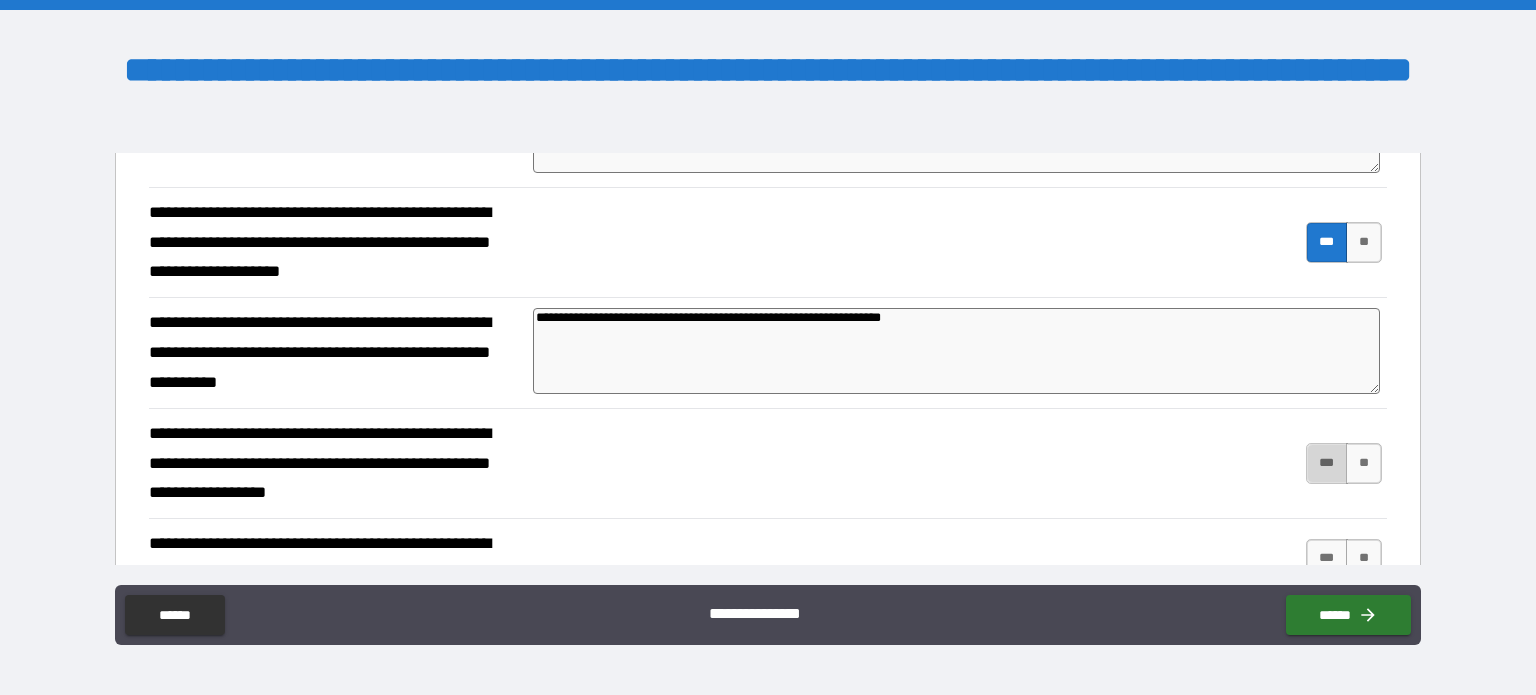 click on "***" at bounding box center [1327, 463] 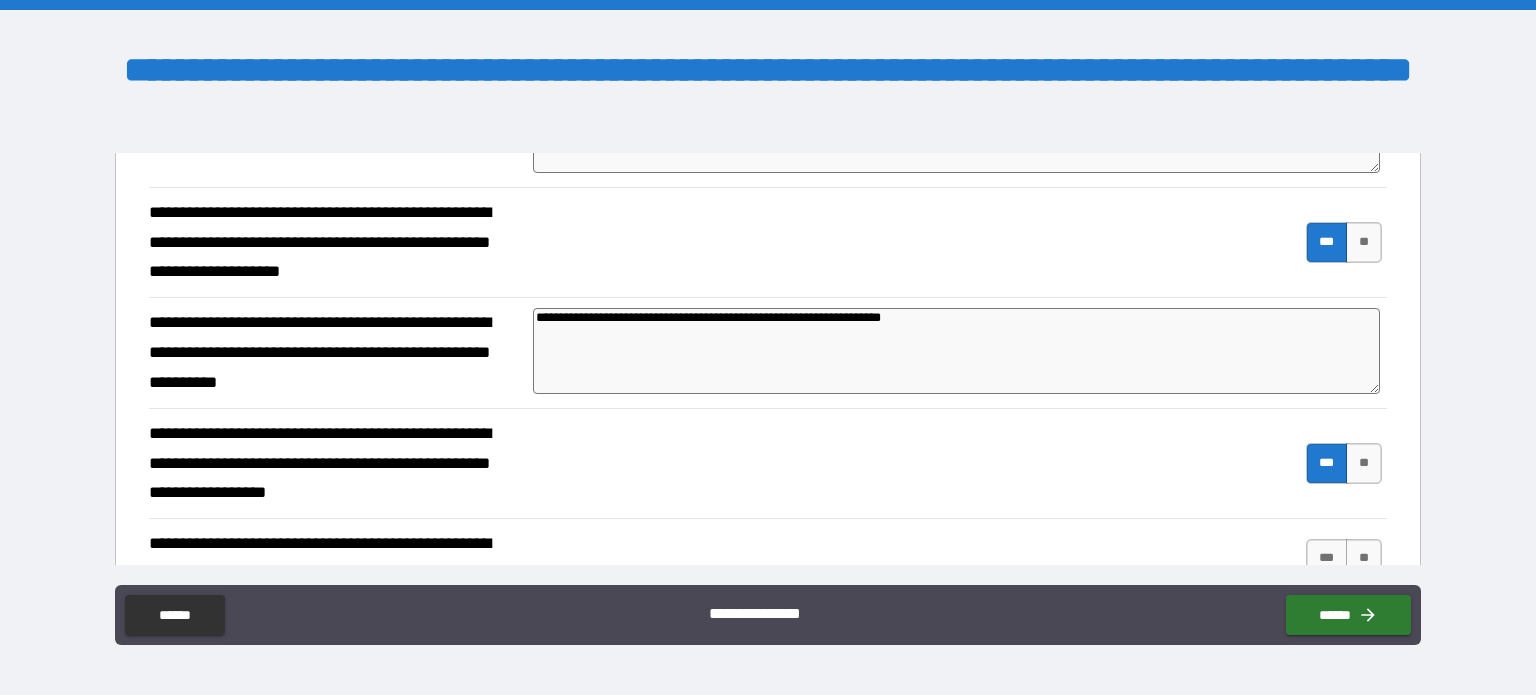 scroll, scrollTop: 1400, scrollLeft: 0, axis: vertical 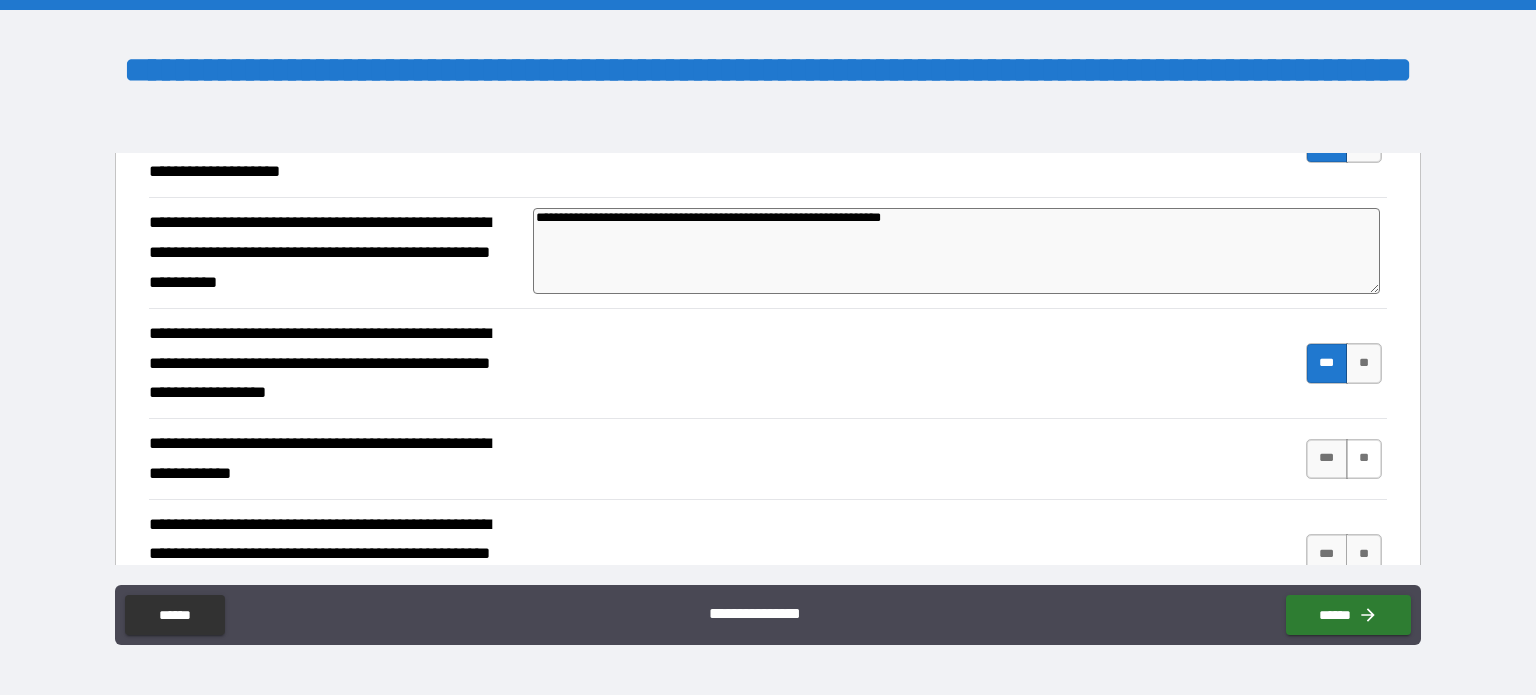 click on "**" at bounding box center (1364, 459) 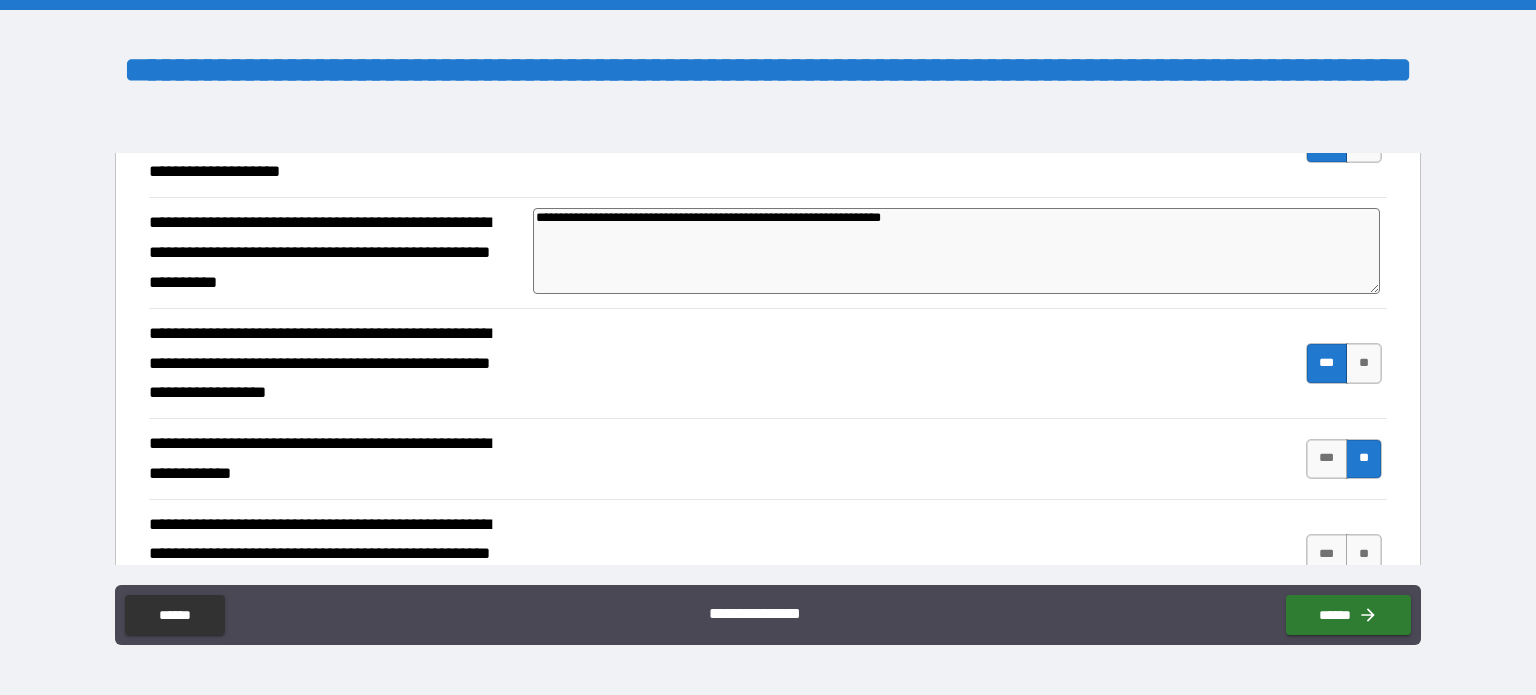 scroll, scrollTop: 1500, scrollLeft: 0, axis: vertical 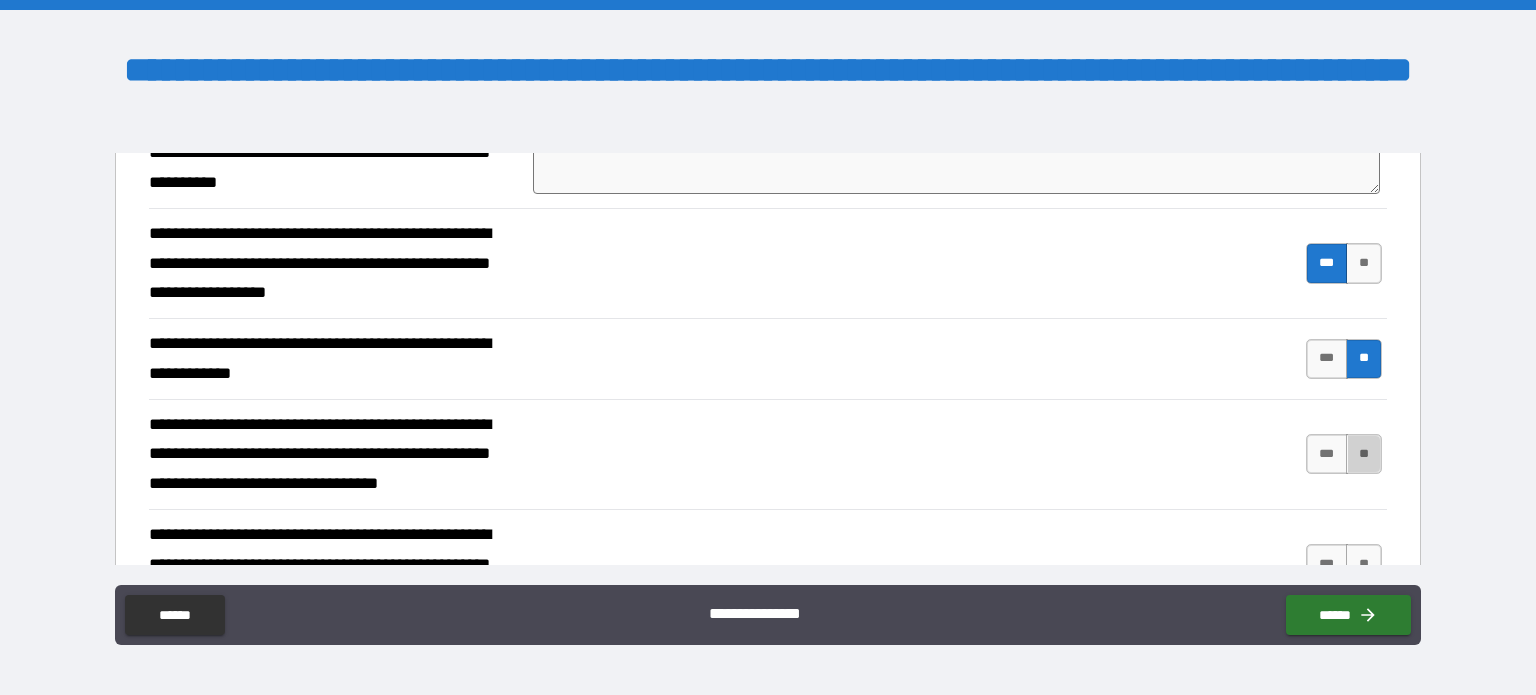 click on "**" at bounding box center [1364, 454] 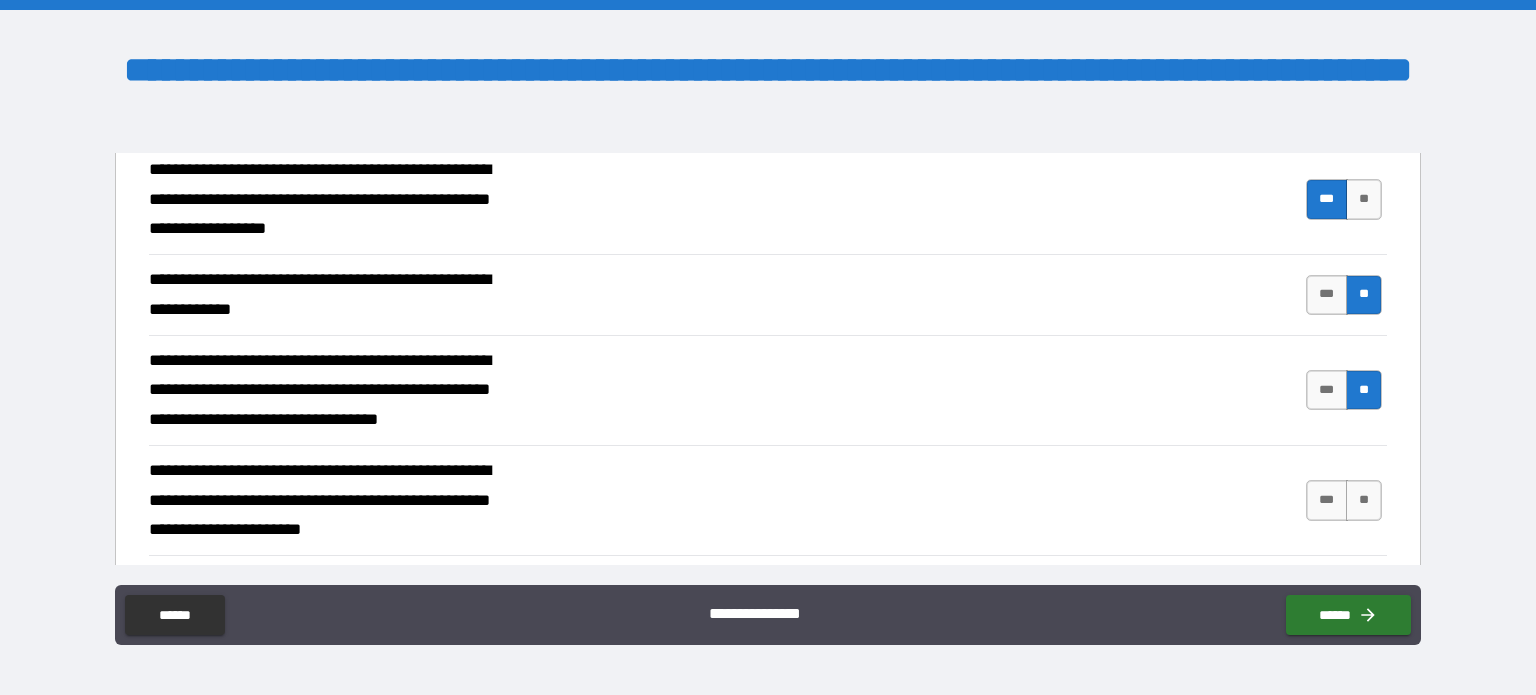 scroll, scrollTop: 1600, scrollLeft: 0, axis: vertical 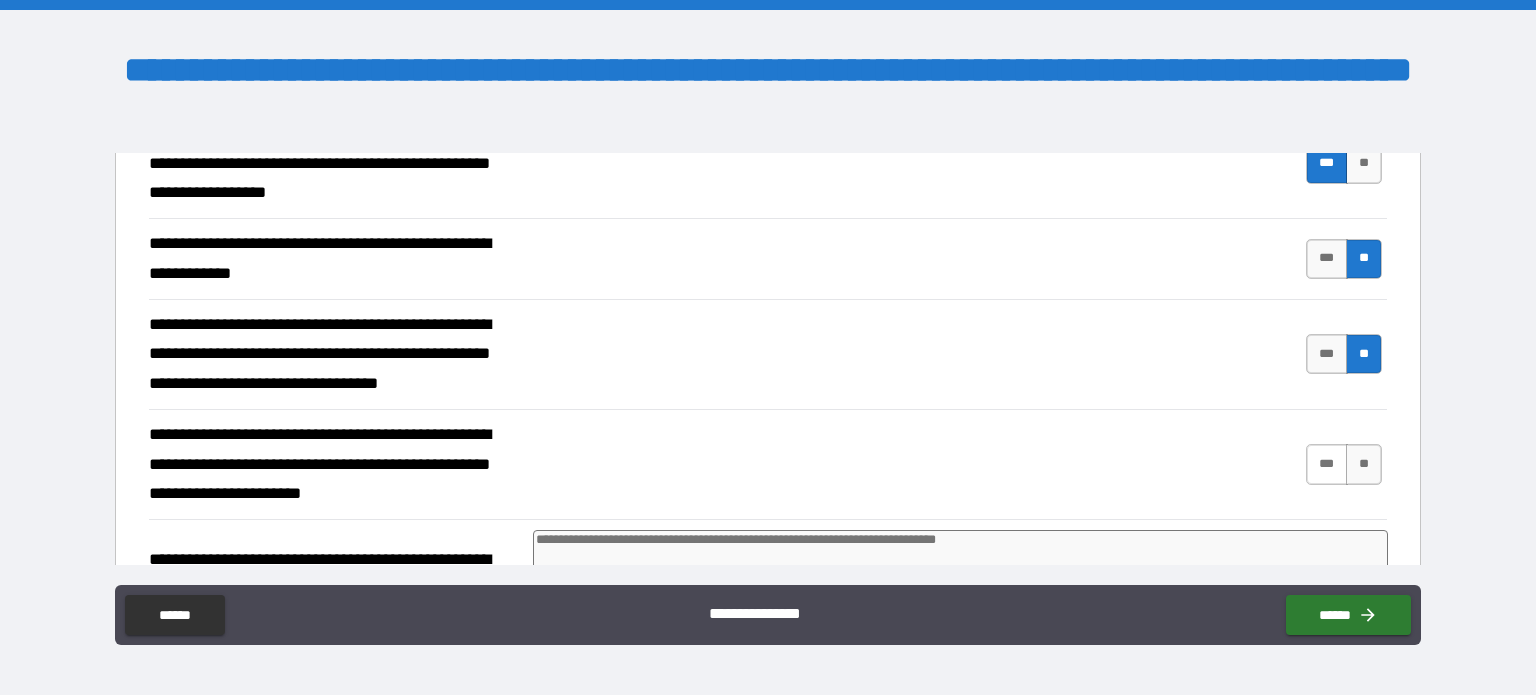click on "***" at bounding box center (1327, 464) 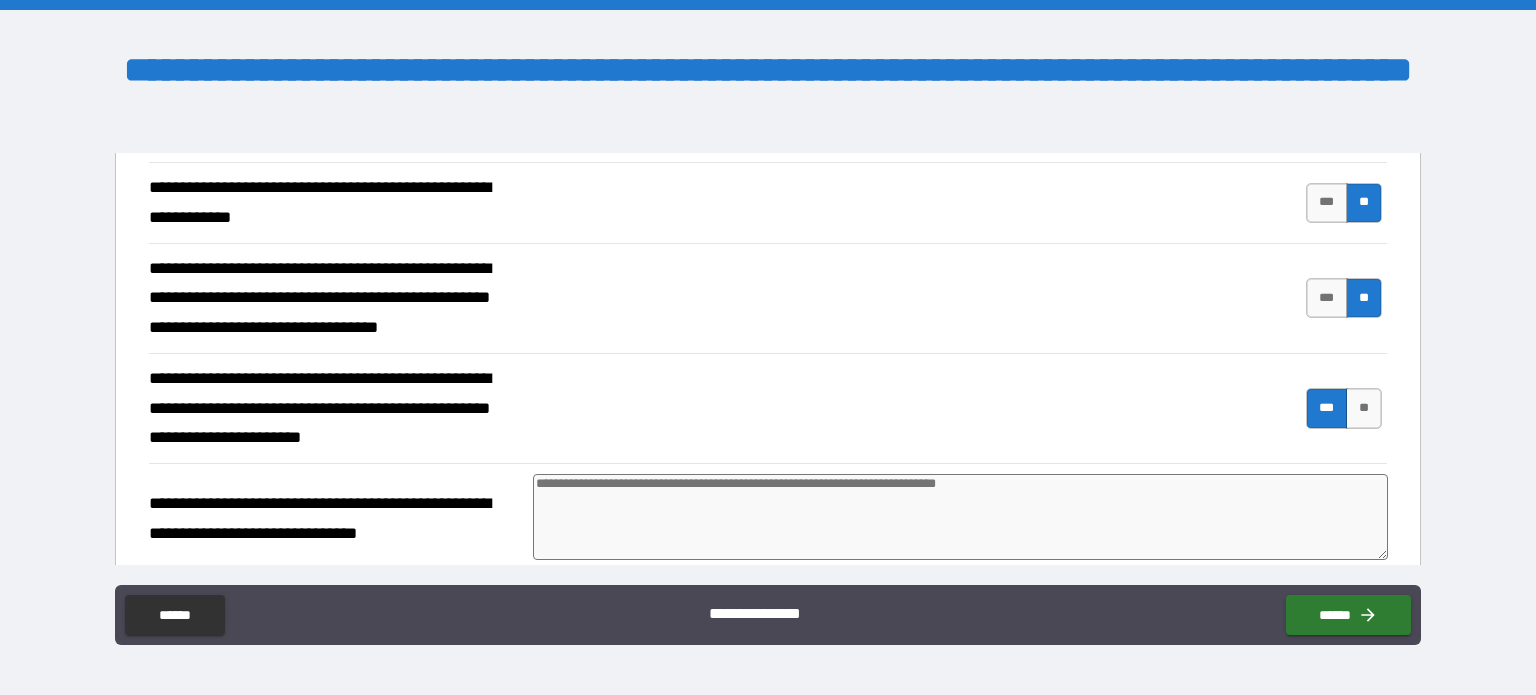 scroll, scrollTop: 1700, scrollLeft: 0, axis: vertical 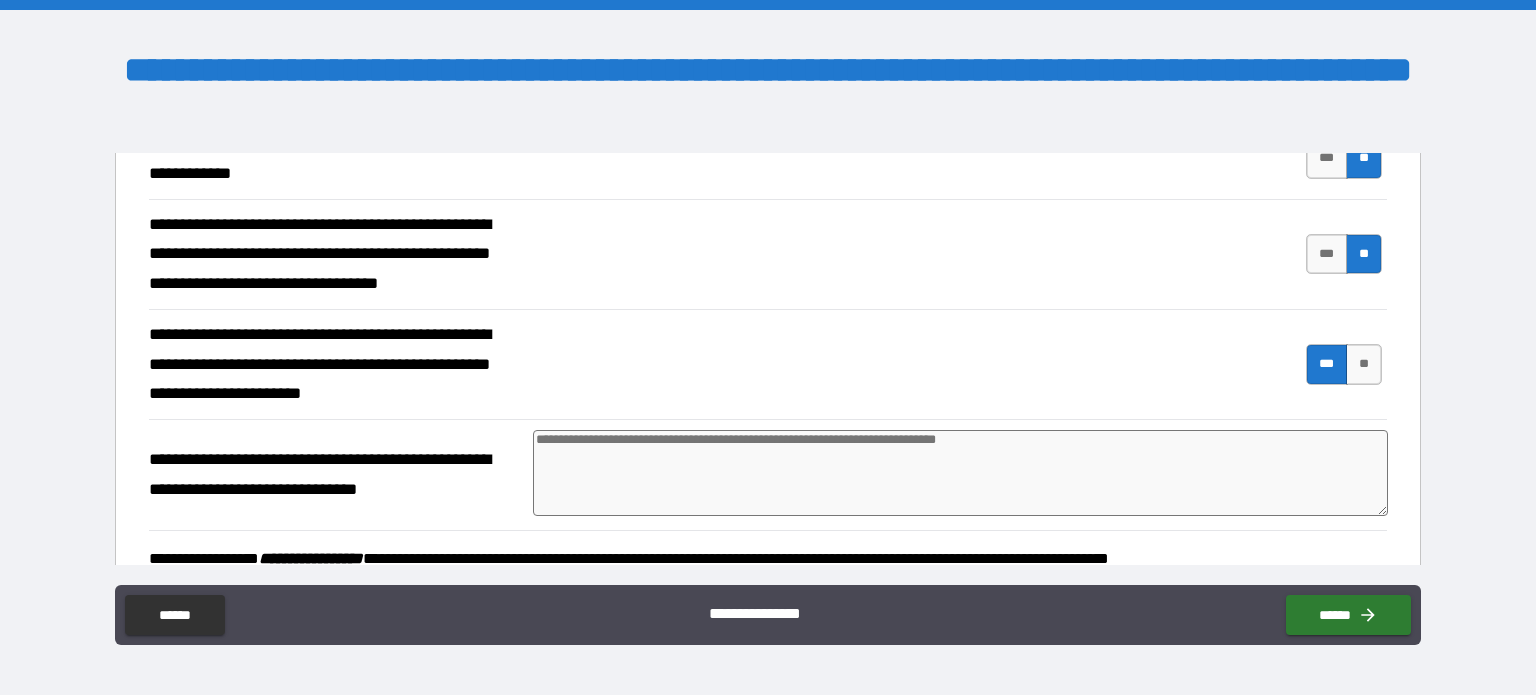 click at bounding box center [961, 473] 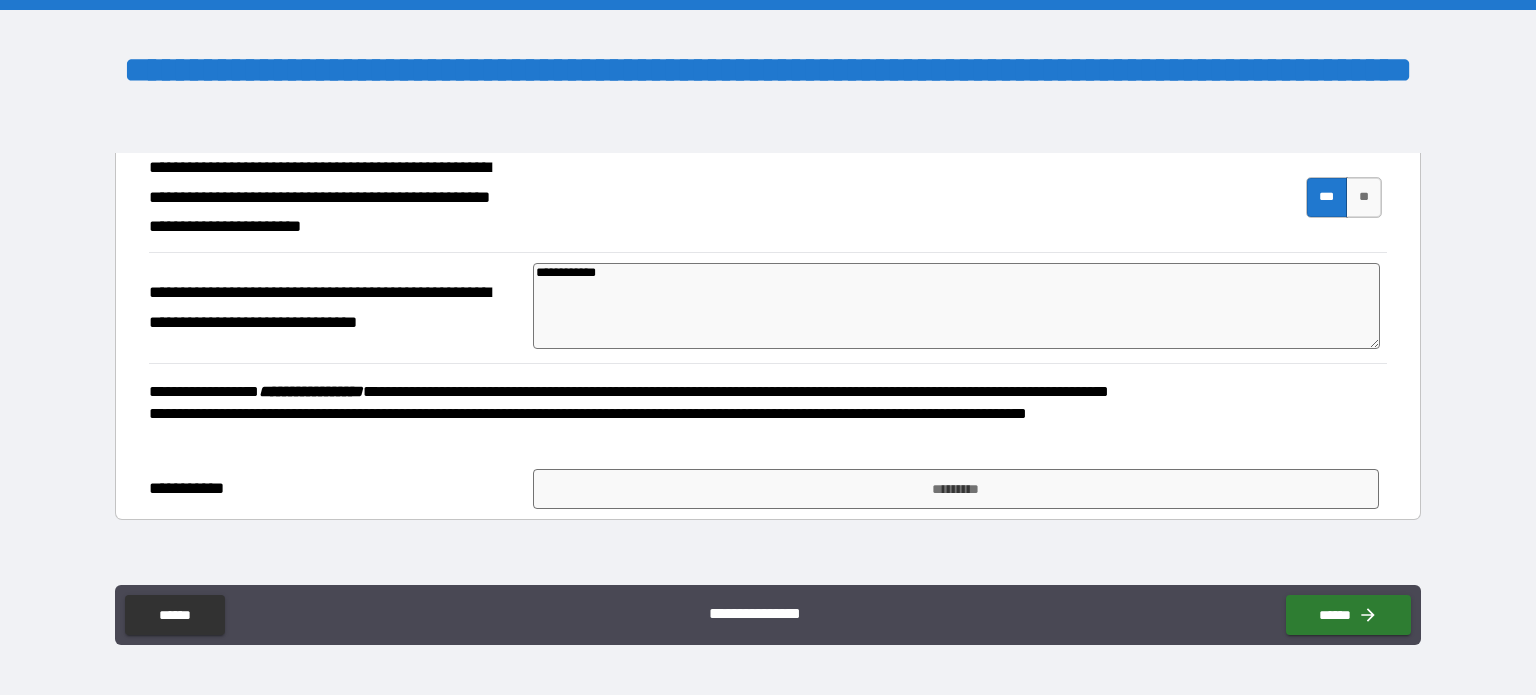 scroll, scrollTop: 1900, scrollLeft: 0, axis: vertical 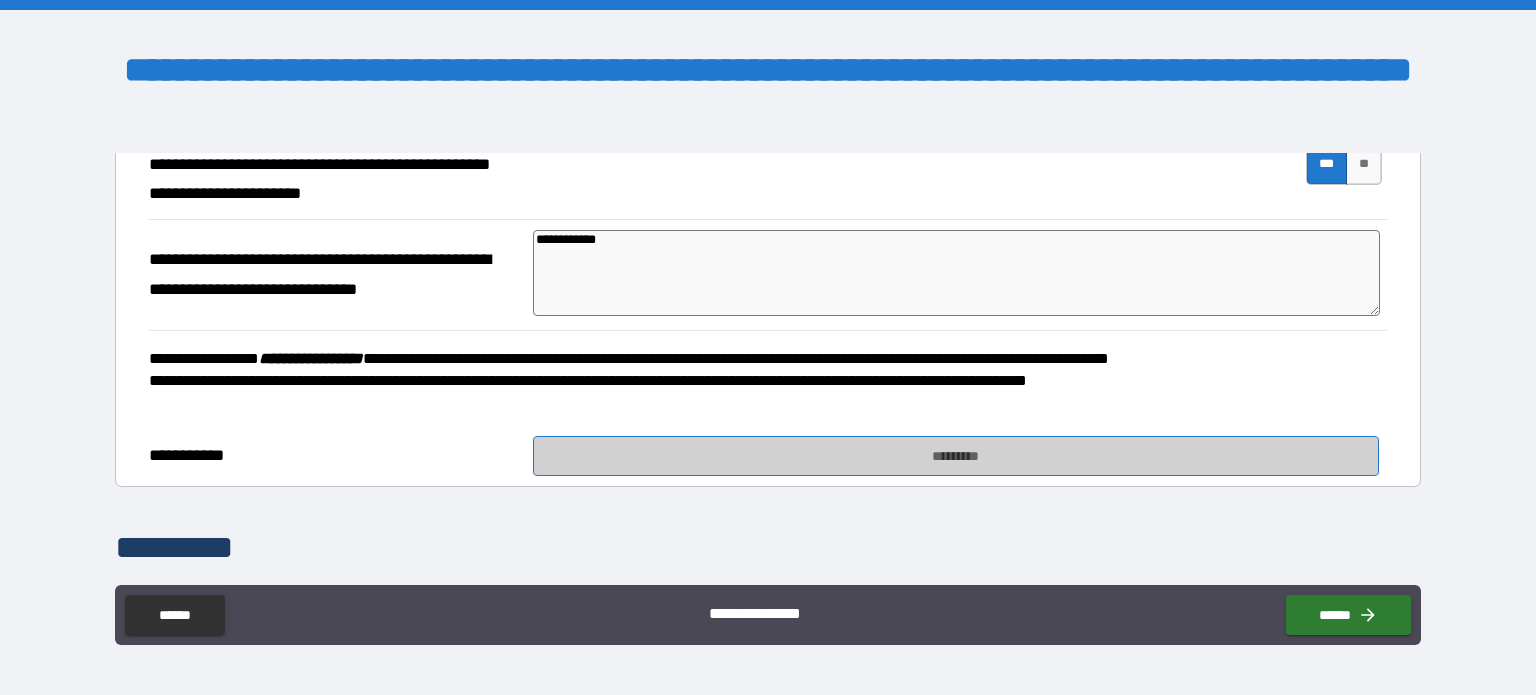 click on "*********" at bounding box center [956, 456] 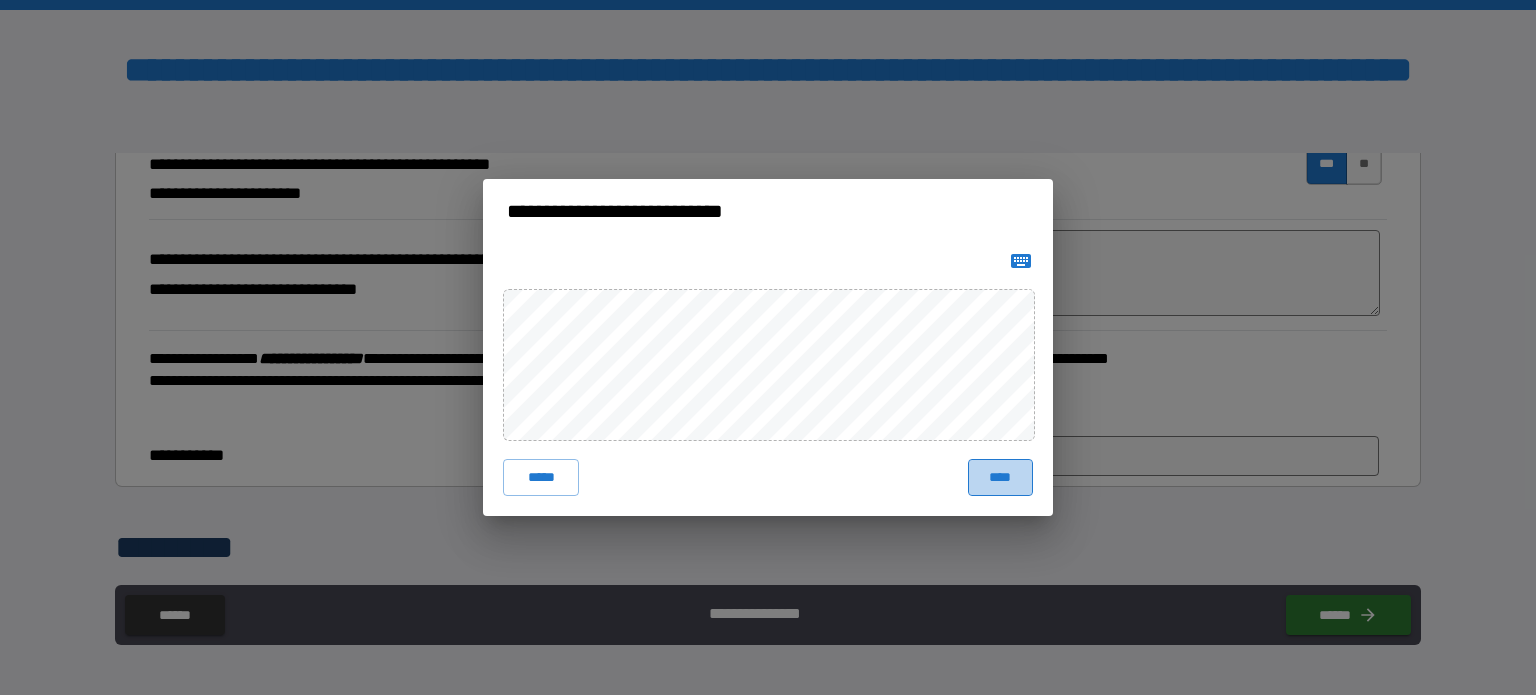 click on "****" at bounding box center [1000, 477] 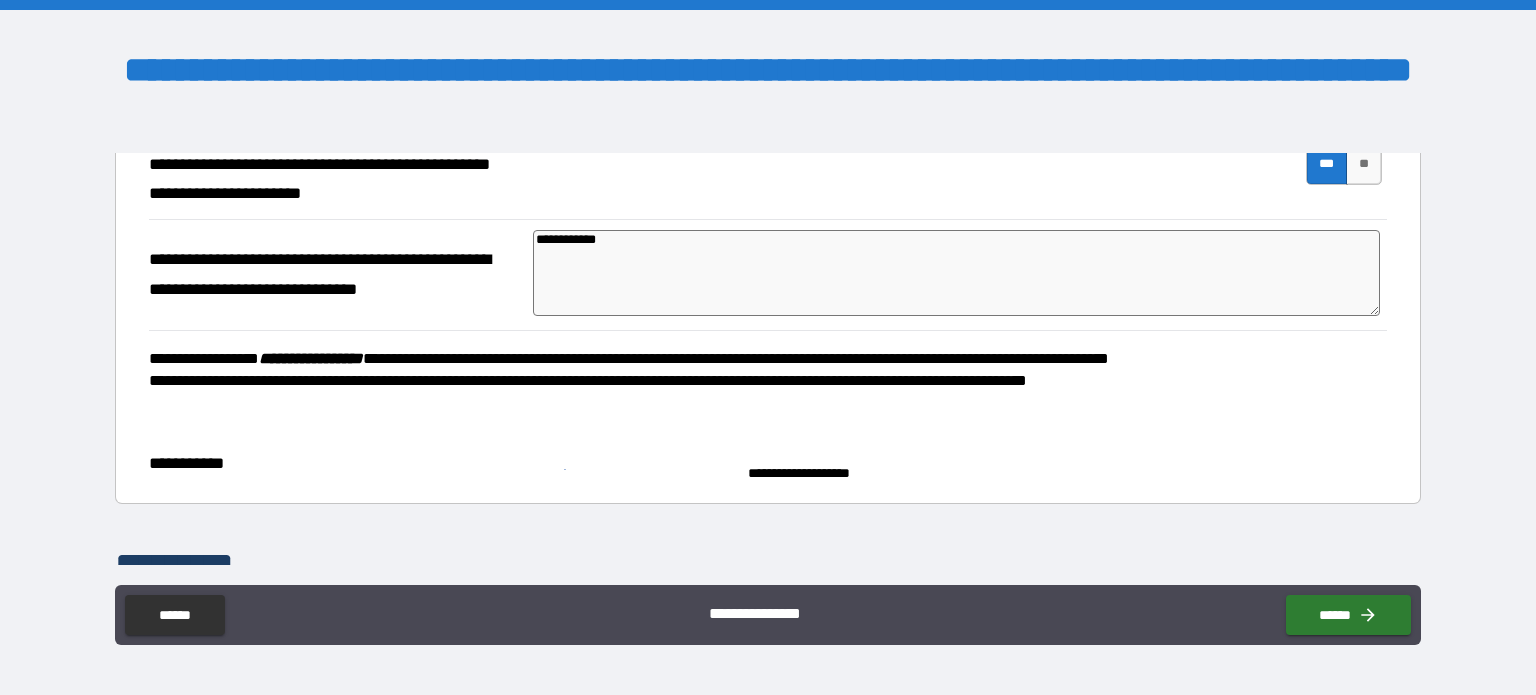 scroll, scrollTop: 2100, scrollLeft: 0, axis: vertical 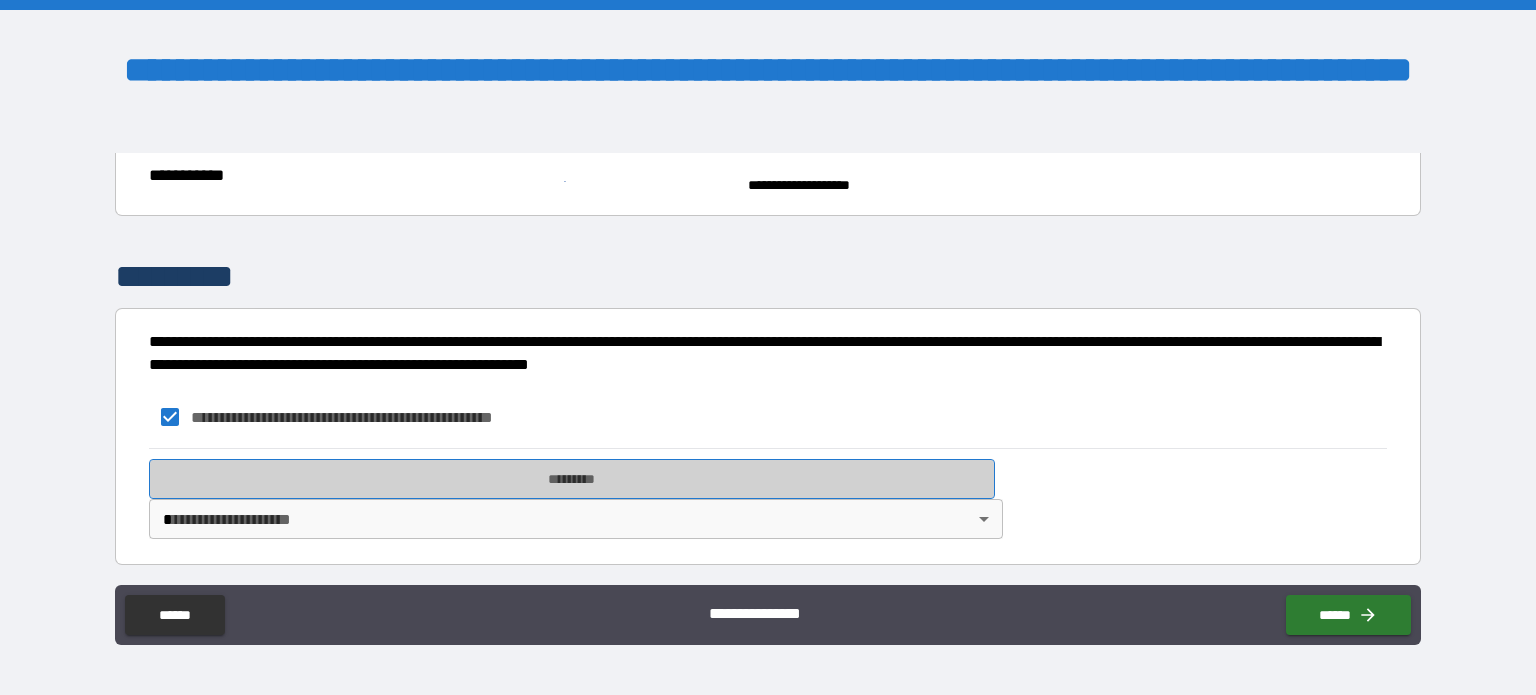 click on "*********" at bounding box center [572, 479] 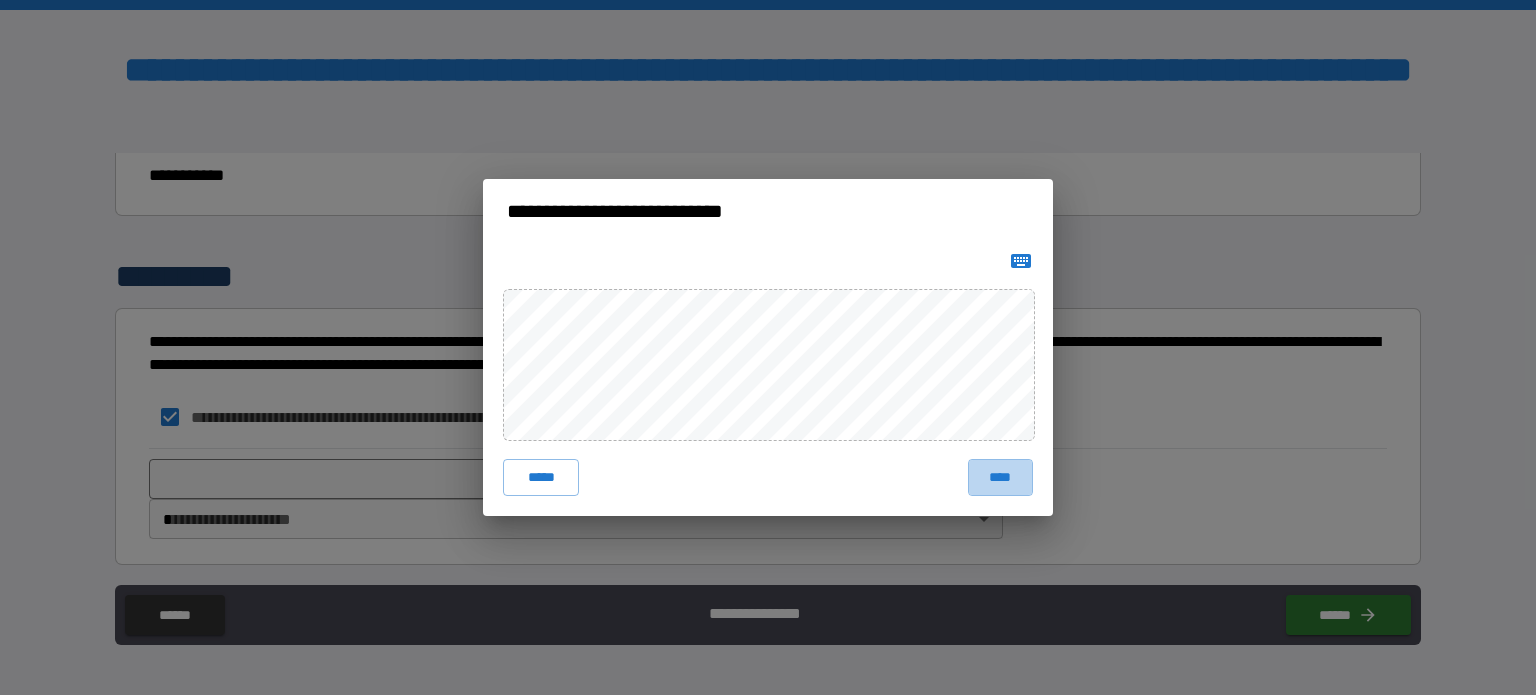 click on "****" at bounding box center [1000, 477] 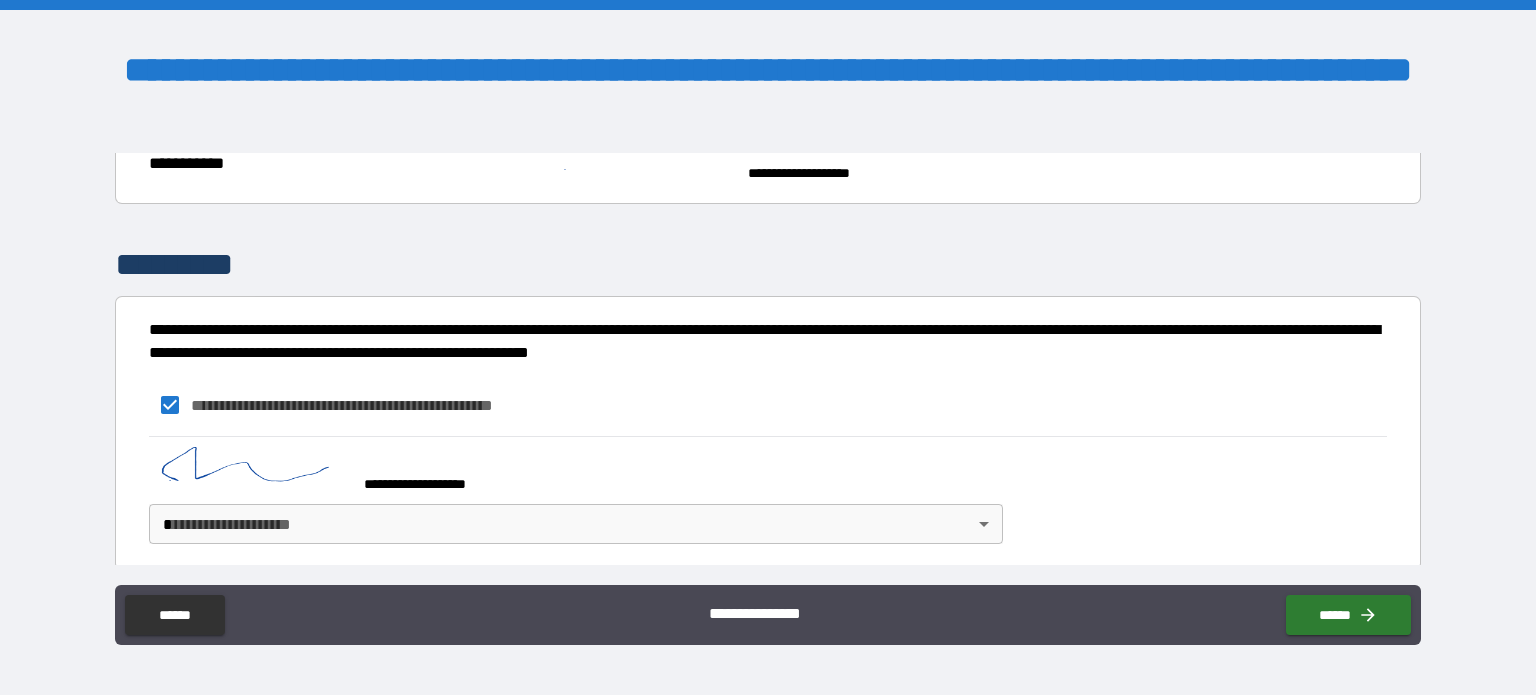 scroll, scrollTop: 2204, scrollLeft: 0, axis: vertical 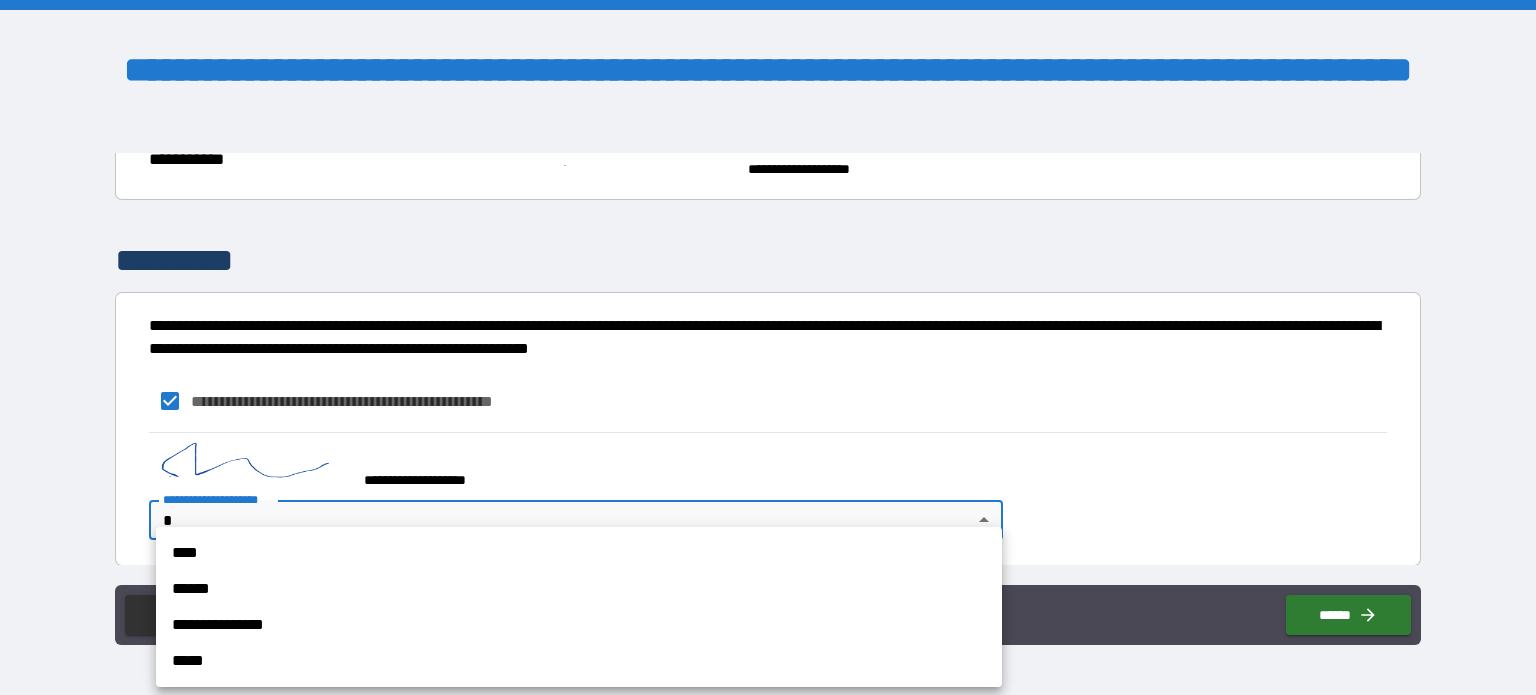 click on "[PHONE] [CITY], [STATE] [ZIP]" at bounding box center [768, 347] 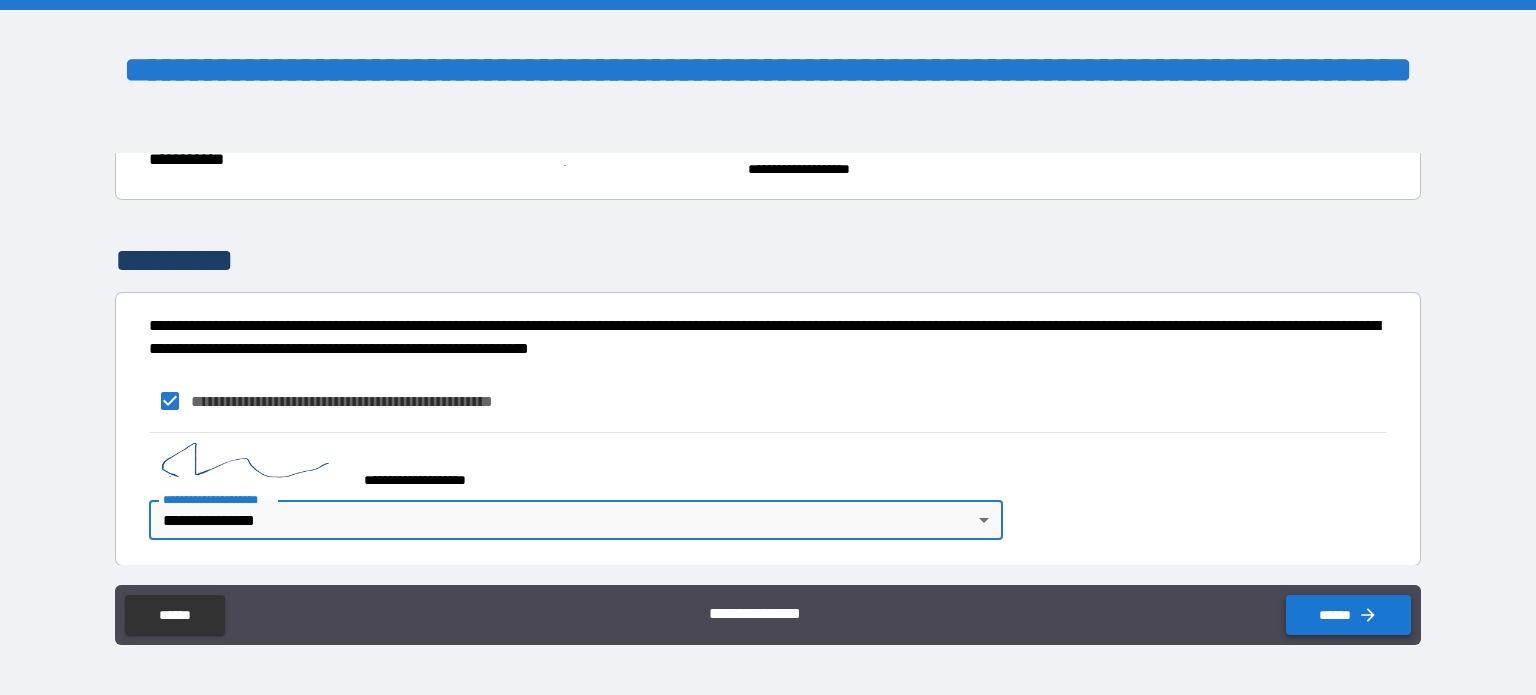 click on "******" at bounding box center (1348, 615) 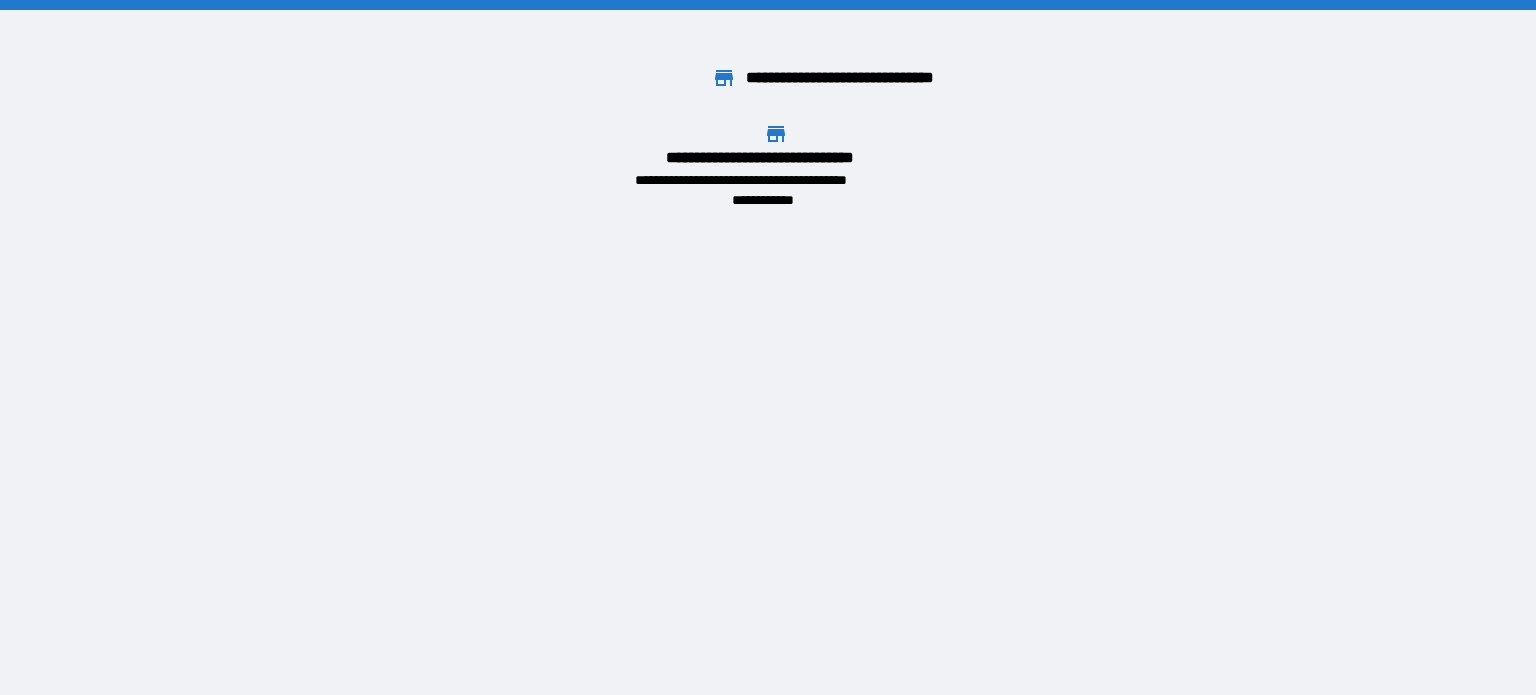click on "[NAME] [NAME] [NAME]" at bounding box center (768, 347) 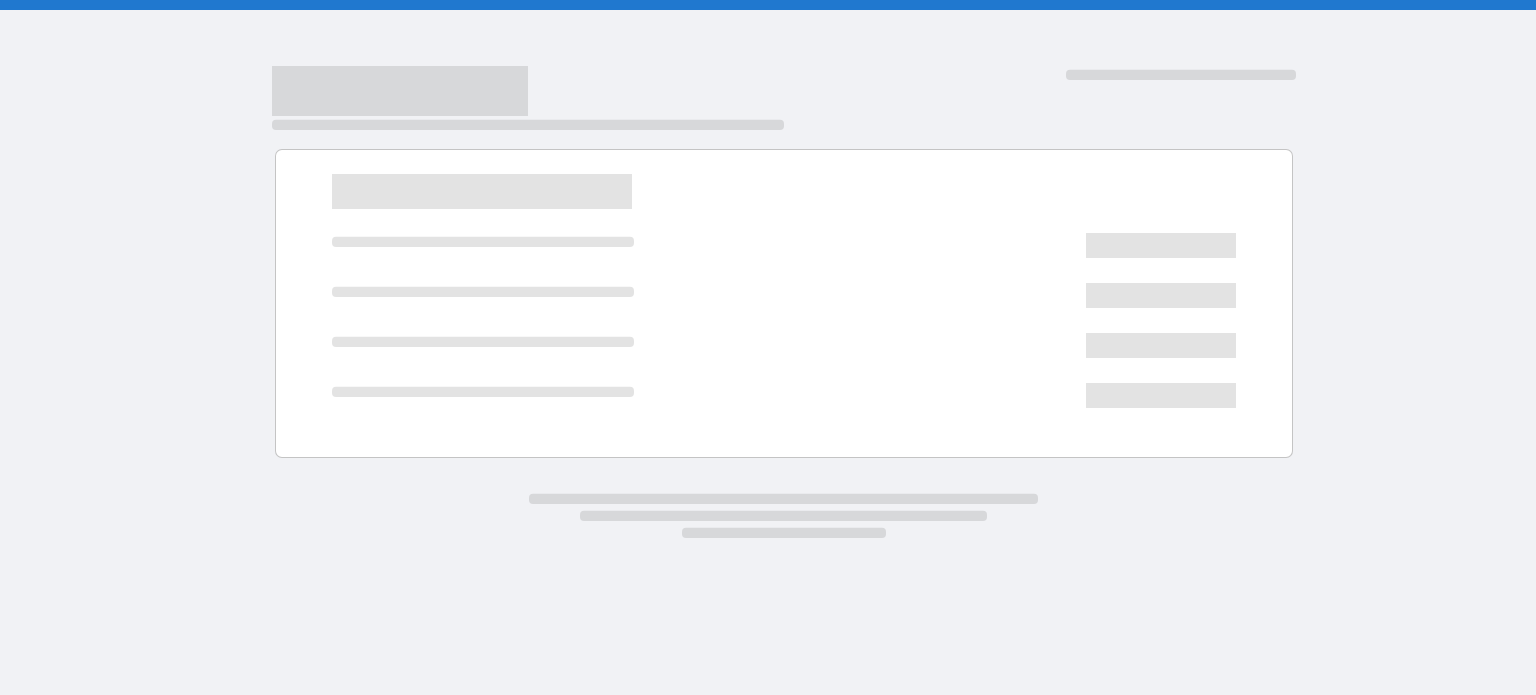 scroll, scrollTop: 0, scrollLeft: 0, axis: both 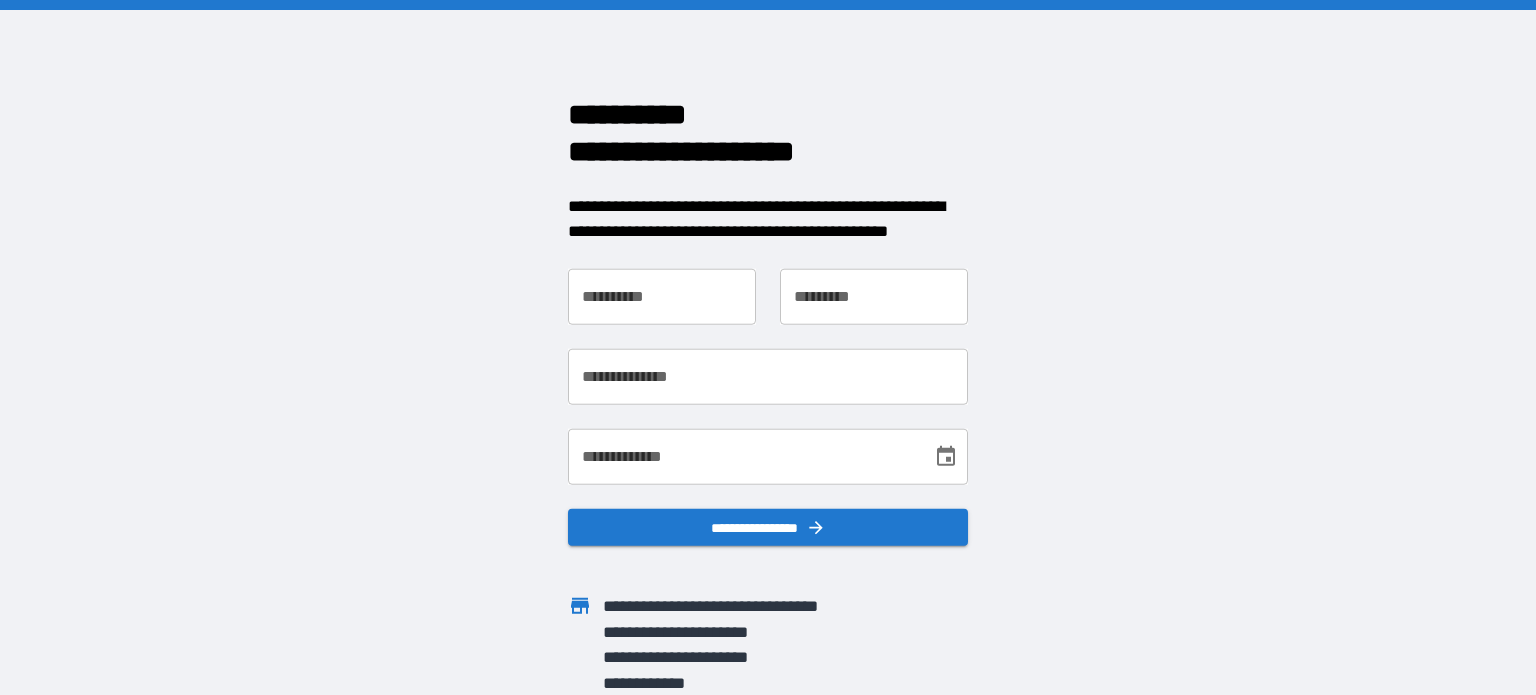 click on "**********" at bounding box center [662, 296] 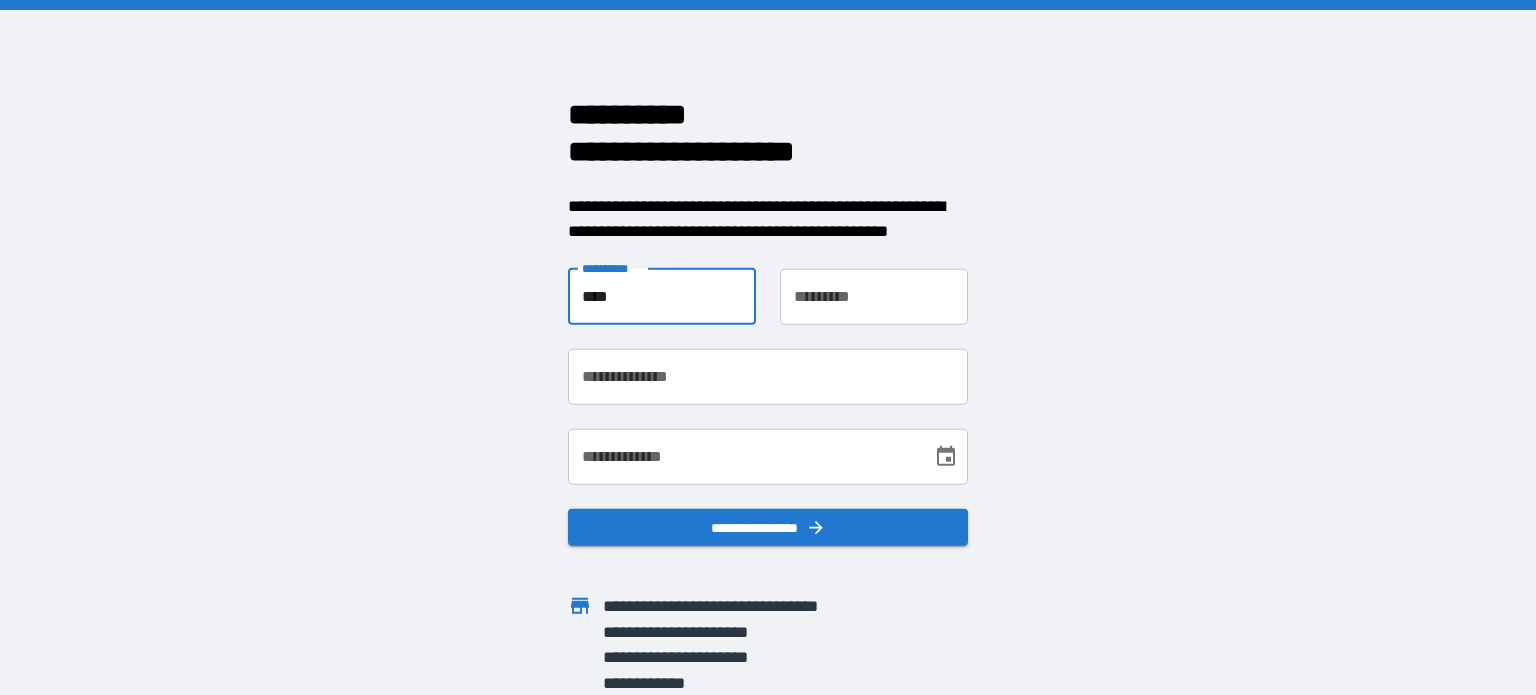 type on "****" 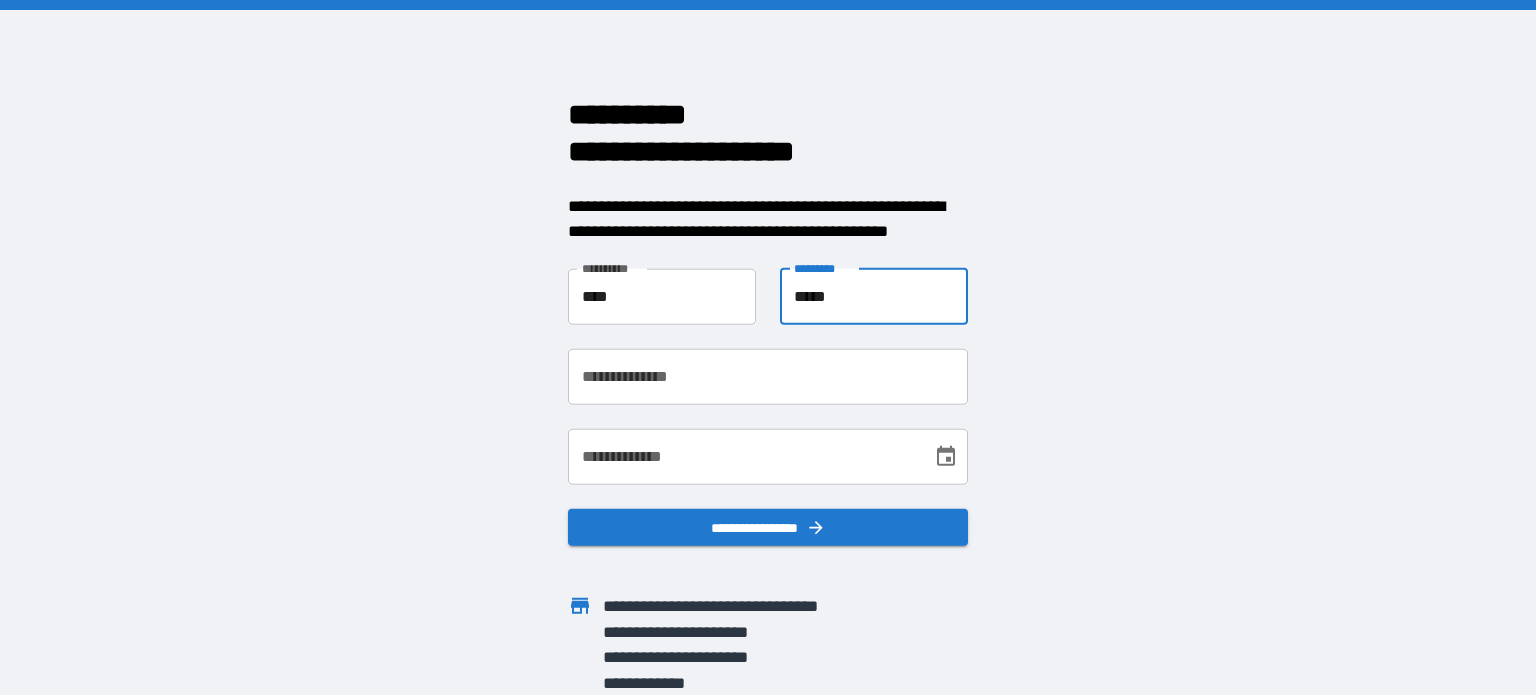 type on "*****" 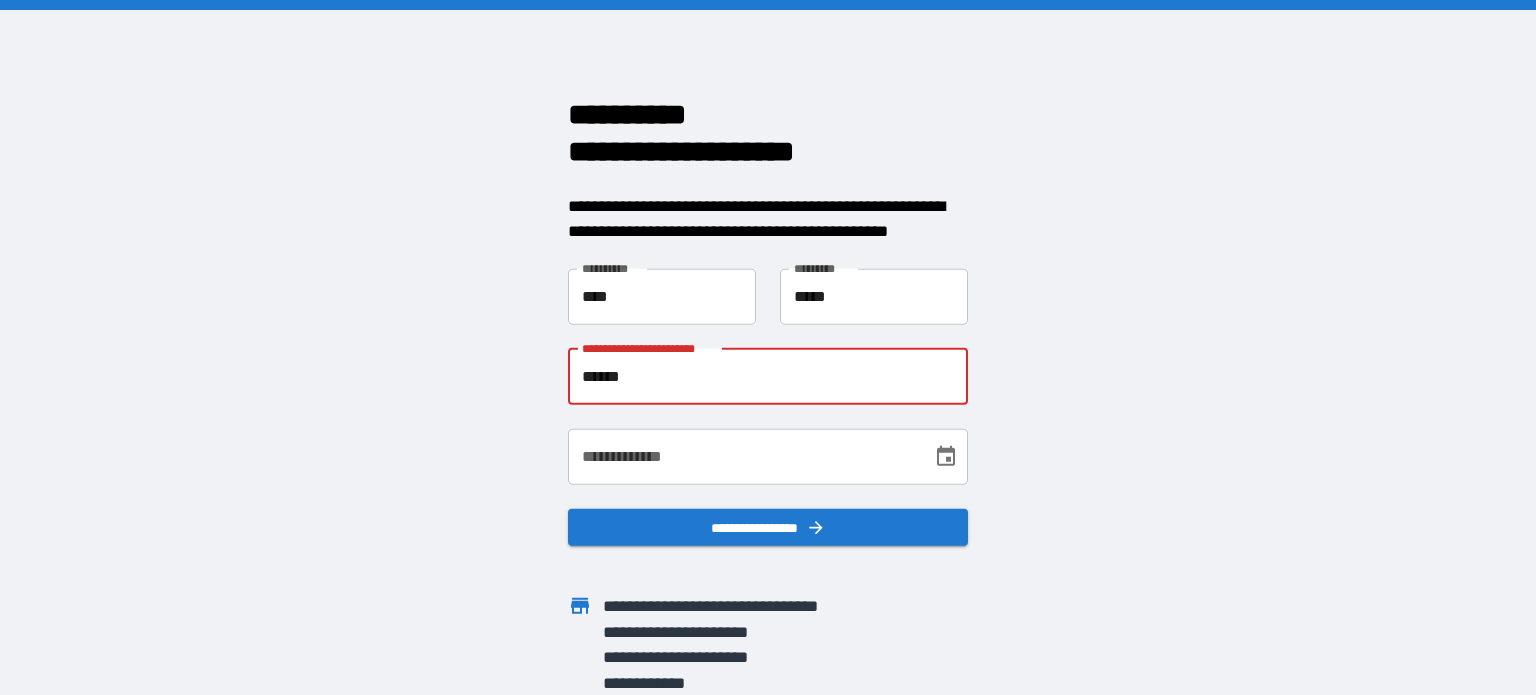 type on "**********" 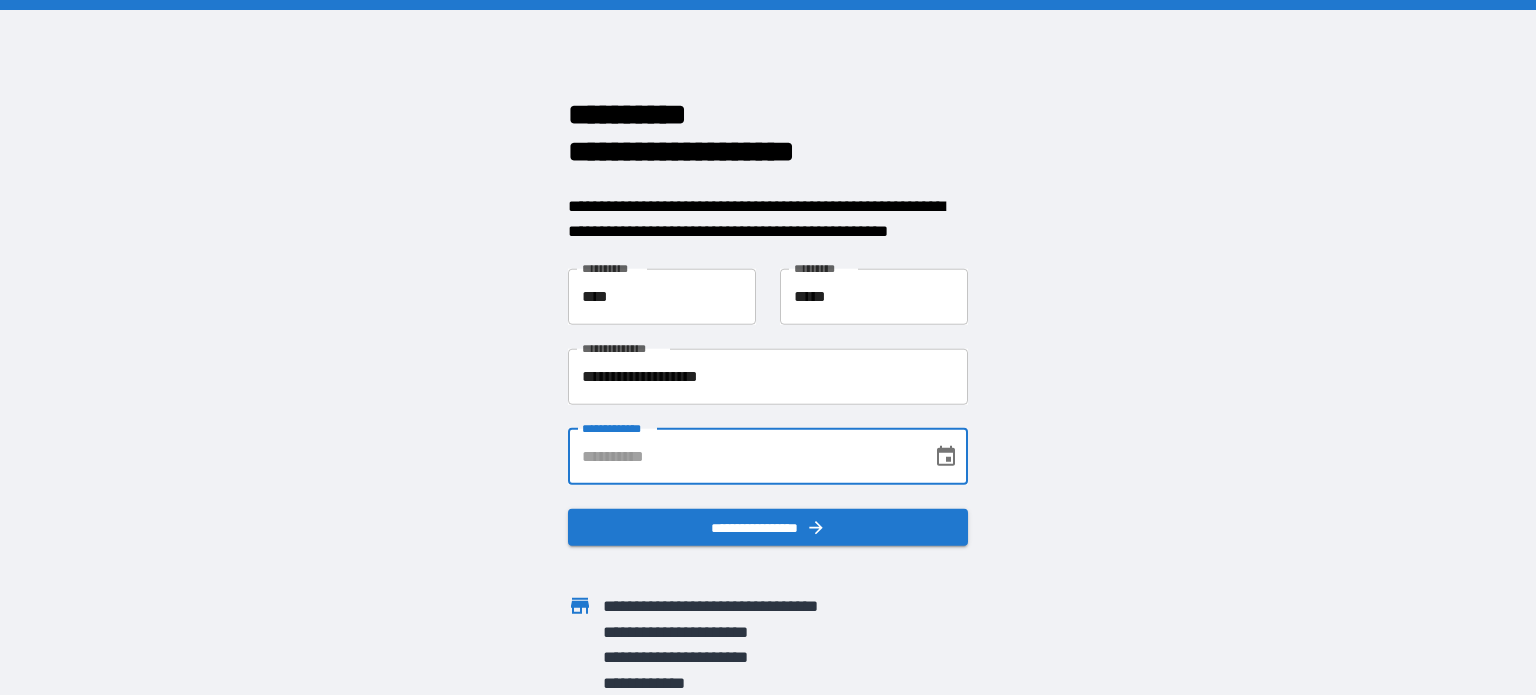 click on "**********" at bounding box center [743, 456] 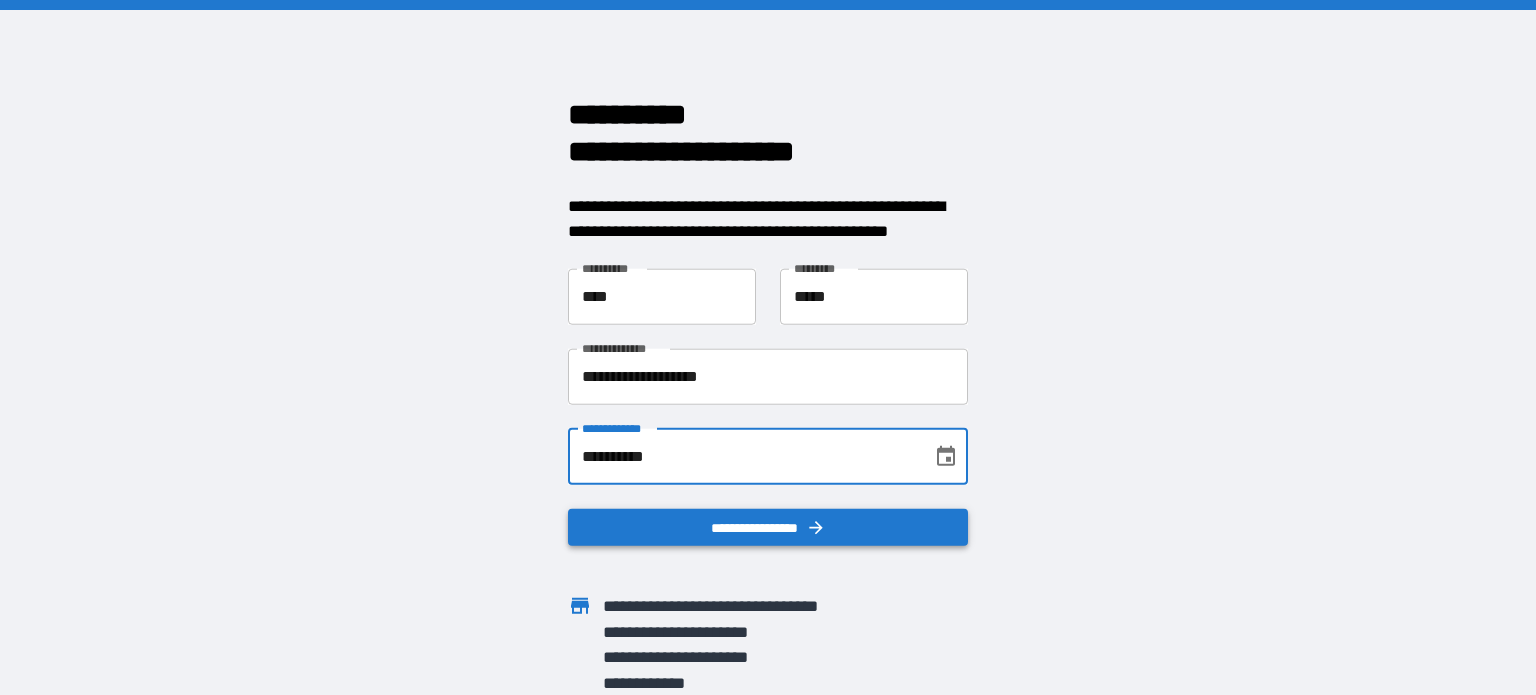 type on "**********" 